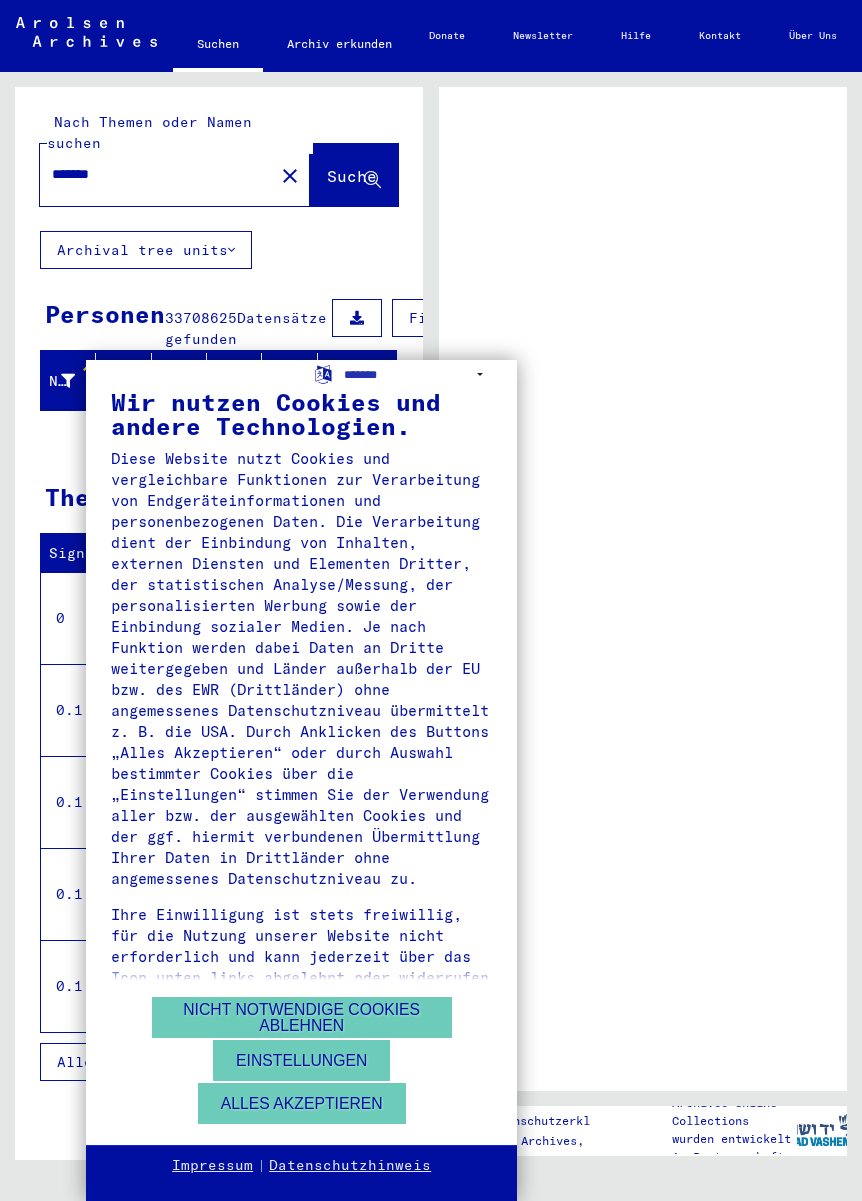 scroll, scrollTop: 0, scrollLeft: 0, axis: both 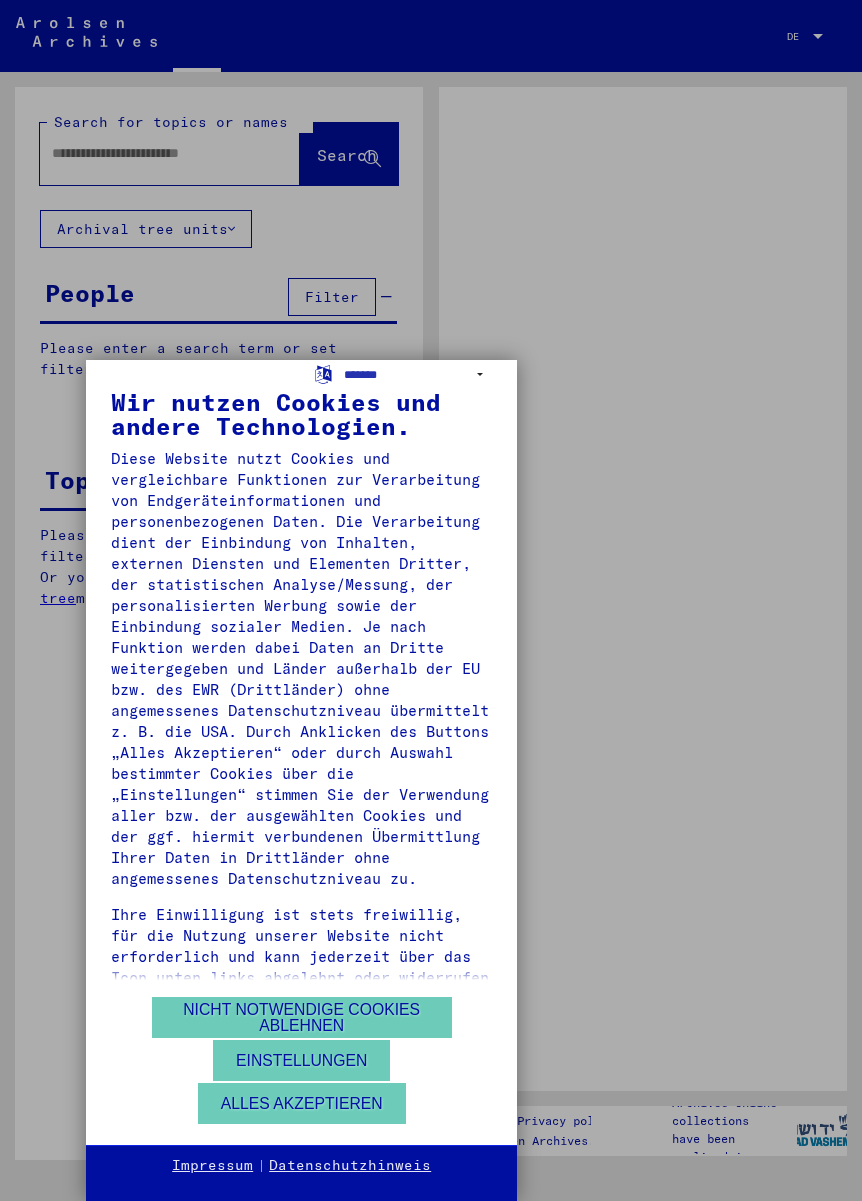 type on "*******" 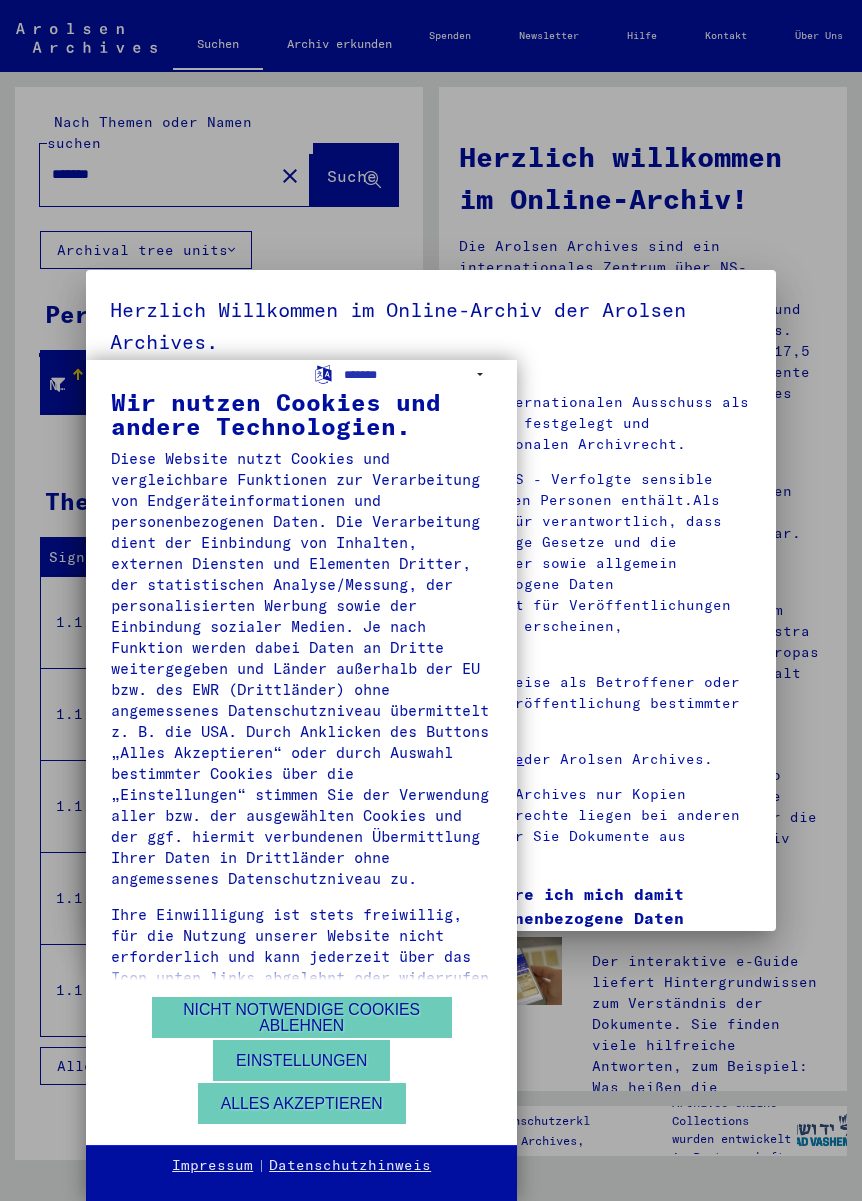 click on "Nicht notwendige Cookies ablehnen" at bounding box center [302, 1017] 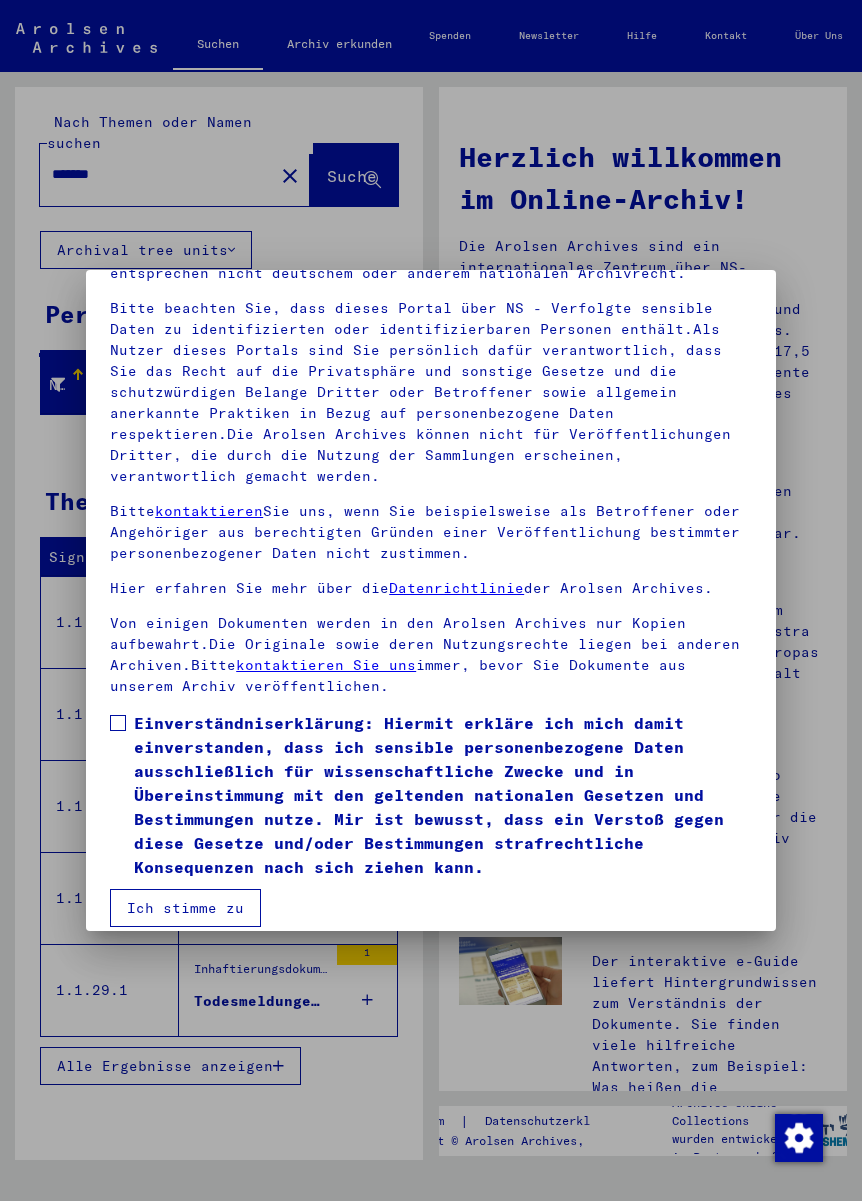 scroll, scrollTop: 170, scrollLeft: 0, axis: vertical 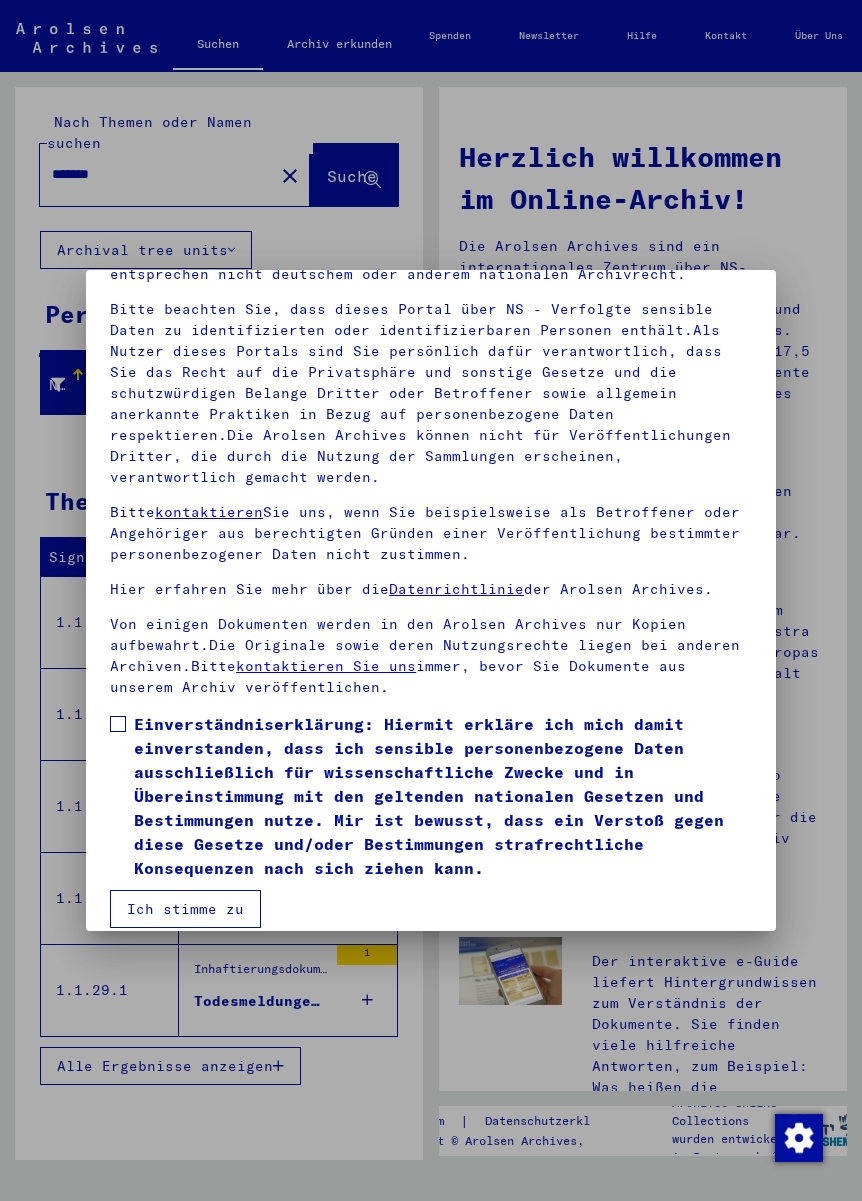 click on "Einverständniserklärung: Hiermit erkläre ich mich damit einverstanden, dass ich sensible personenbezogene Daten ausschließlich für wissenschaftliche Zwecke und in Übereinstimmung mit den geltenden nationalen Gesetzen und Bestimmungen nutze. Mir ist bewusst, dass ein Verstoß gegen diese Gesetze und/oder Bestimmungen strafrechtliche Konsequenzen nach sich ziehen kann." at bounding box center (431, 796) 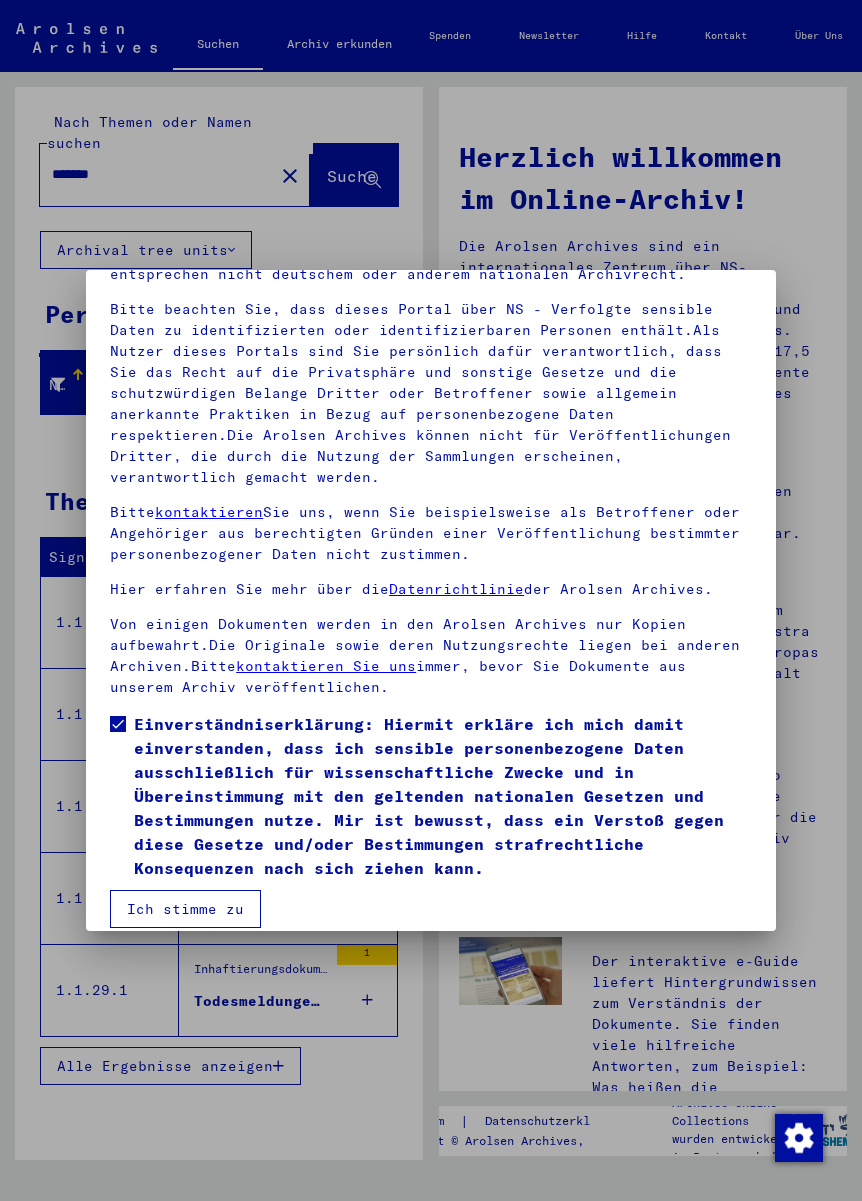 click on "Ich stimme zu" at bounding box center (185, 909) 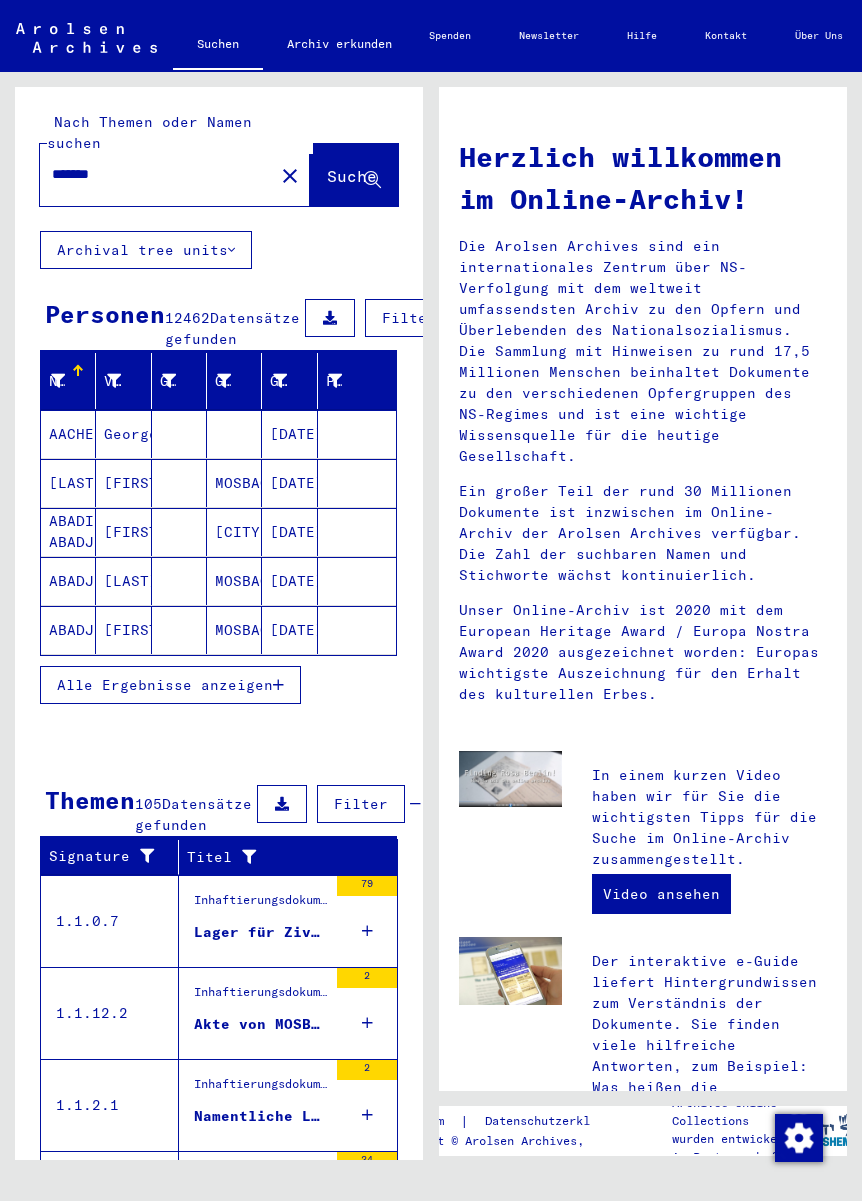 click on "Alle Ergebnisse anzeigen" at bounding box center (170, 685) 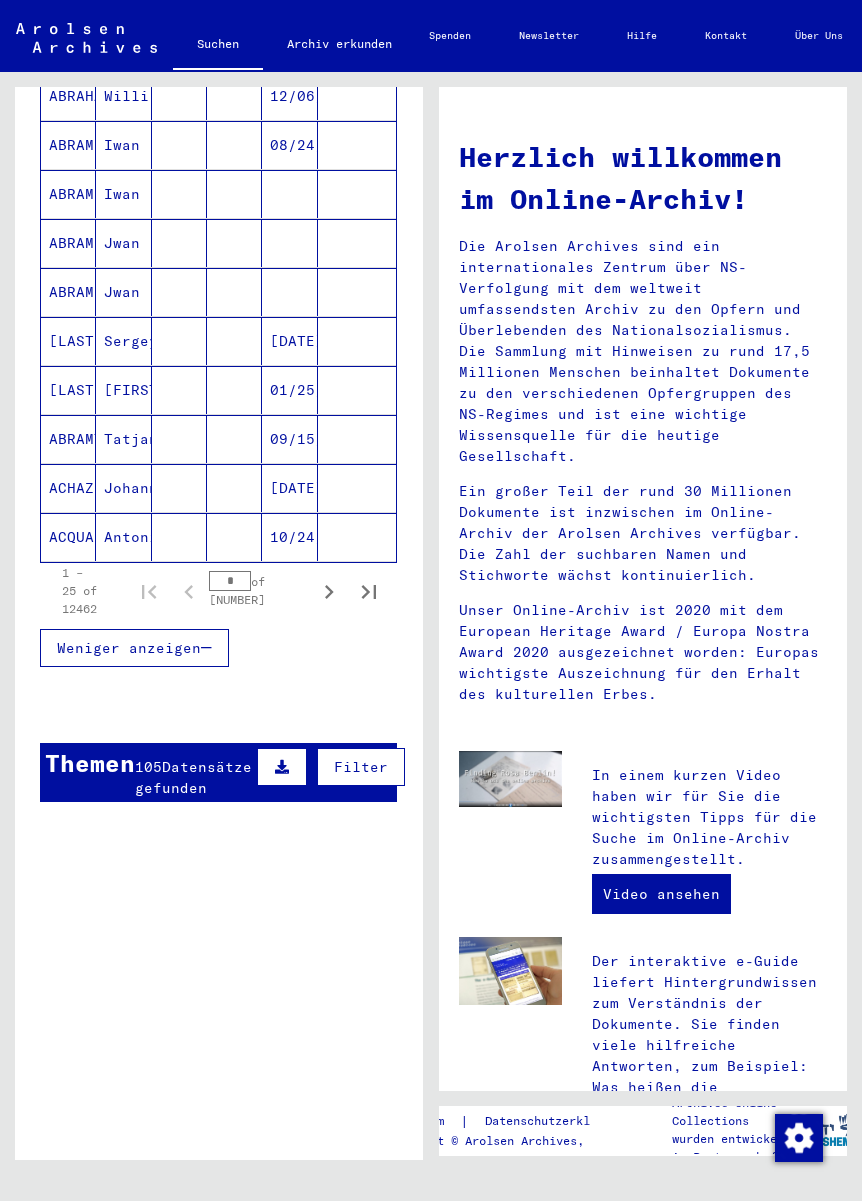 scroll, scrollTop: 1074, scrollLeft: 0, axis: vertical 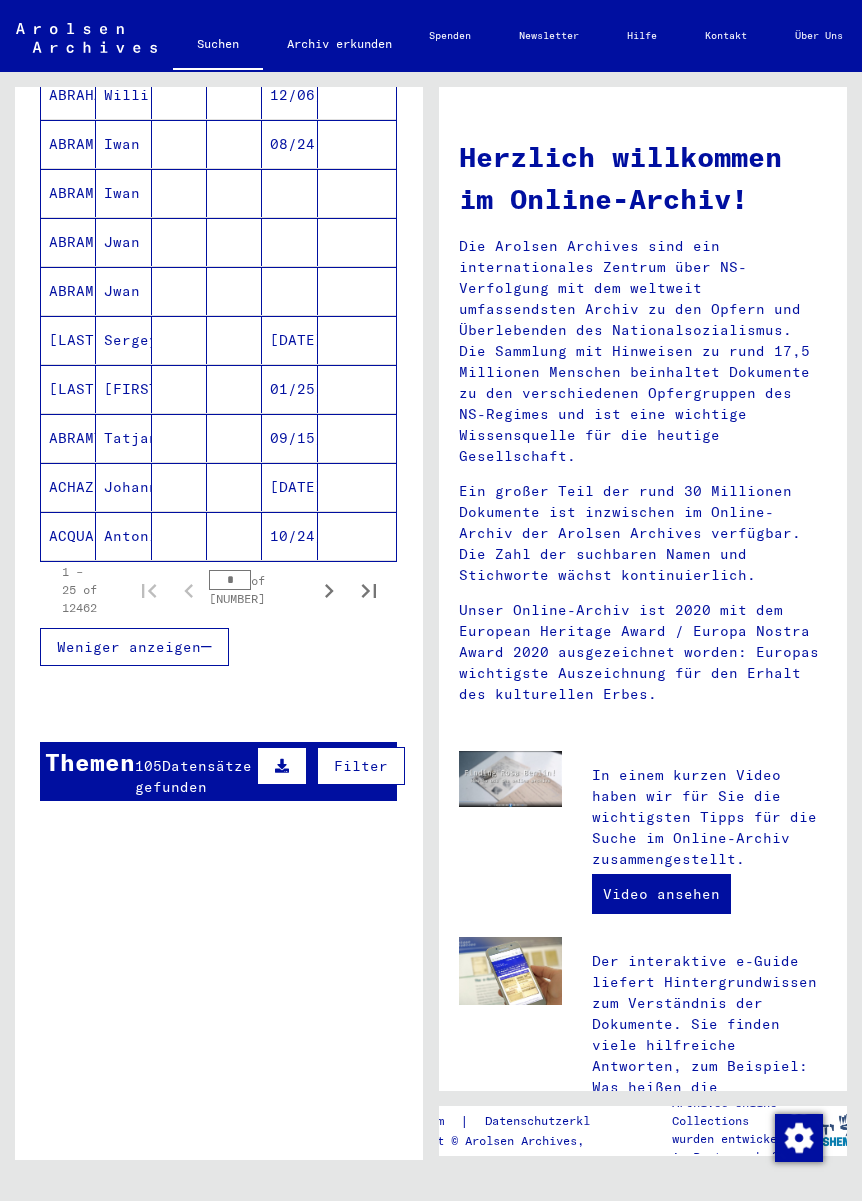 click at bounding box center (369, 590) 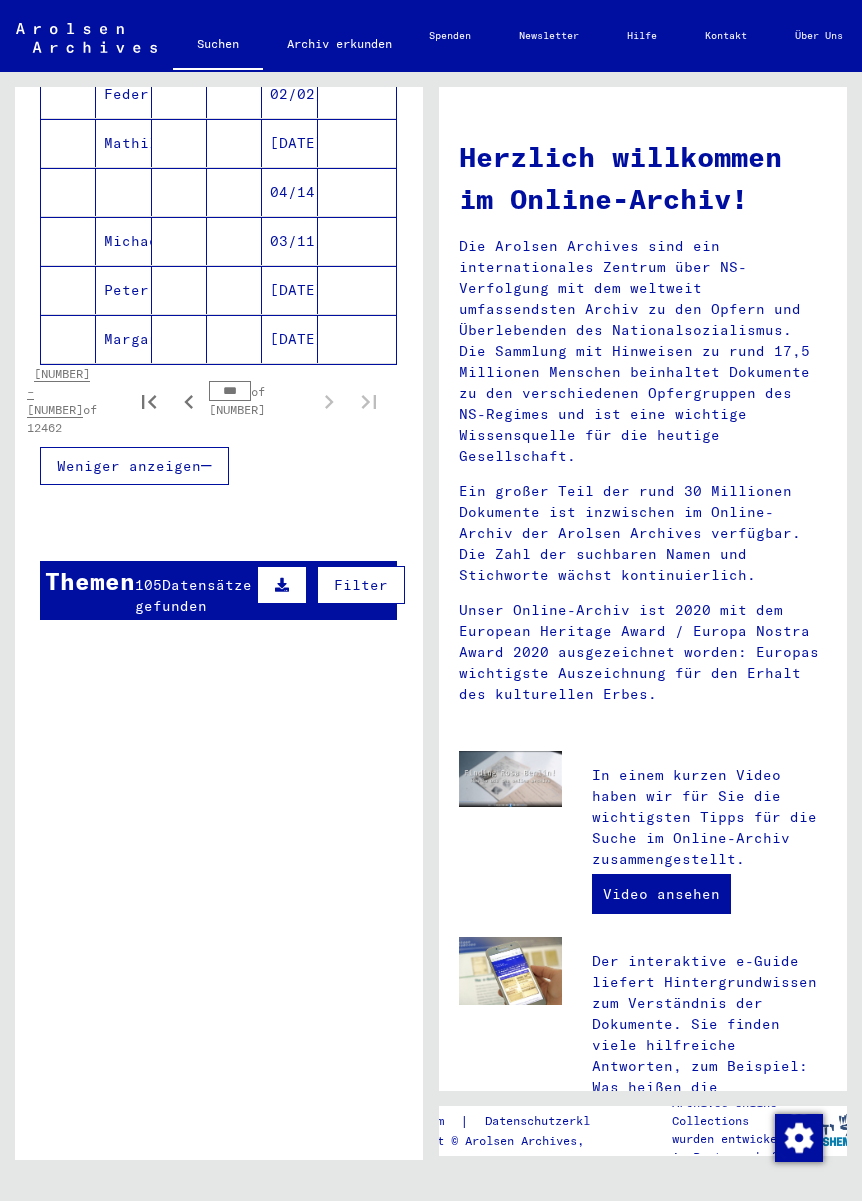 scroll, scrollTop: 593, scrollLeft: 0, axis: vertical 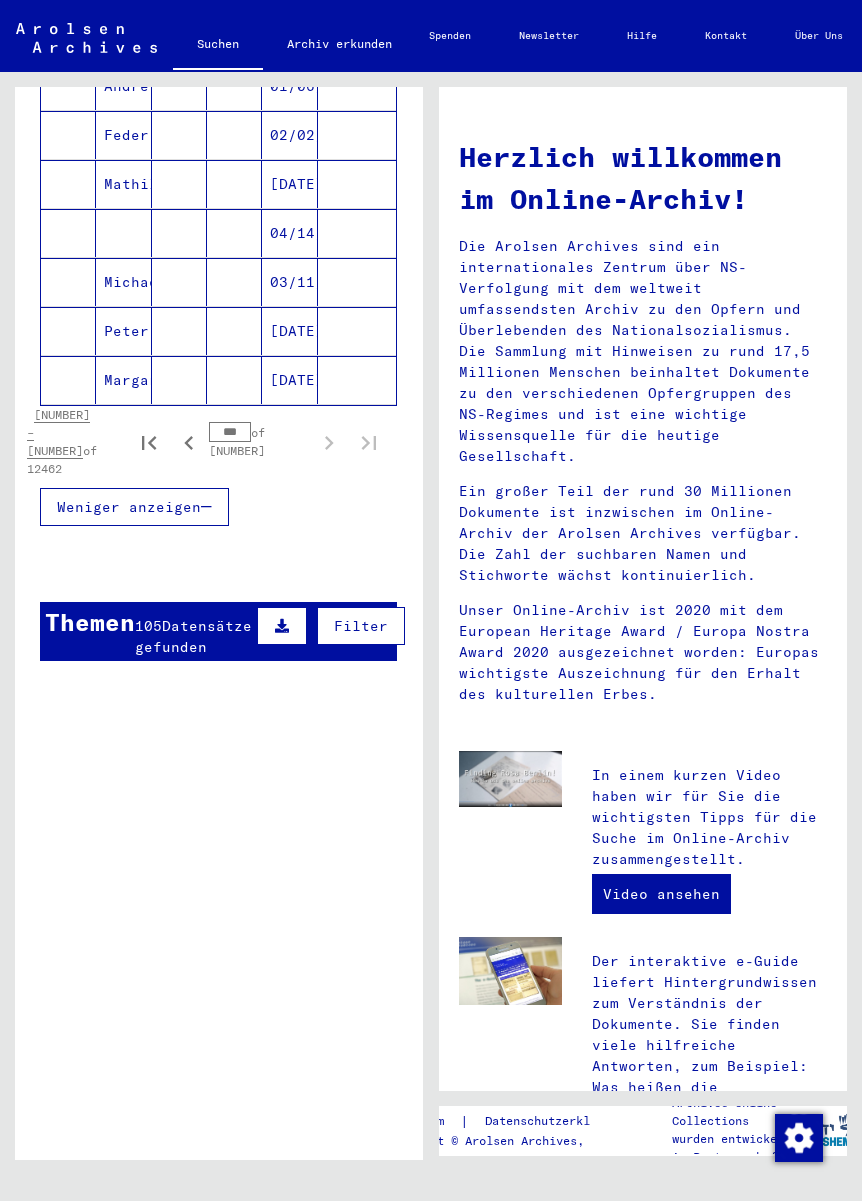 click on "Nach Themen oder Namen suchen ******* close  Suche     Archival tree units  Personen 12462  Datensätze gefunden  Filter   Nachname   Vorname   Geburtsname   Geburt‏   Geburtsdatum   Prisoner #      Fagfine         08/26/1920         Josef         01/08/1921         Paul         08/31/1903         Robert         02/09/1923         Georg         03/19/1899         Andre         01/06/1907         Feder         02/02/1923         Mathilde         06/08/1938                  04/14/1908         Michael         03/11/1946         Peter         09/25/1939         Margarete         03/25/1912       12451 – 12462  of 12462  ***  of 499  Weniger anzeigen  Signature Nachname Vorname Geburtsname Geburt‏ Geburtsdatum Prisoner # Vater (Adoptivvater) Mutter (Adoptivmutter) Religion Nationalität Beruf Haftstätte Sterbedatum Letzter Wohnort Letzter Wohnort (Land) Haftstätte Letzter Wohnort (Provinz) Letzter Wohnort (Ort) Letzter Wohnort (Stadtteil) Letzter Wohnort (Straße) Letzter Wohnort (Hausnummer) WOZNIAK Kon" 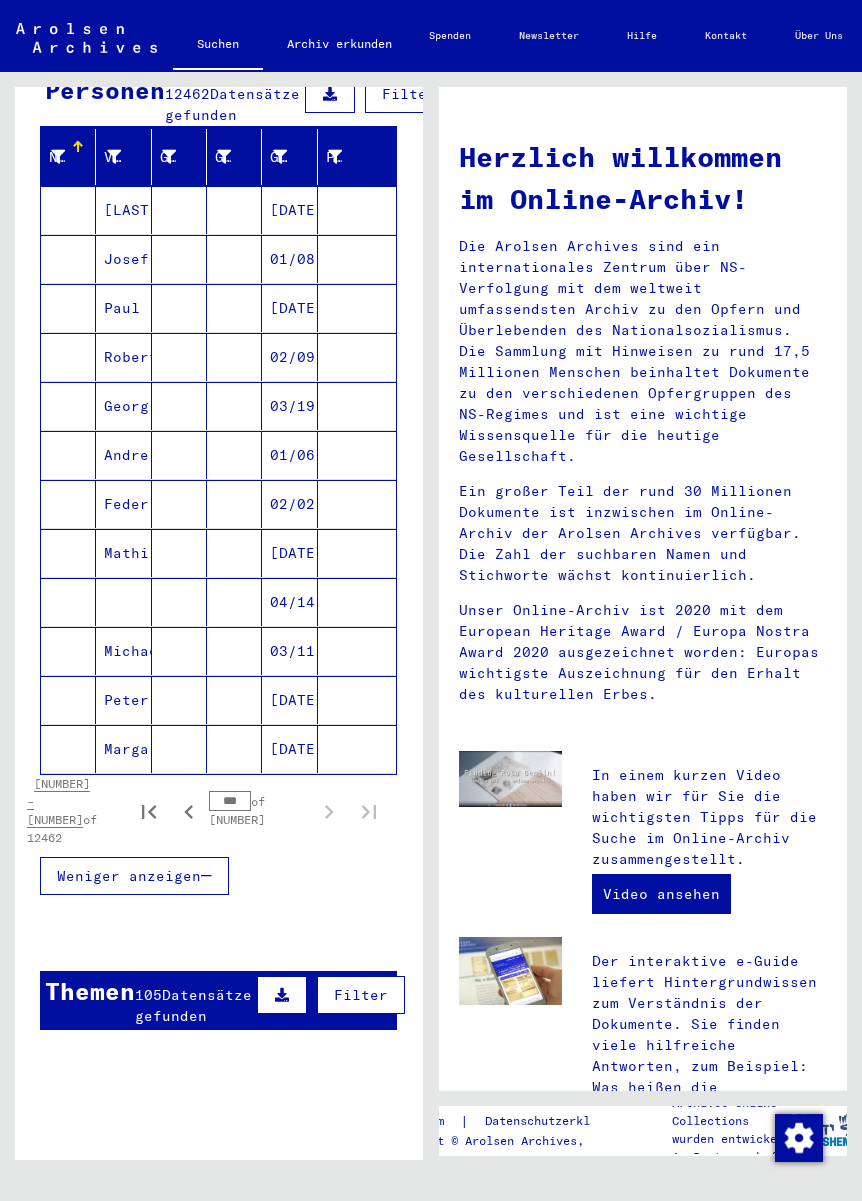 scroll, scrollTop: 222, scrollLeft: 0, axis: vertical 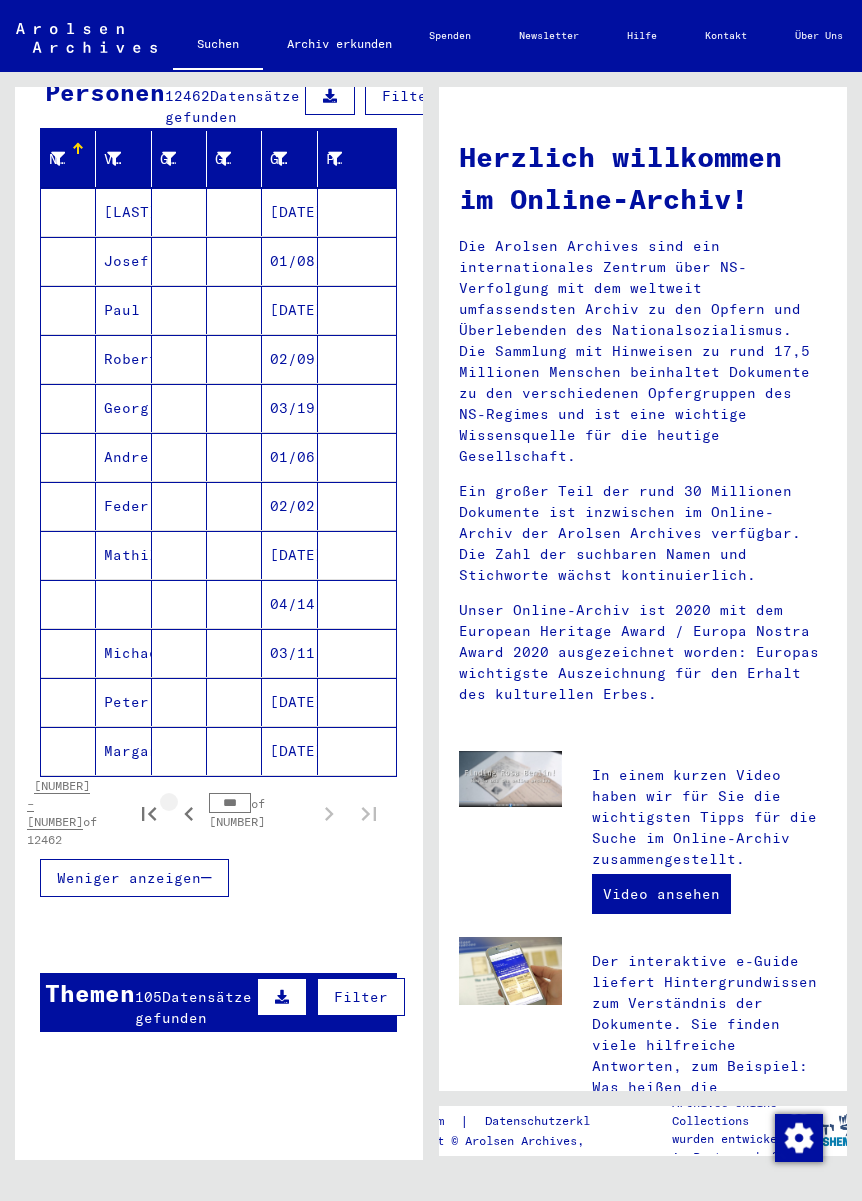 click 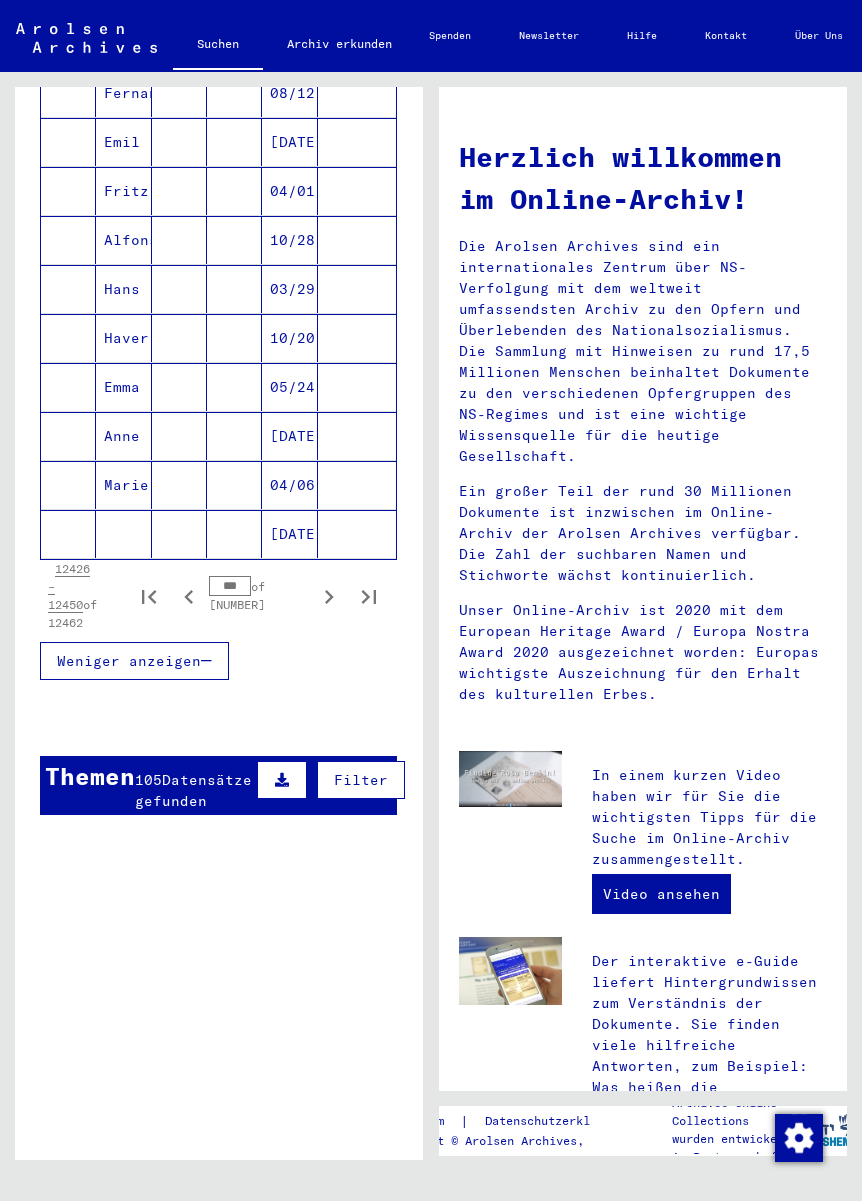 scroll, scrollTop: 1095, scrollLeft: 0, axis: vertical 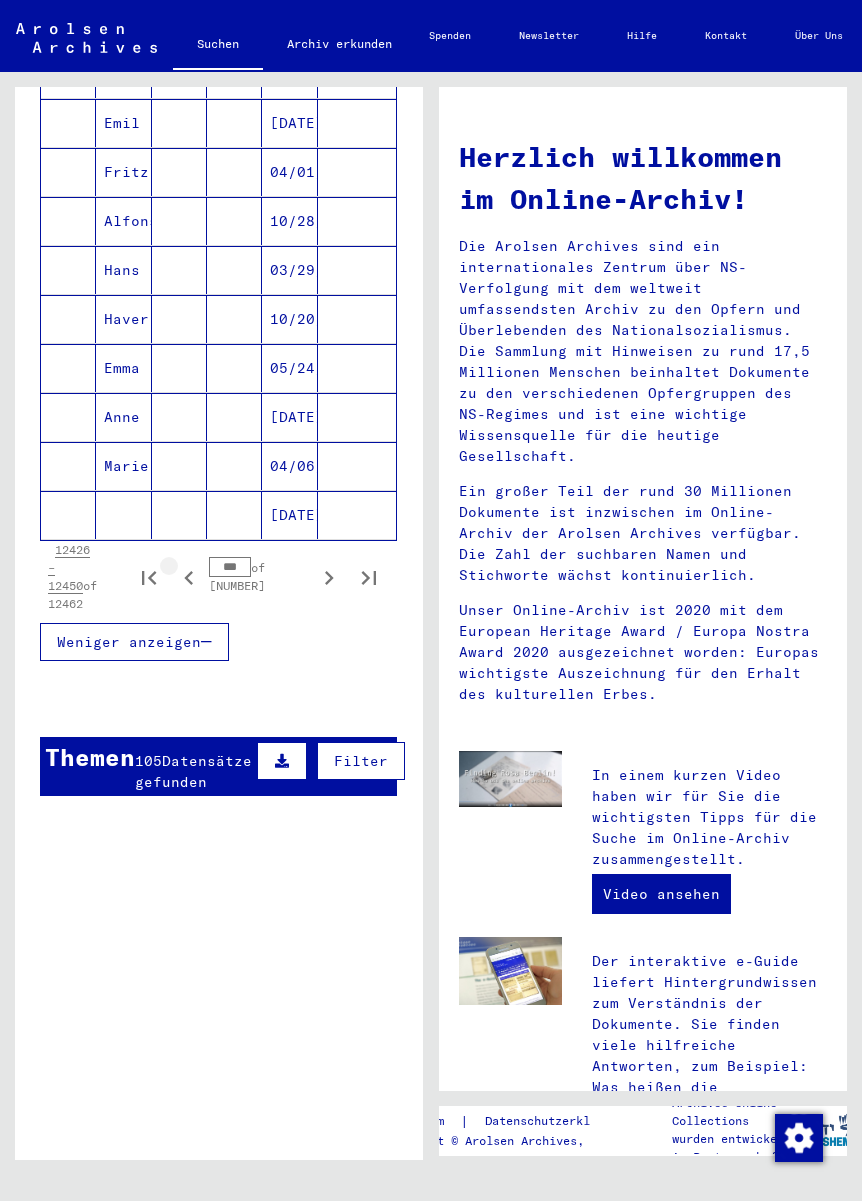 click at bounding box center (189, 577) 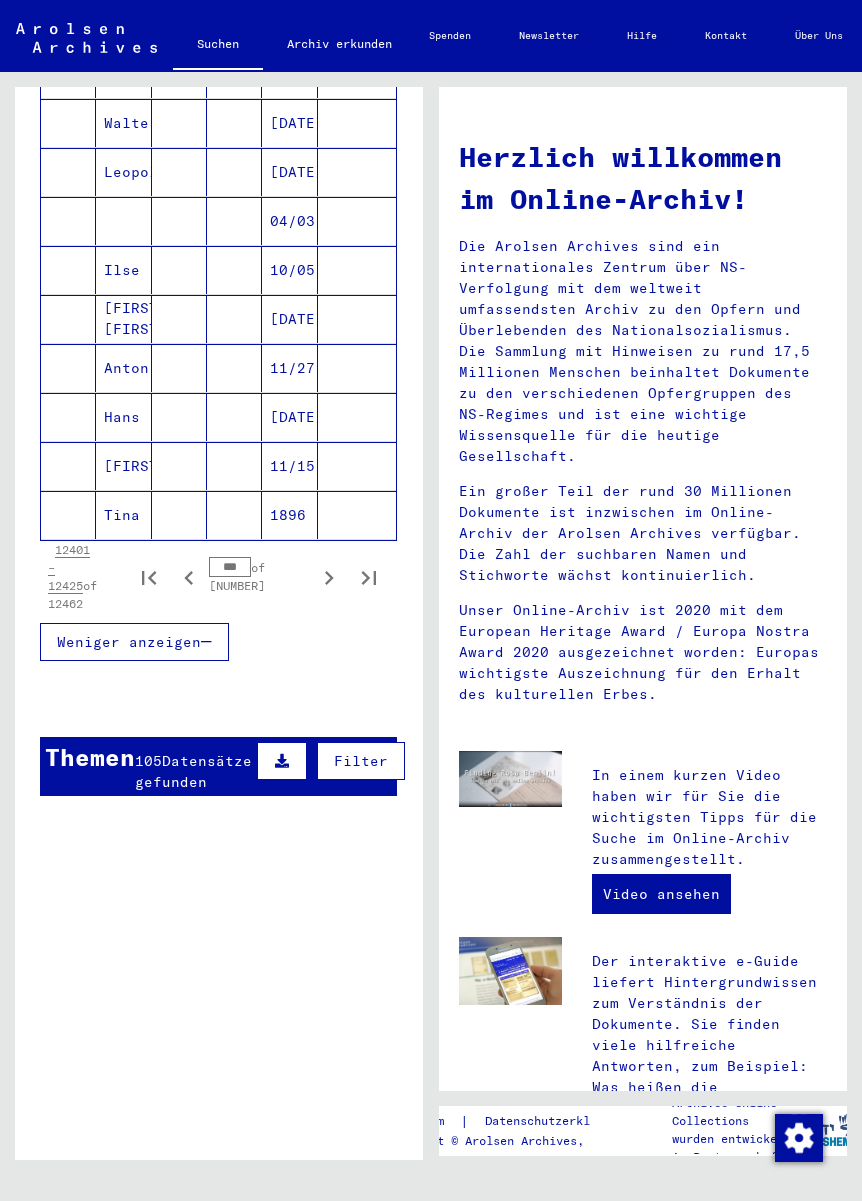 click 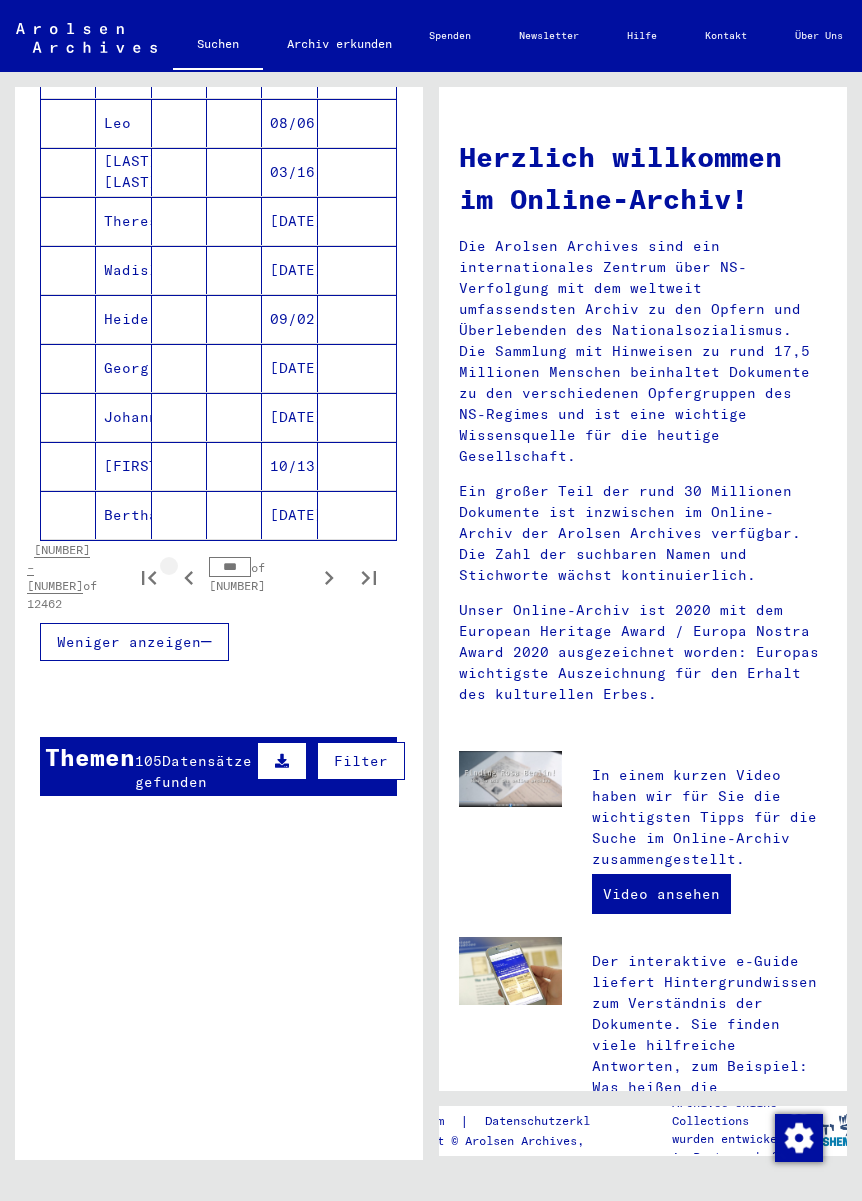 click 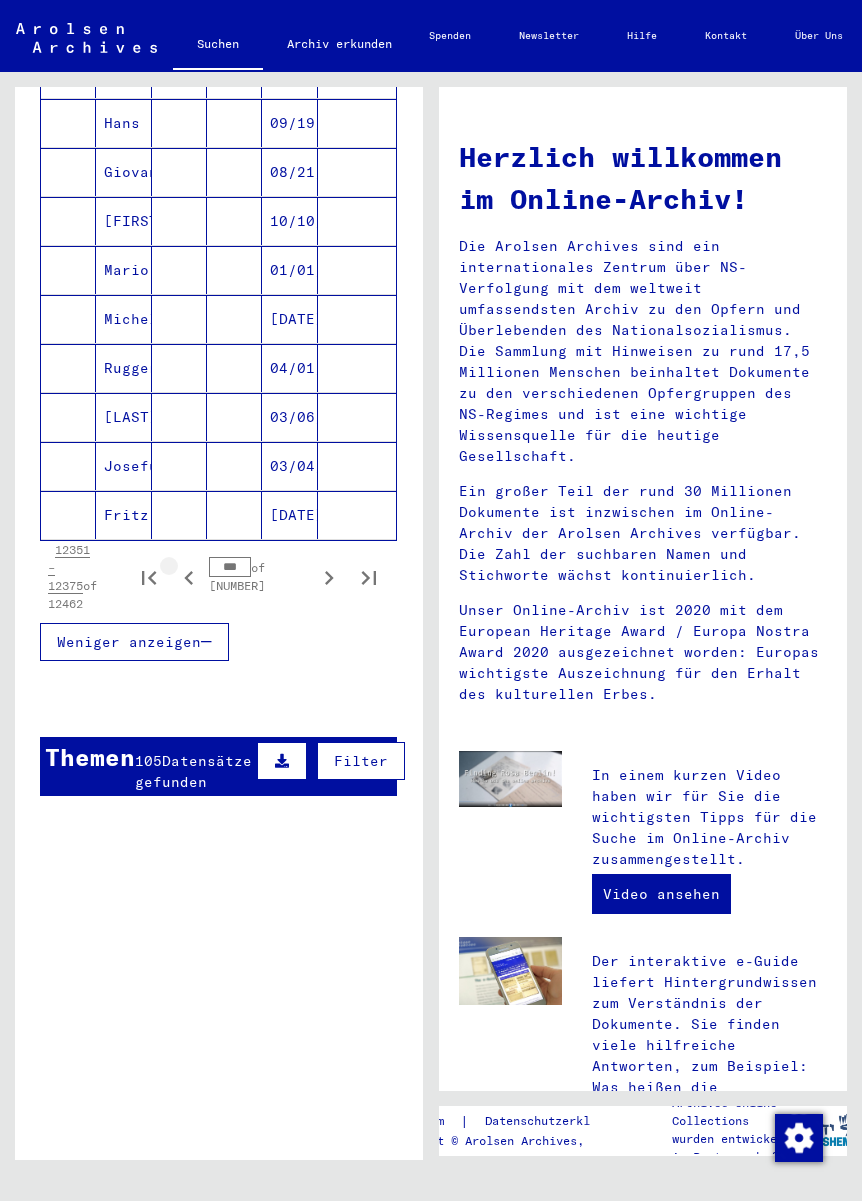 click 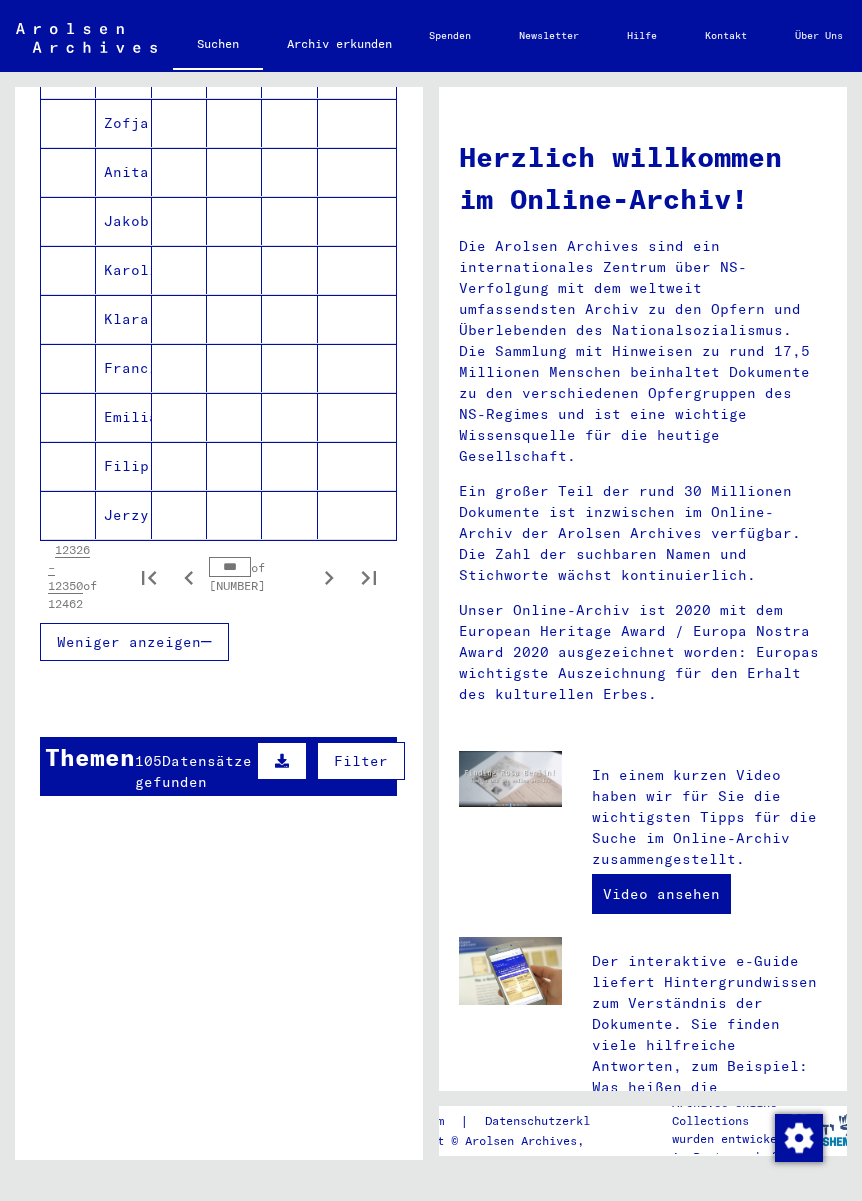 click on "***" at bounding box center (230, 567) 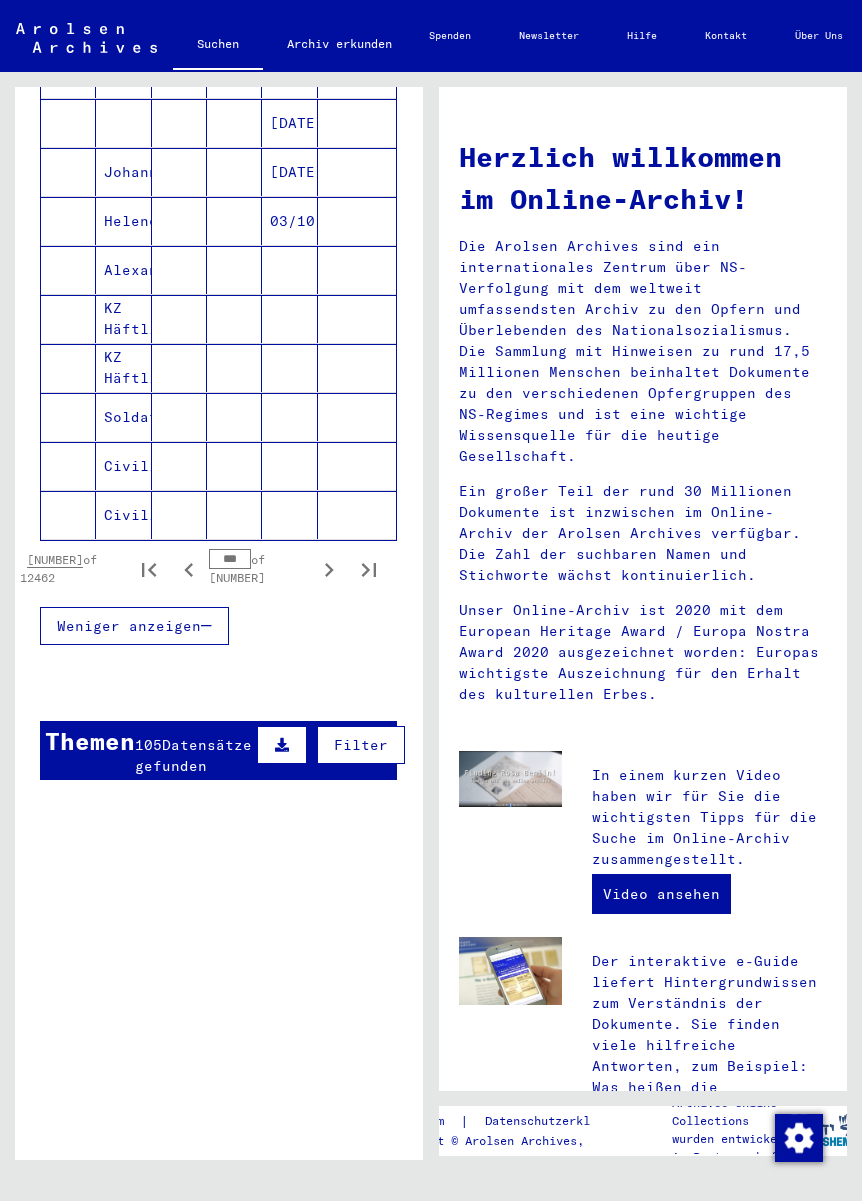 click 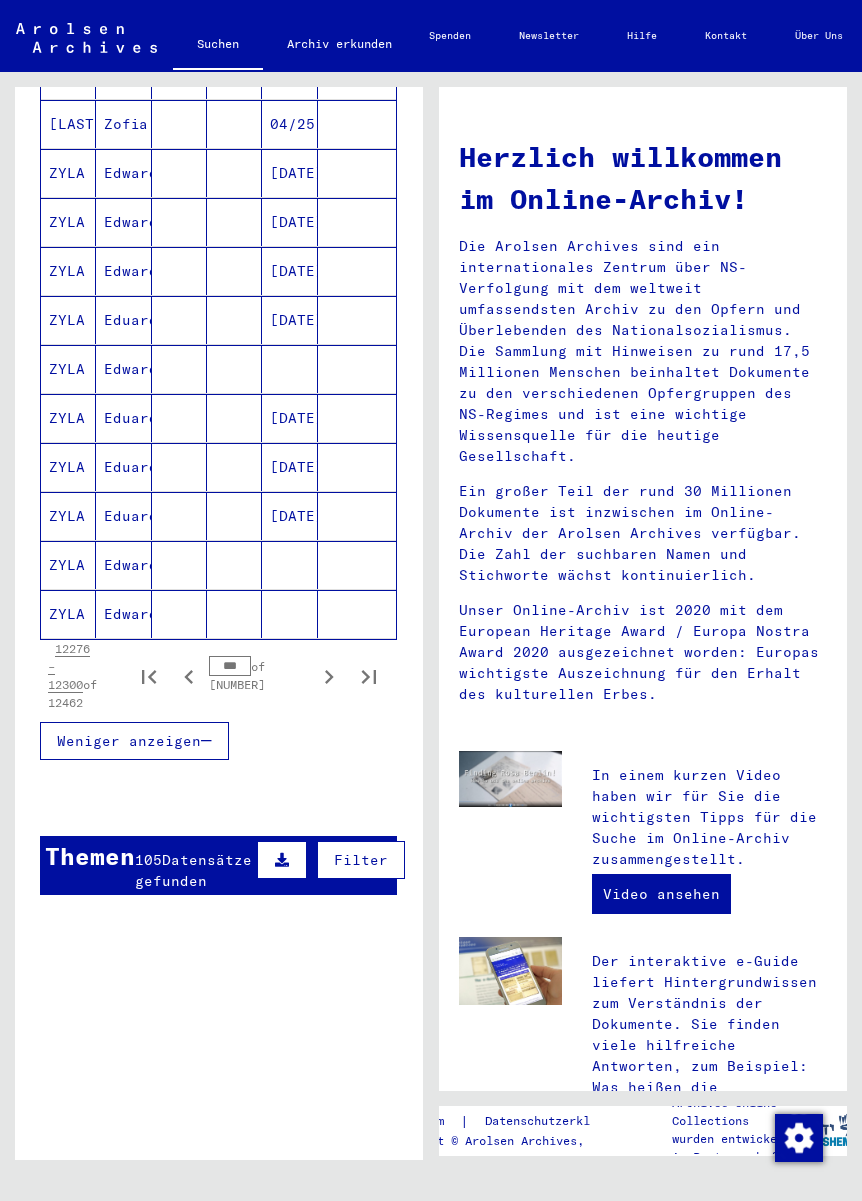 scroll, scrollTop: 995, scrollLeft: 0, axis: vertical 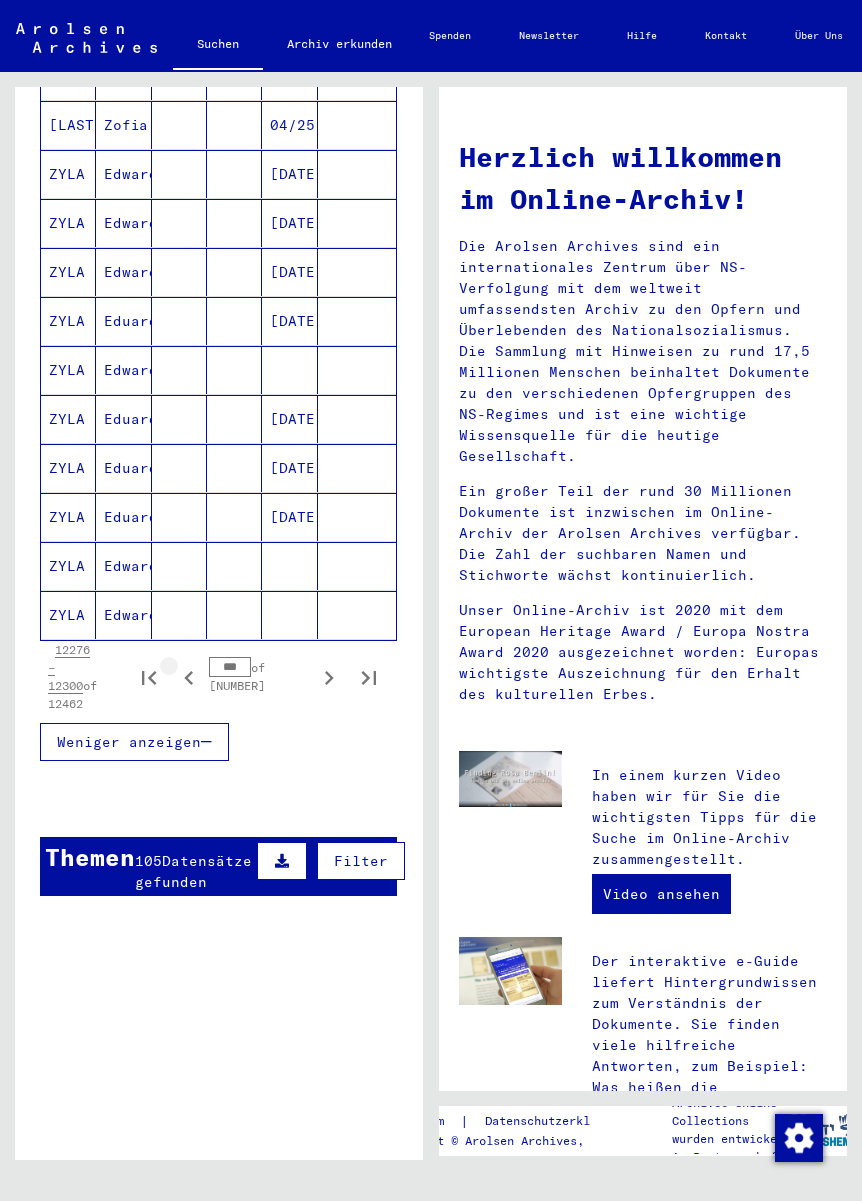 click 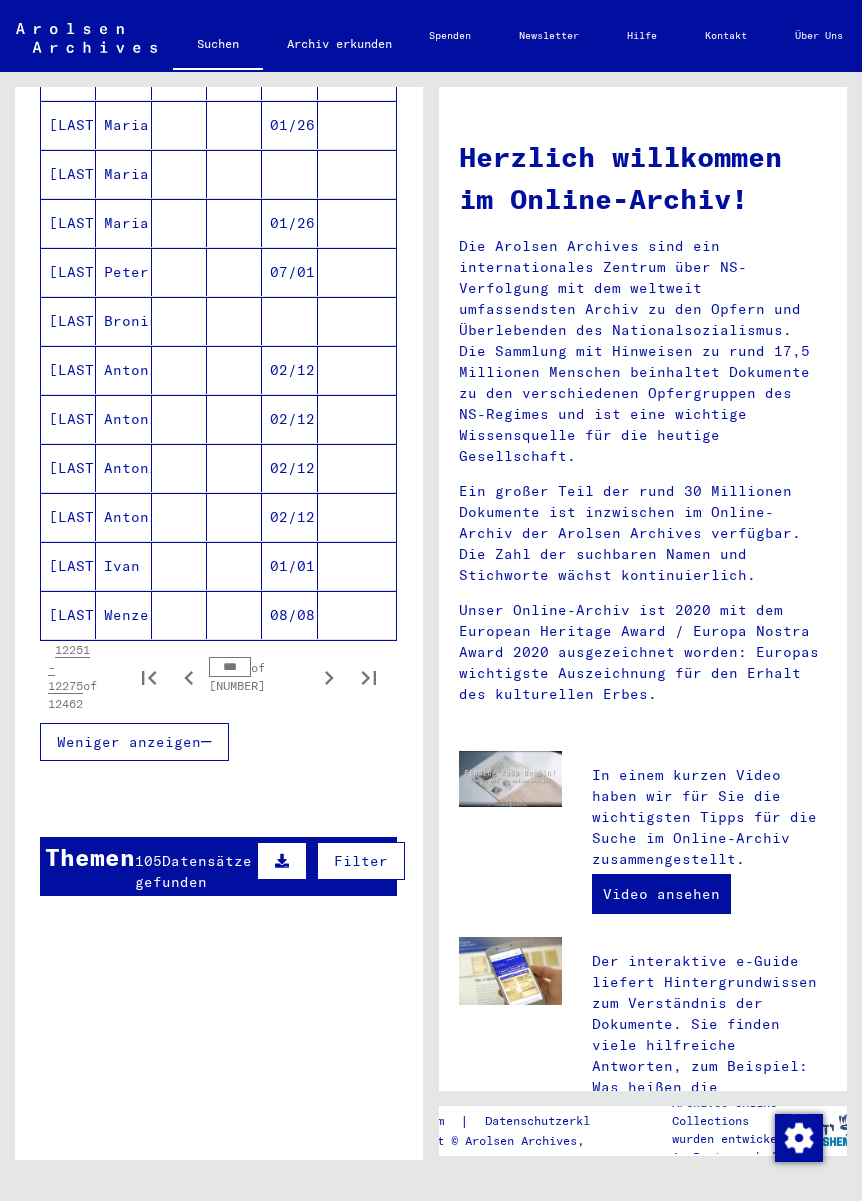 click 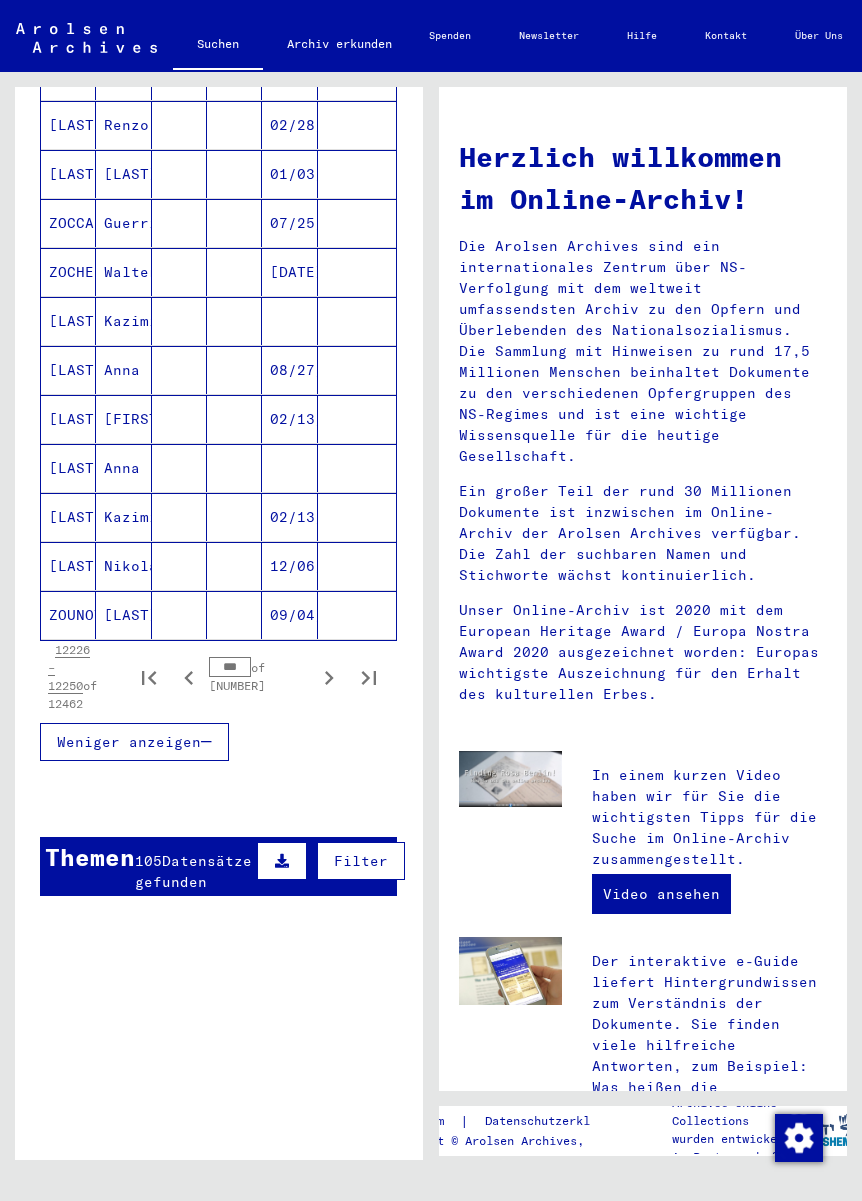 click on "***" at bounding box center [230, 667] 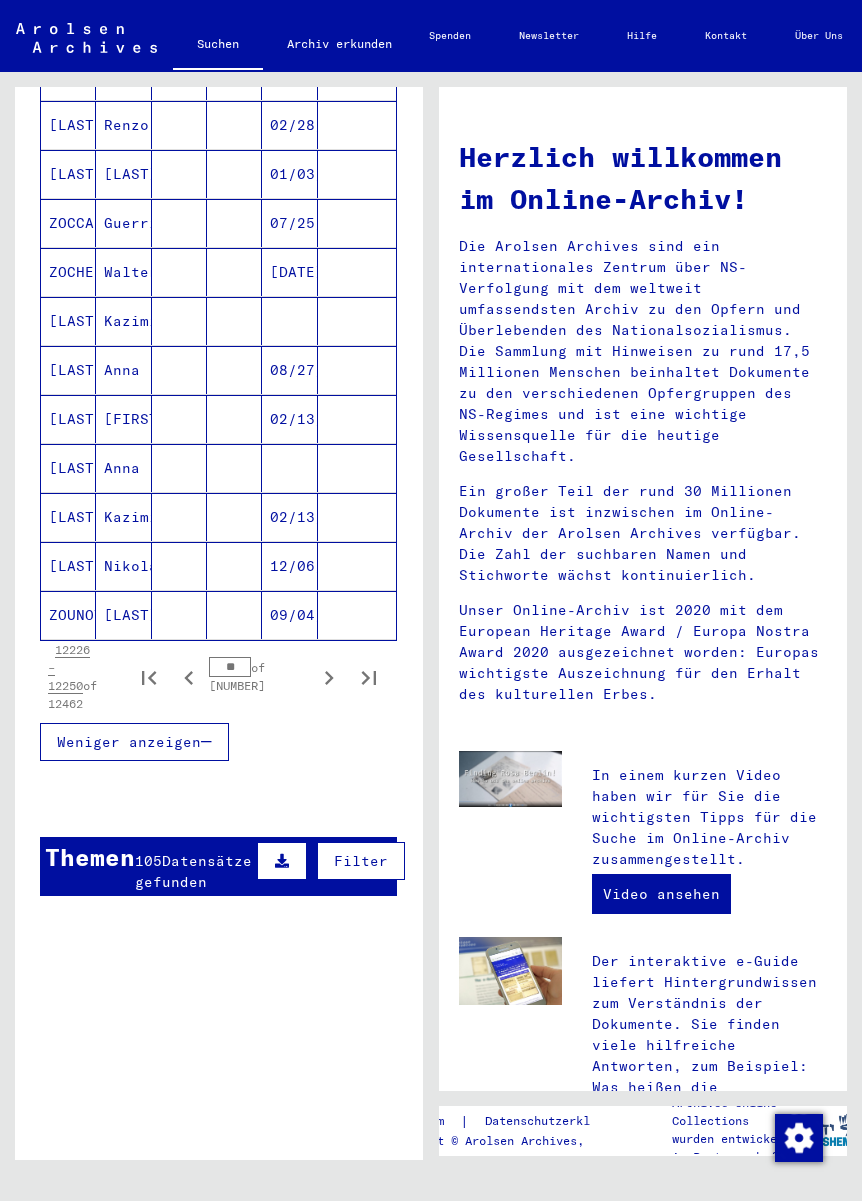 type on "*" 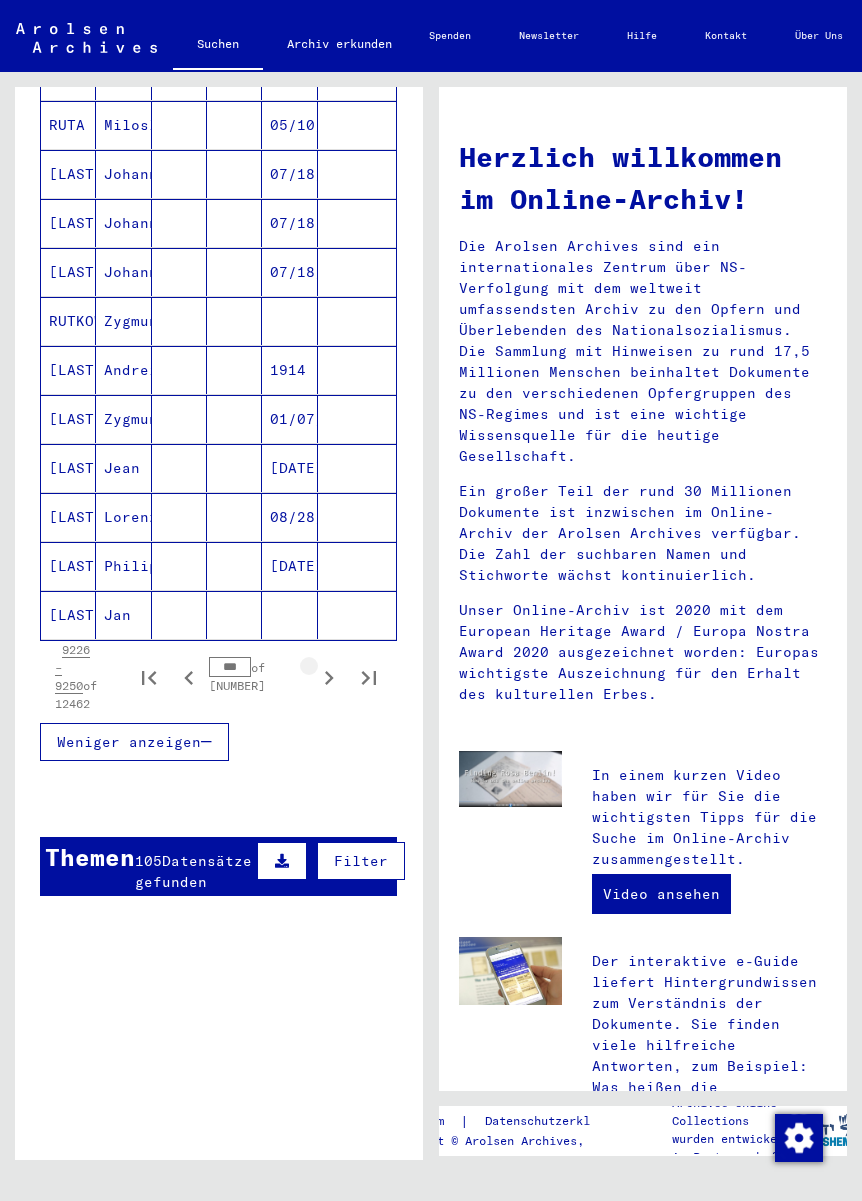 click 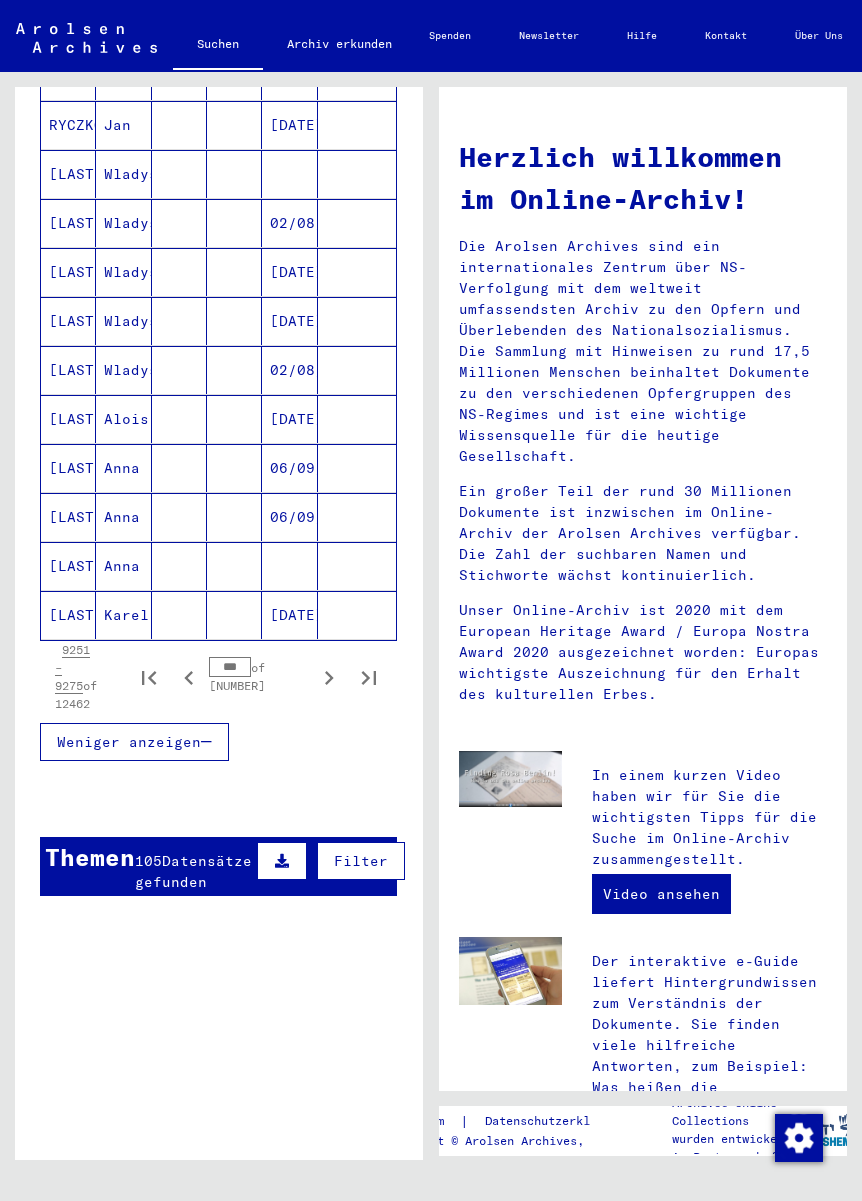 click at bounding box center (329, 677) 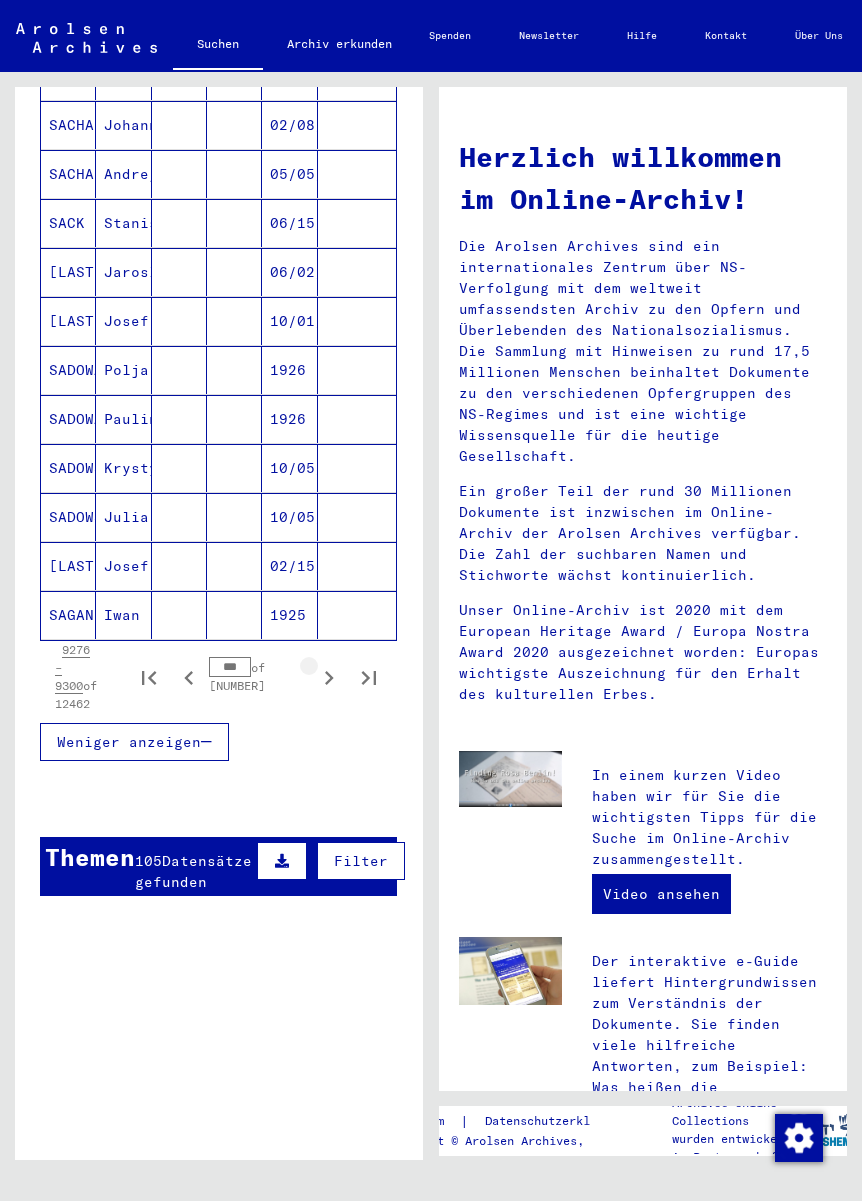 click 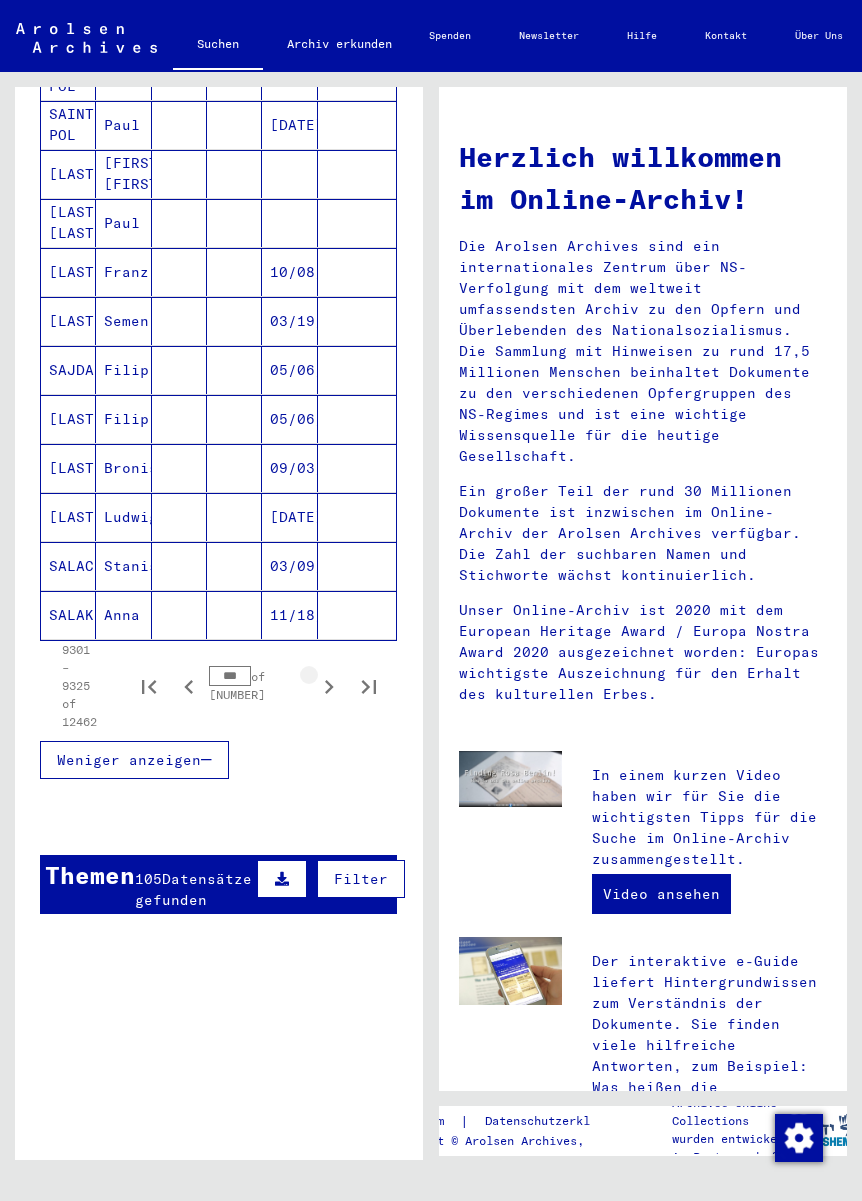click at bounding box center [329, 686] 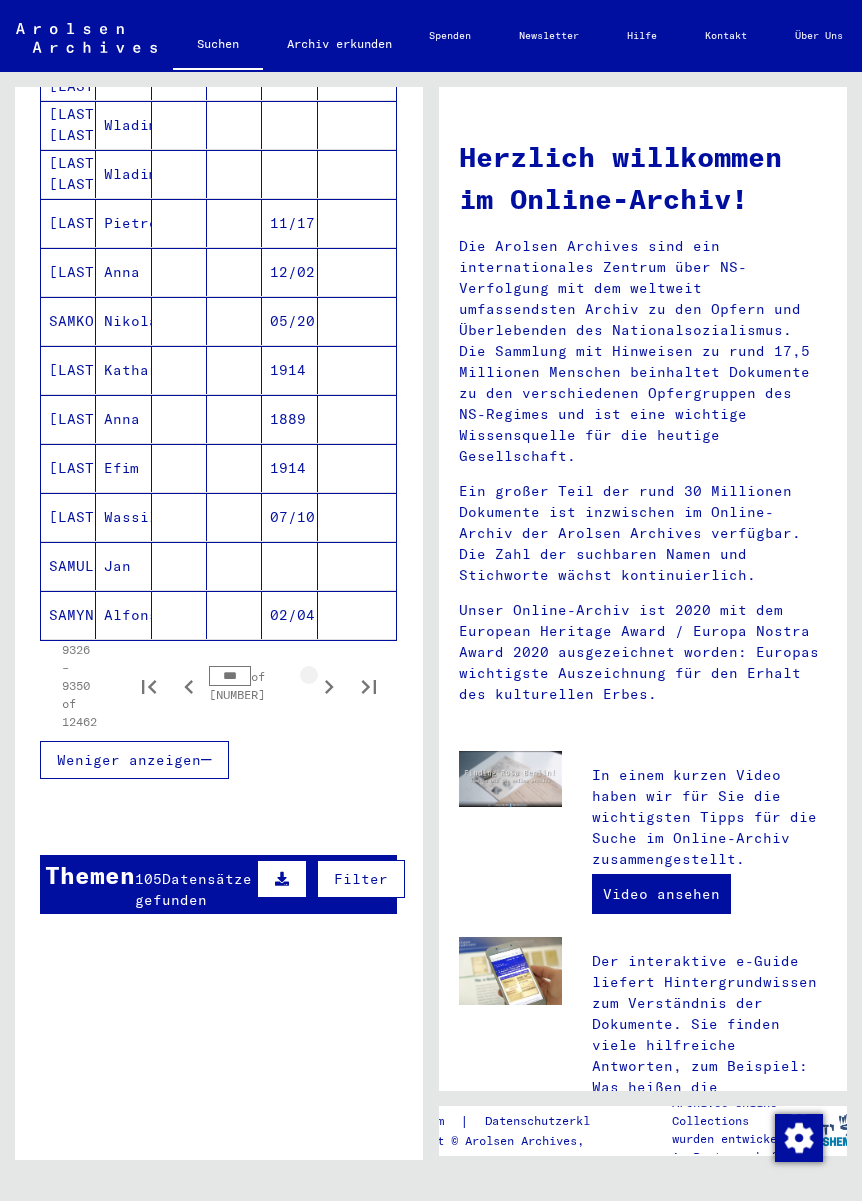 click at bounding box center (329, 686) 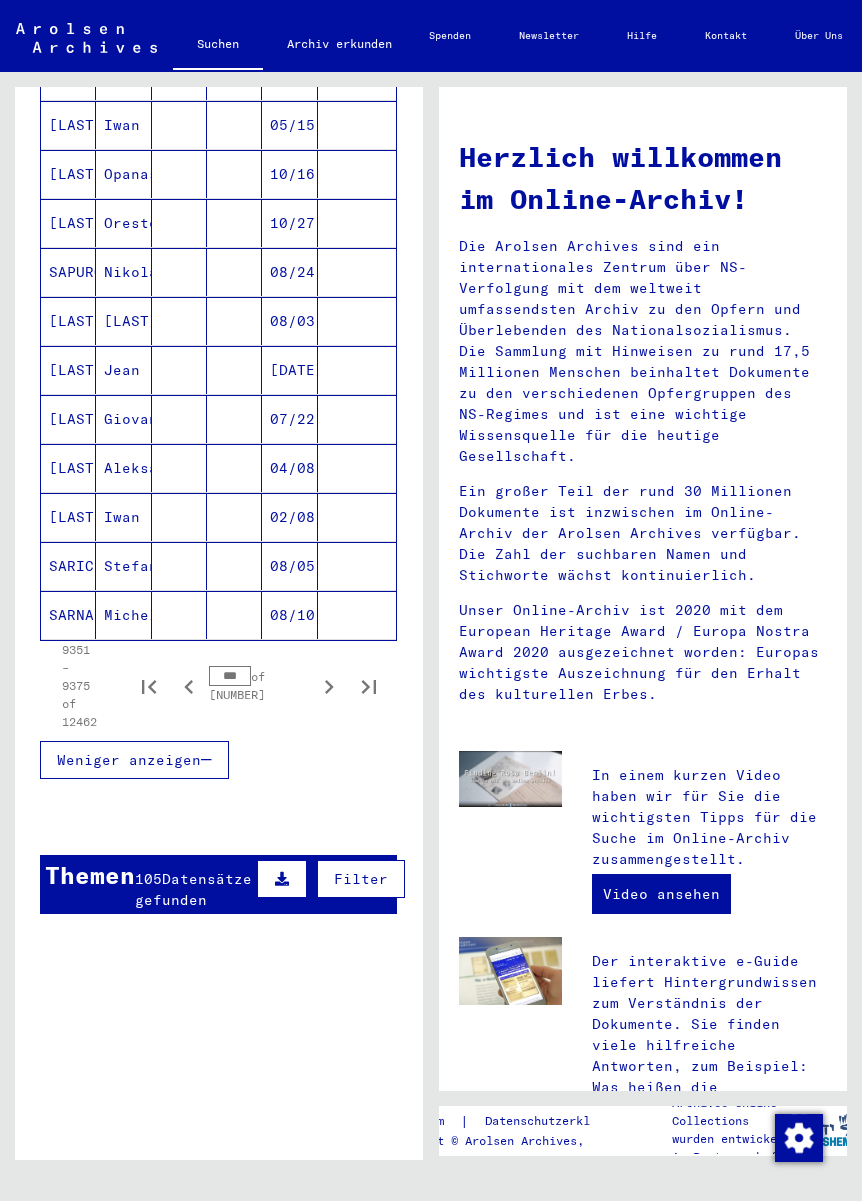 click at bounding box center [329, 686] 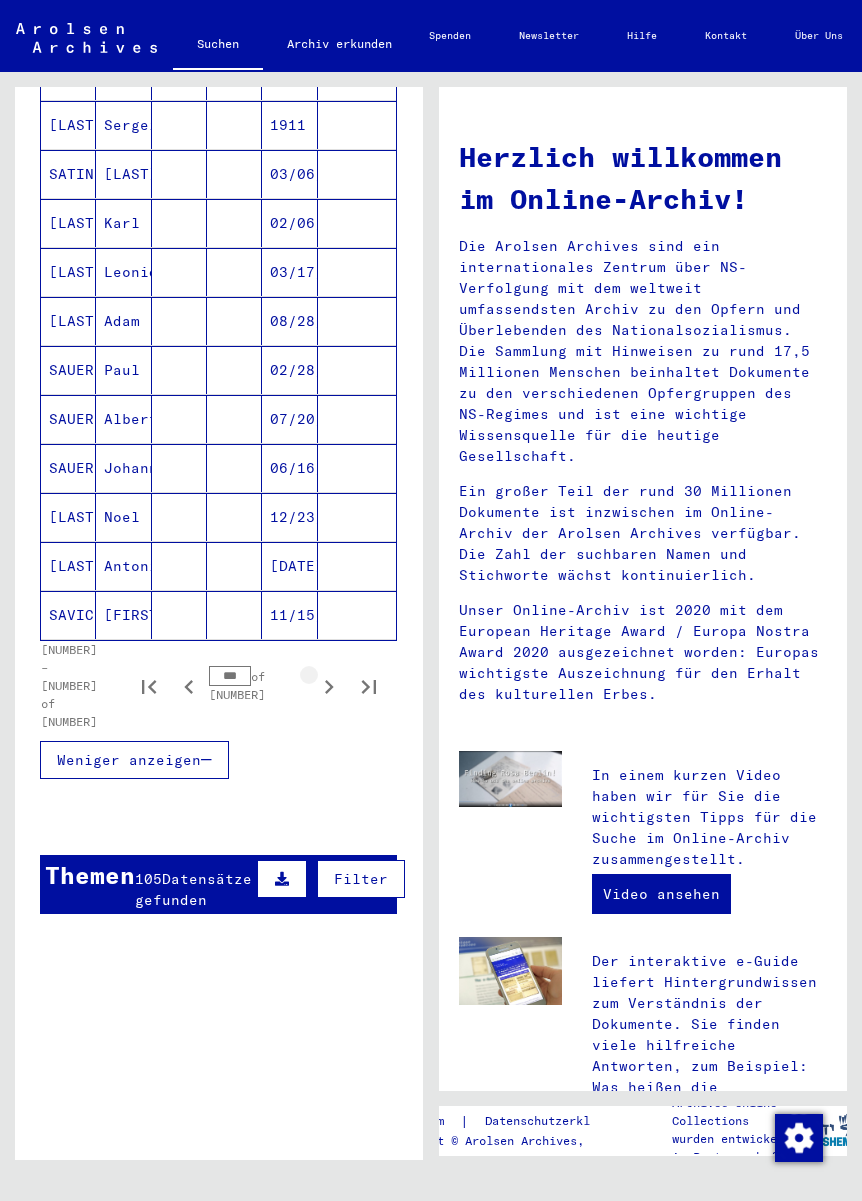 click 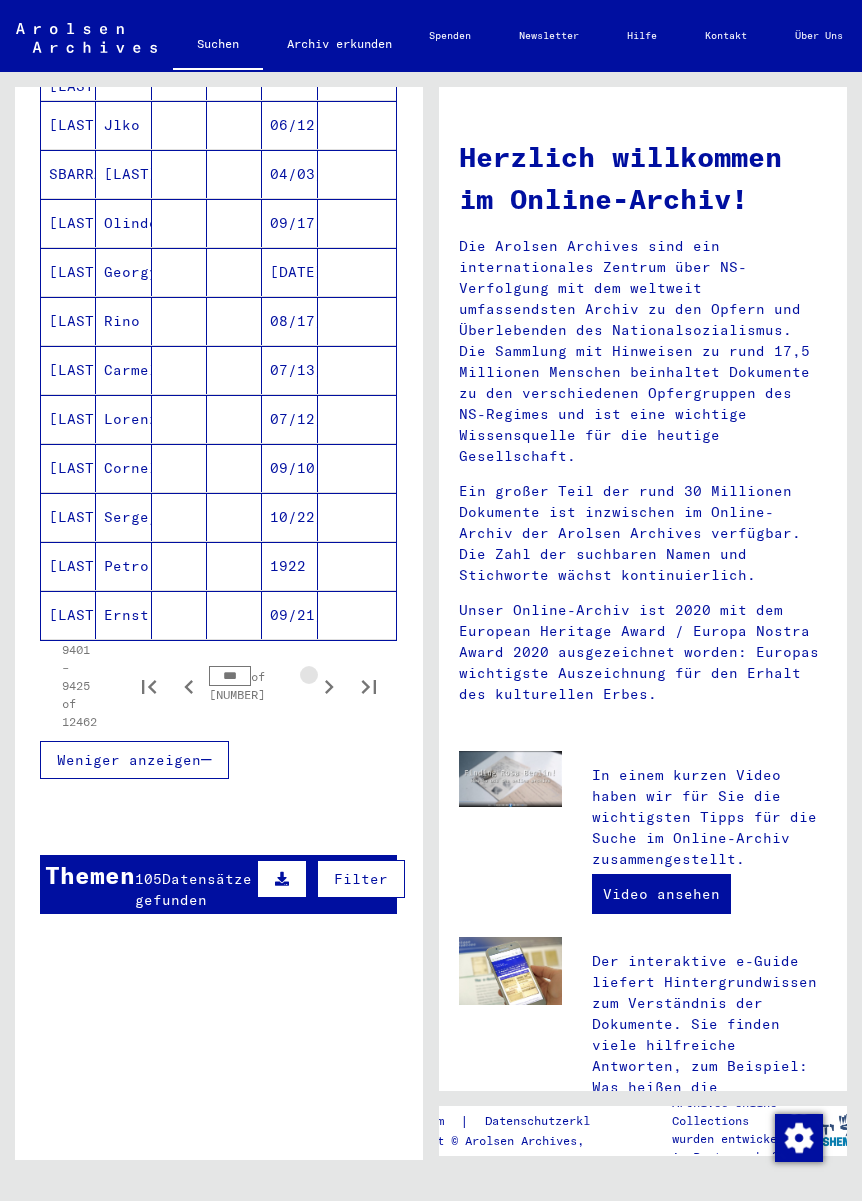 click 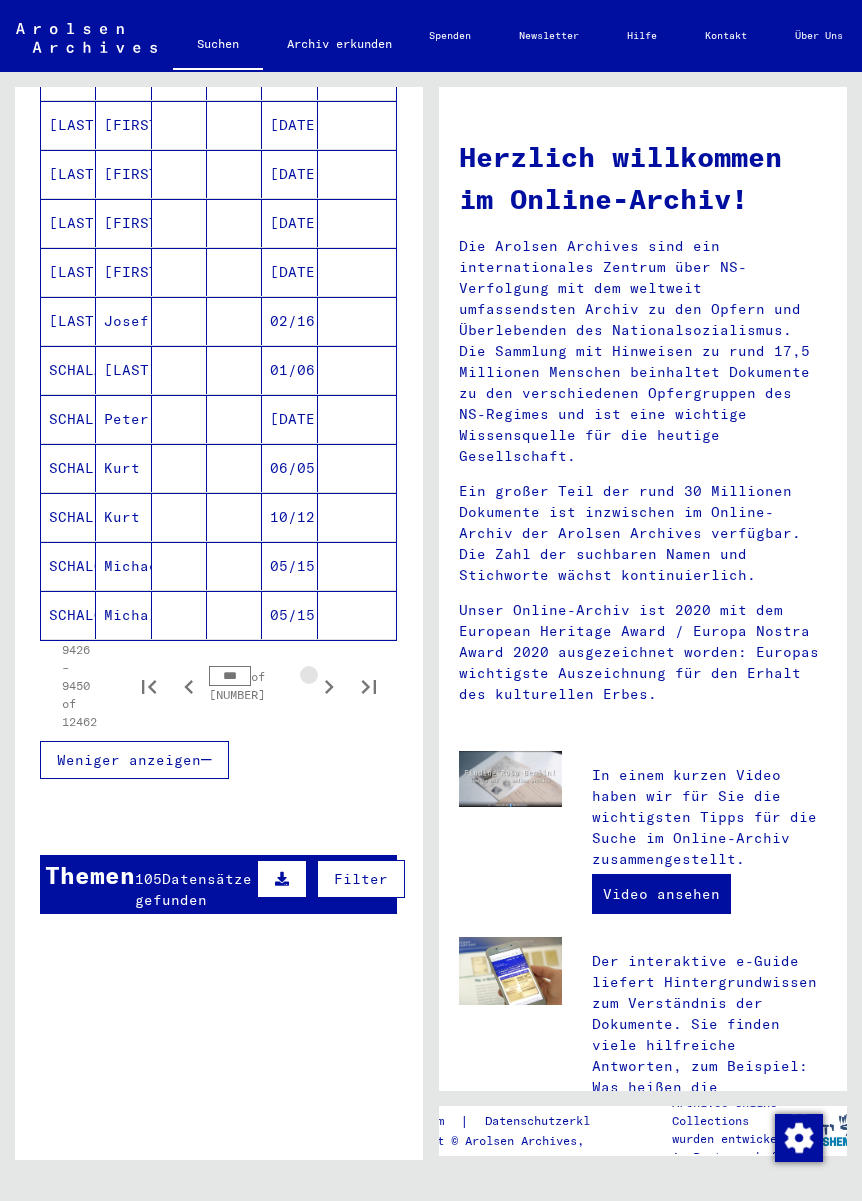 click 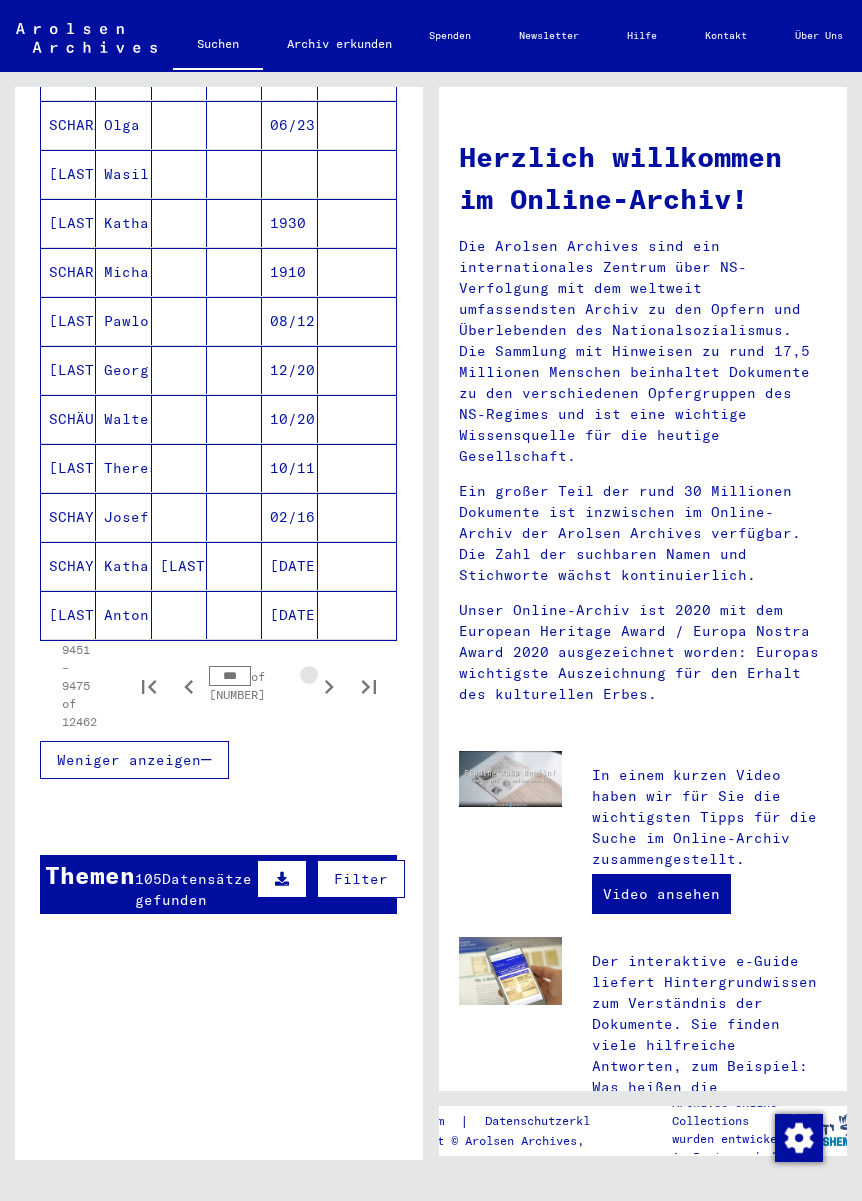 click 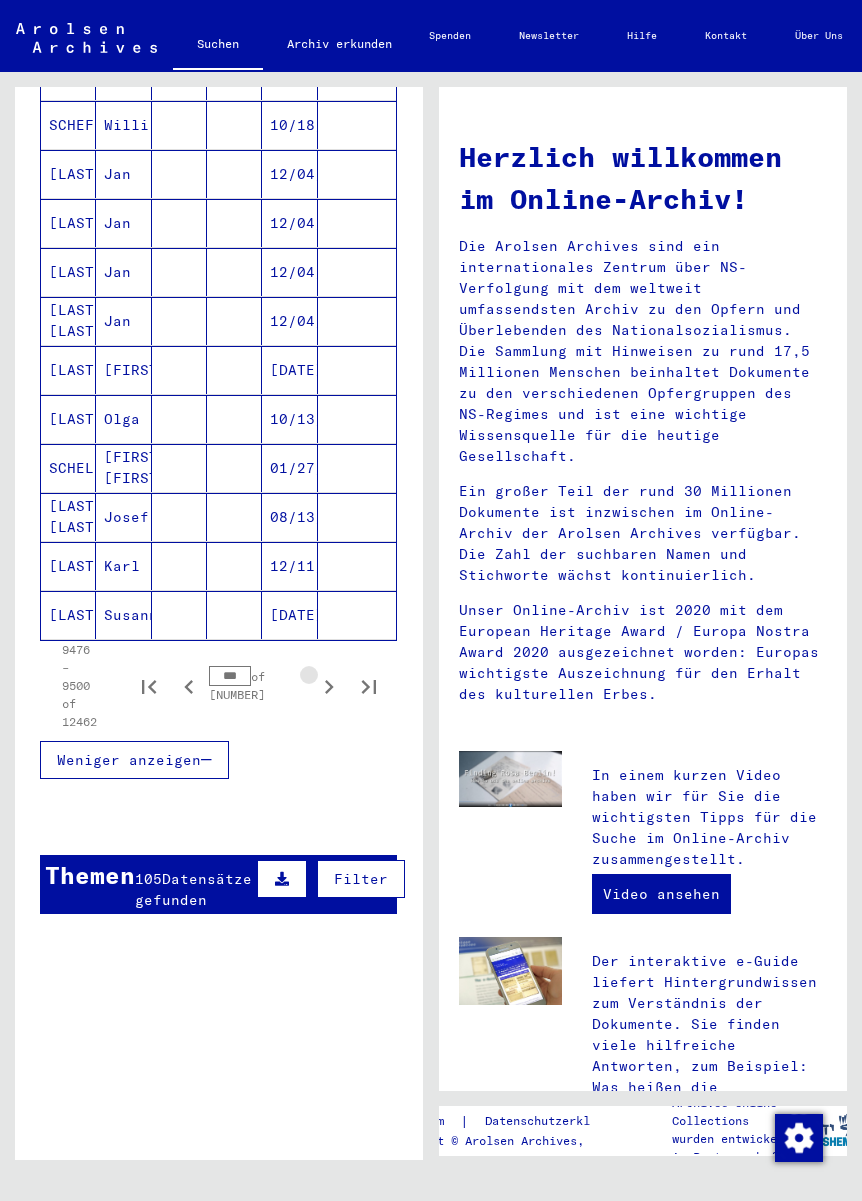 click 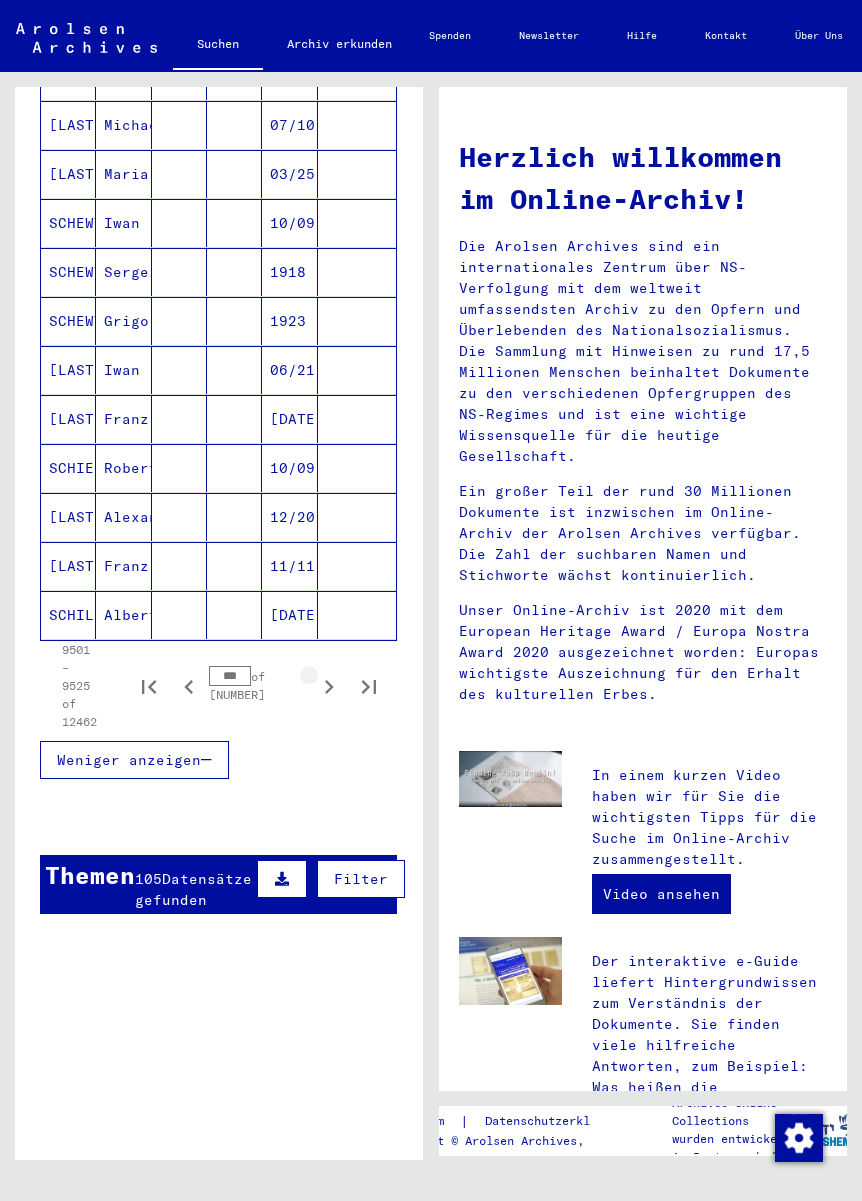 click 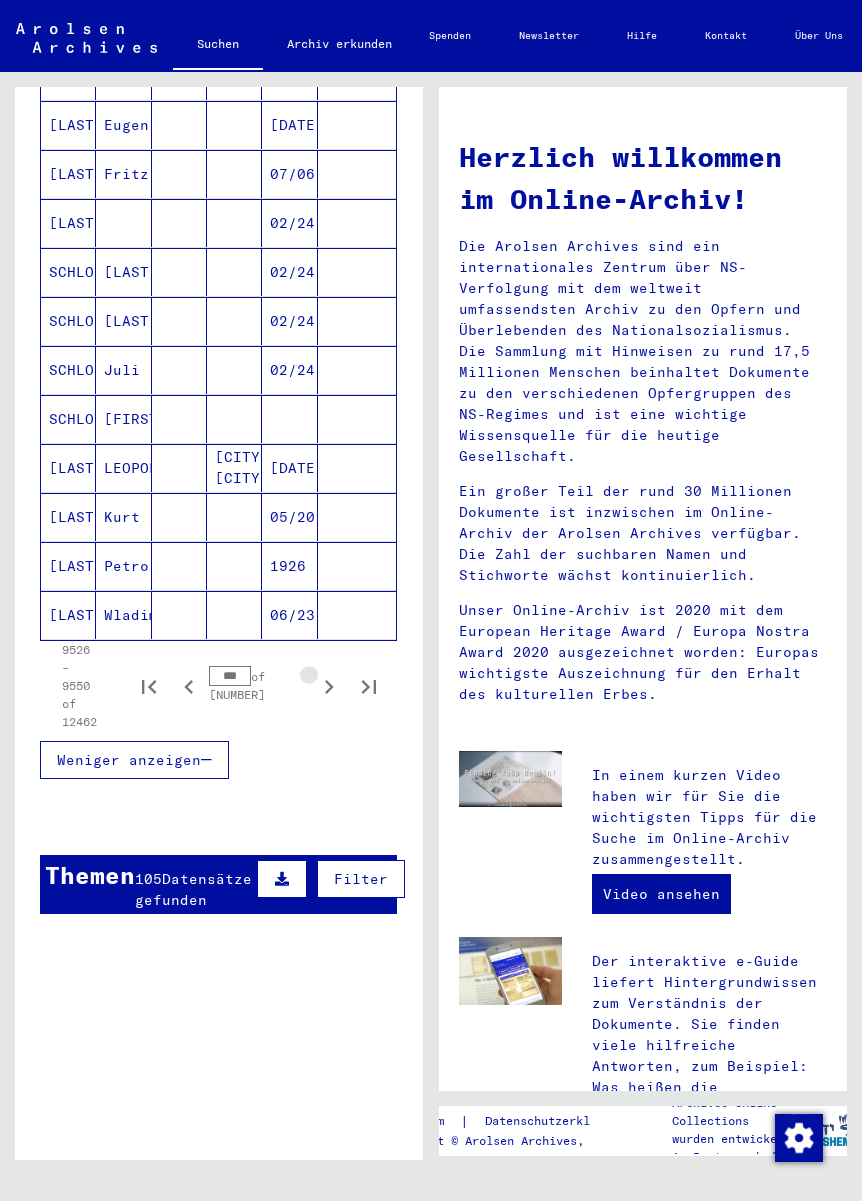 click 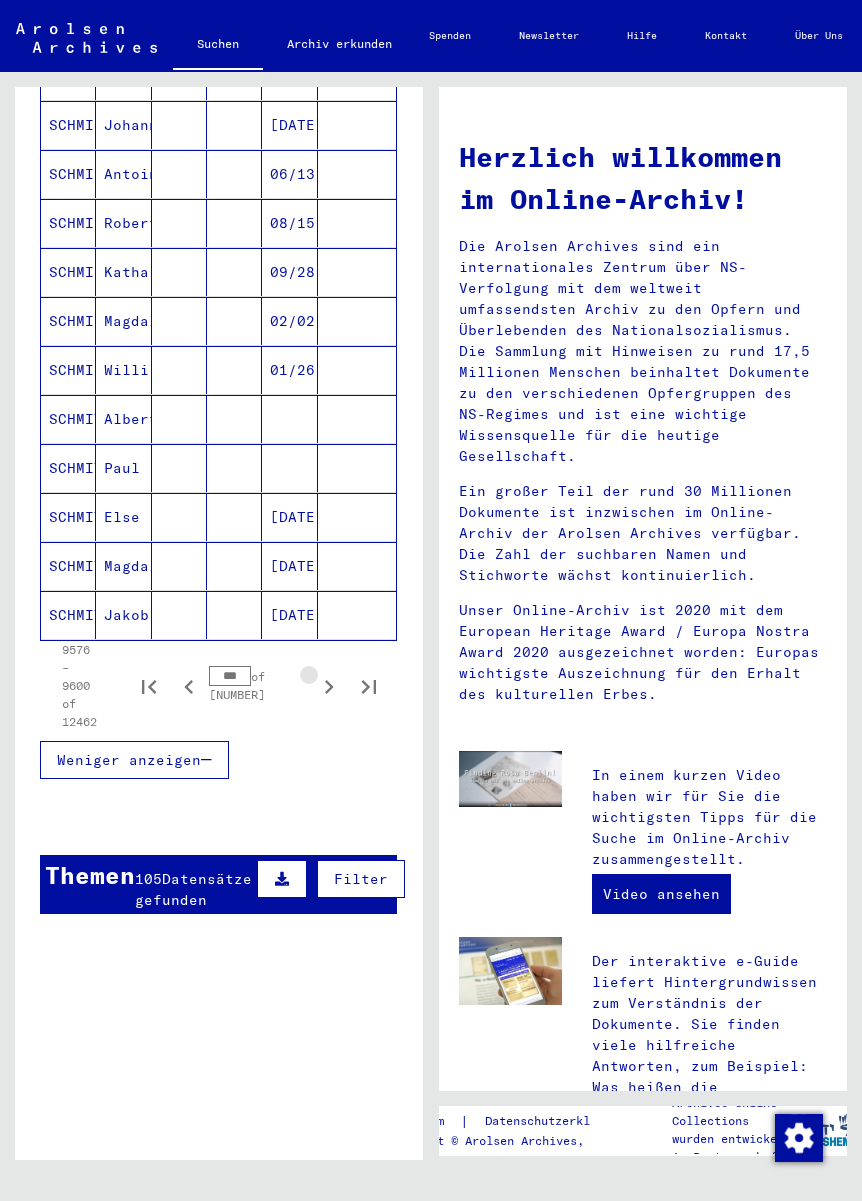 click 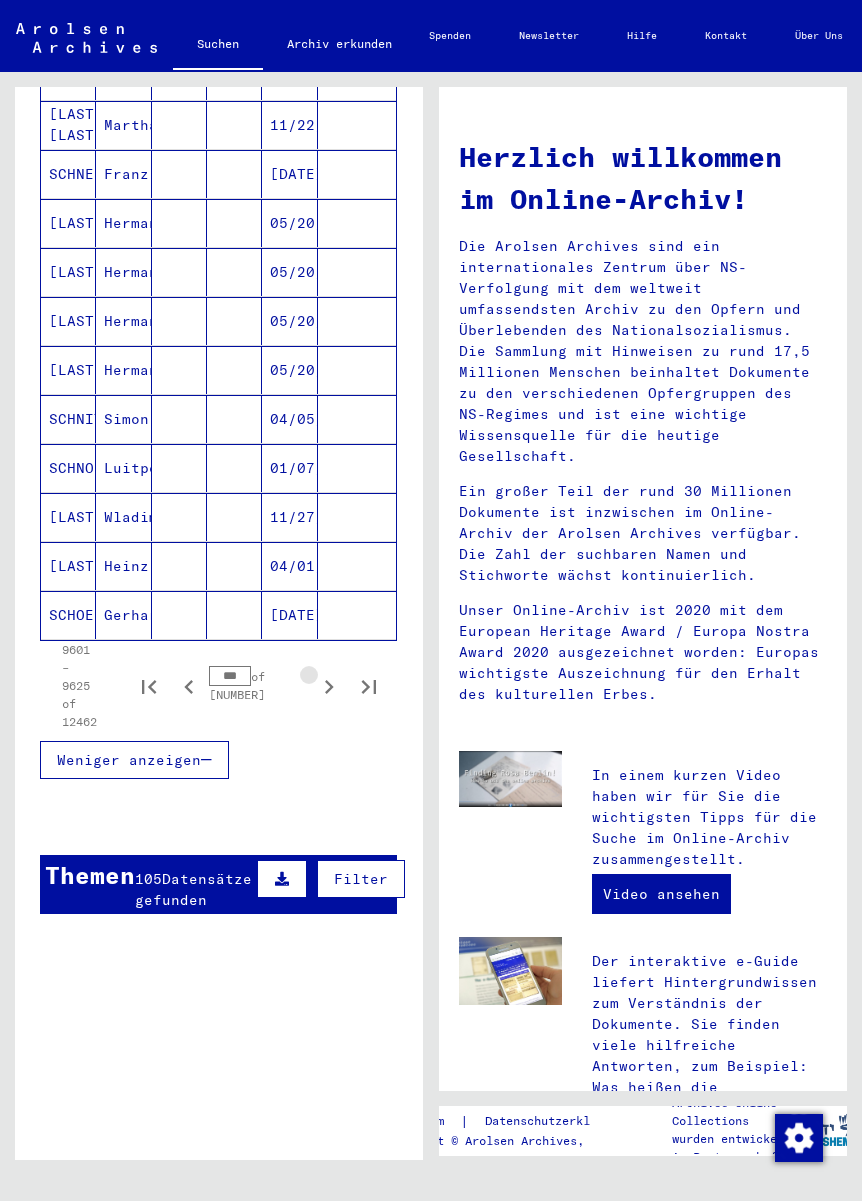 click 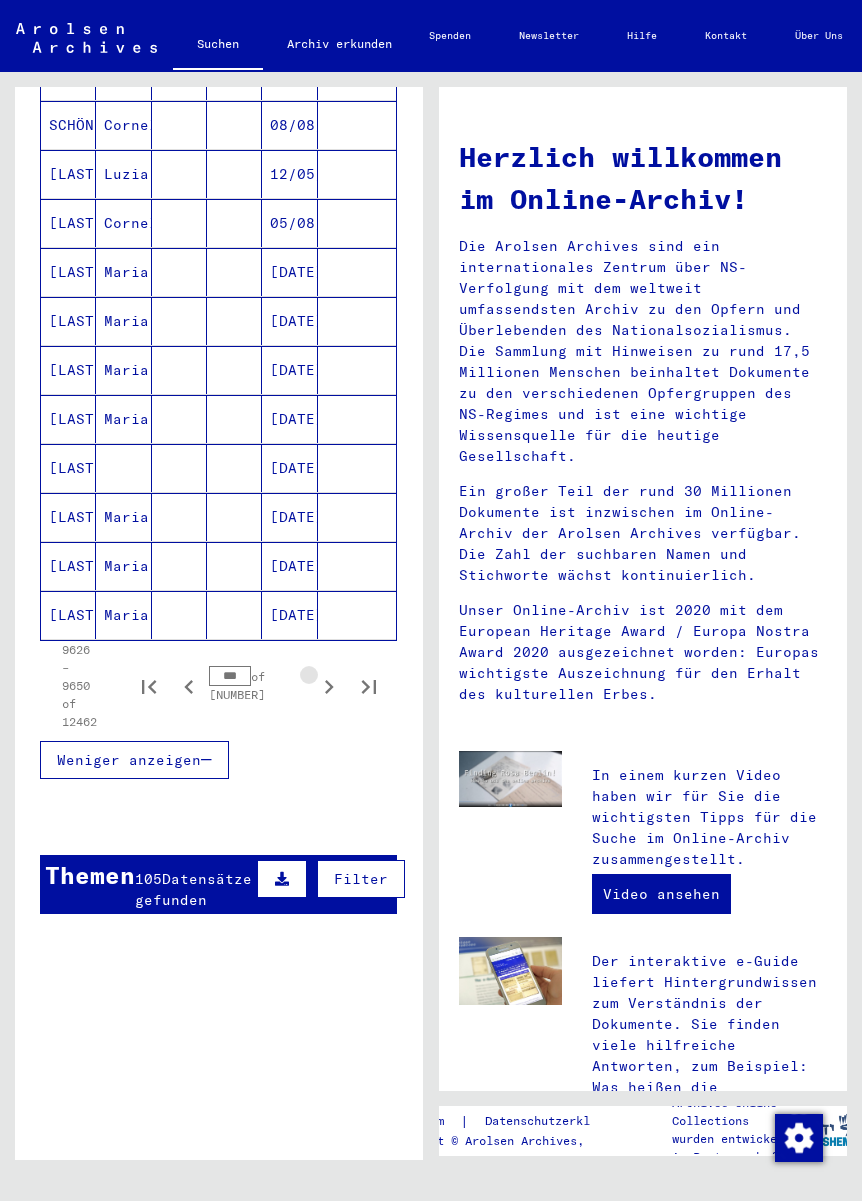 click 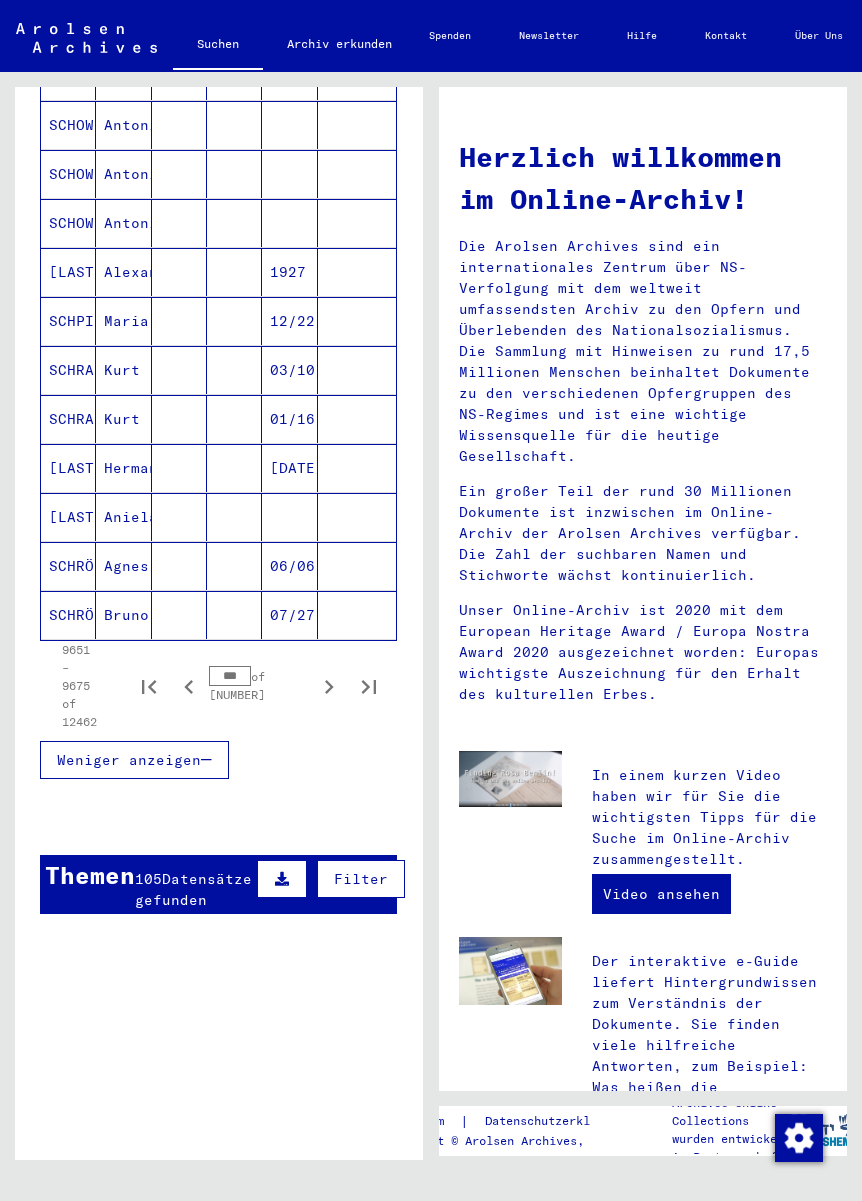 click 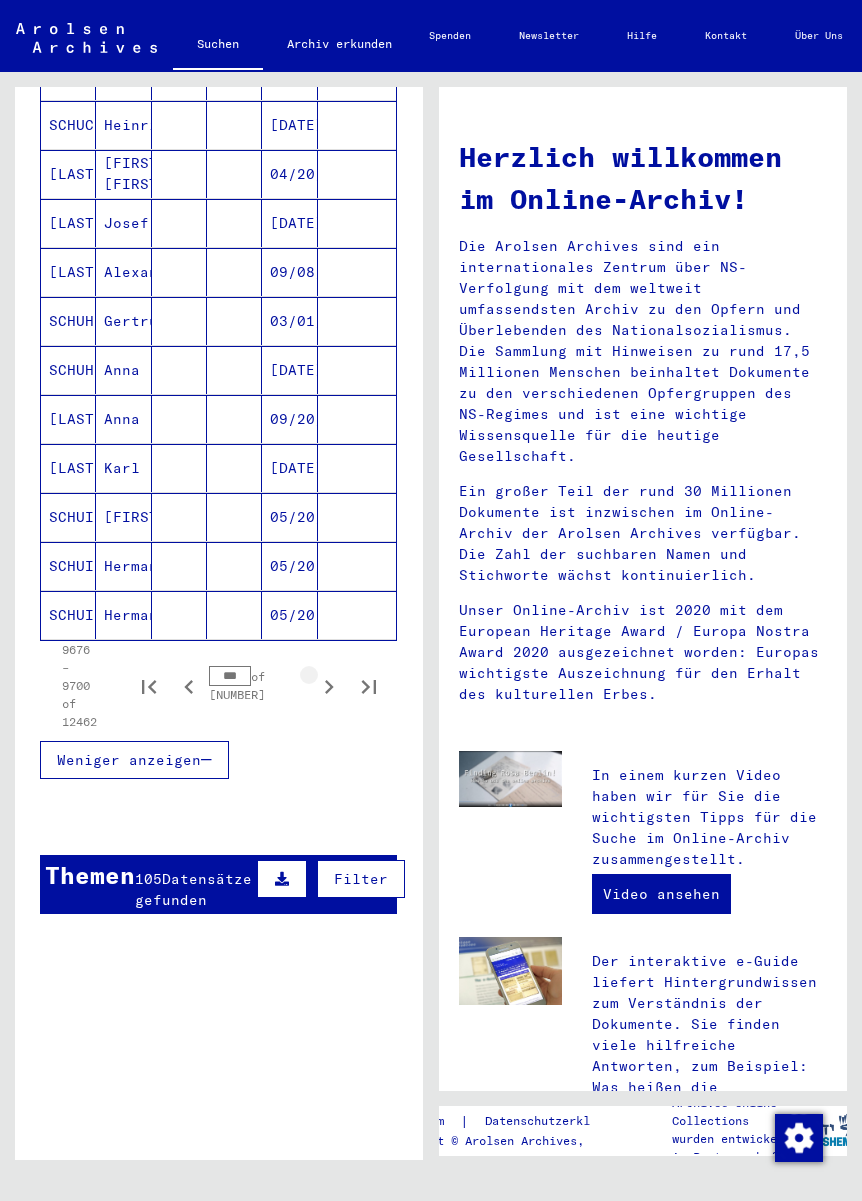 click 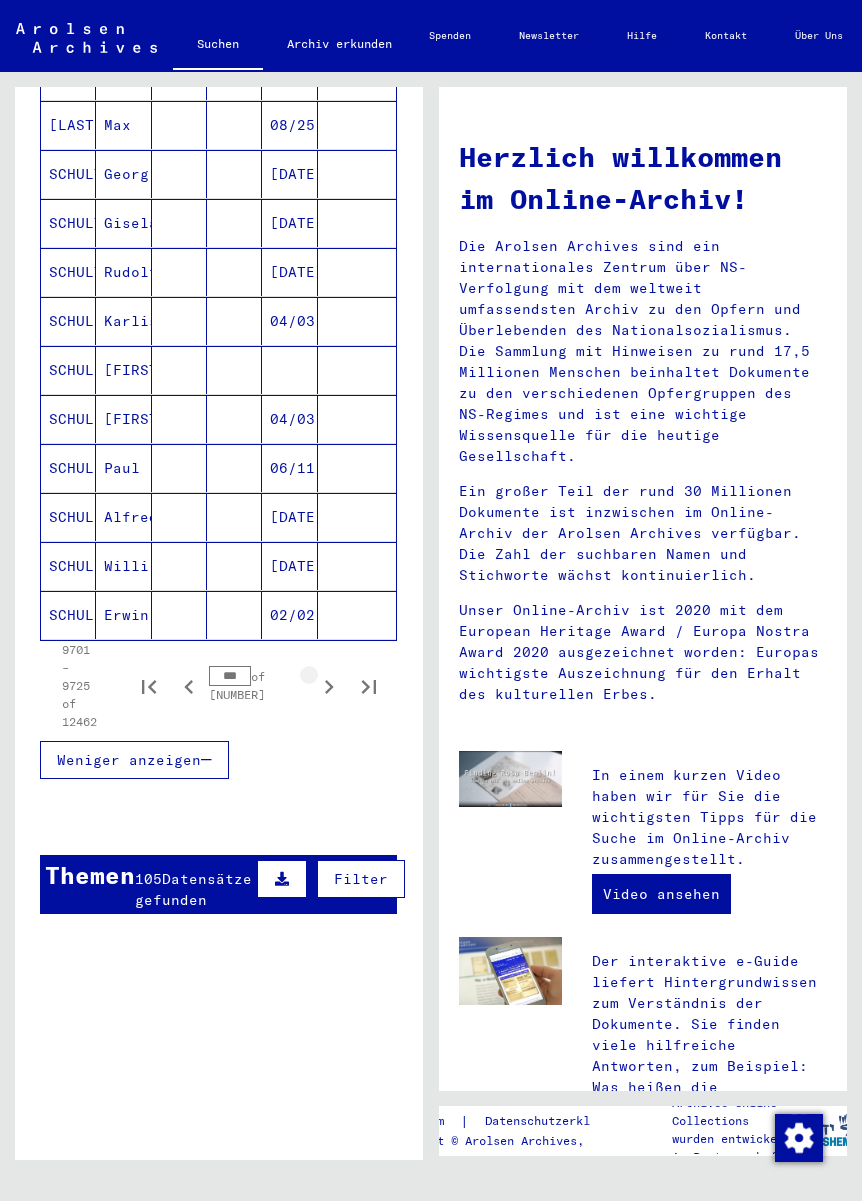 click 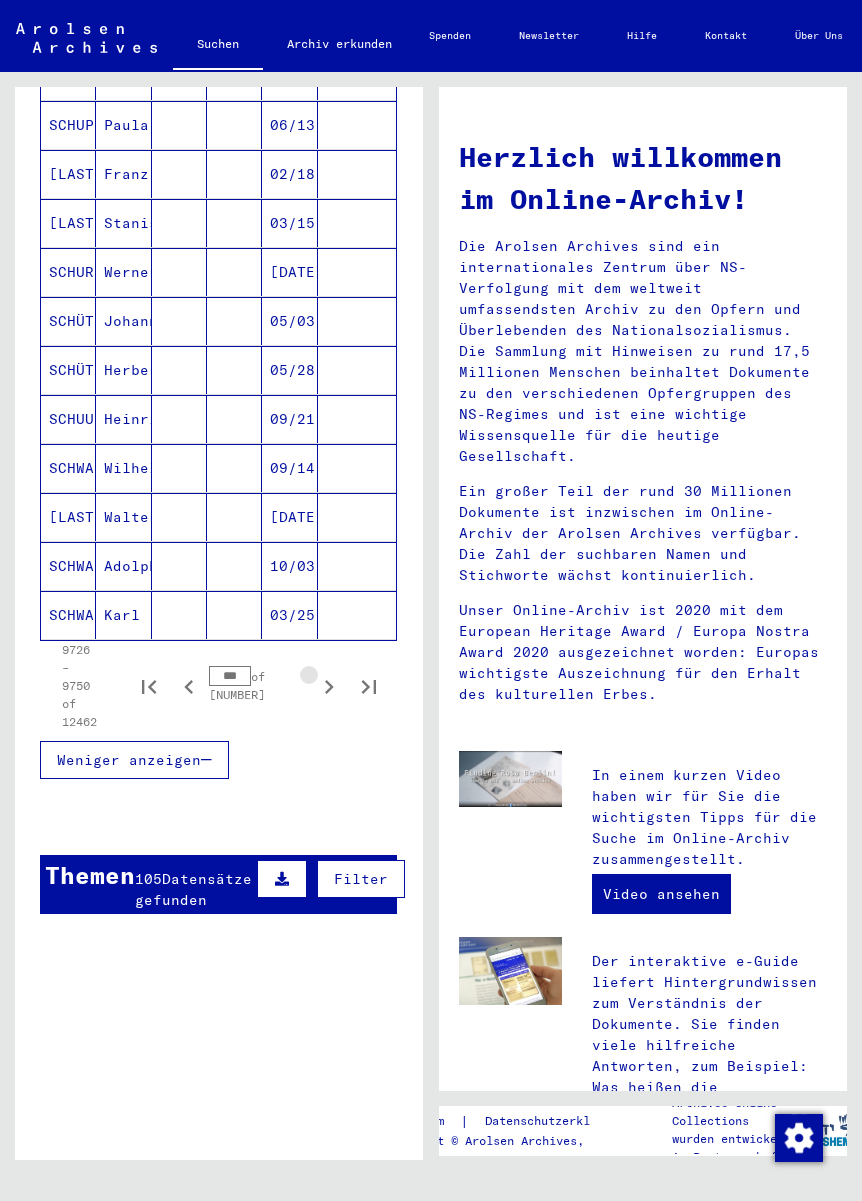 click 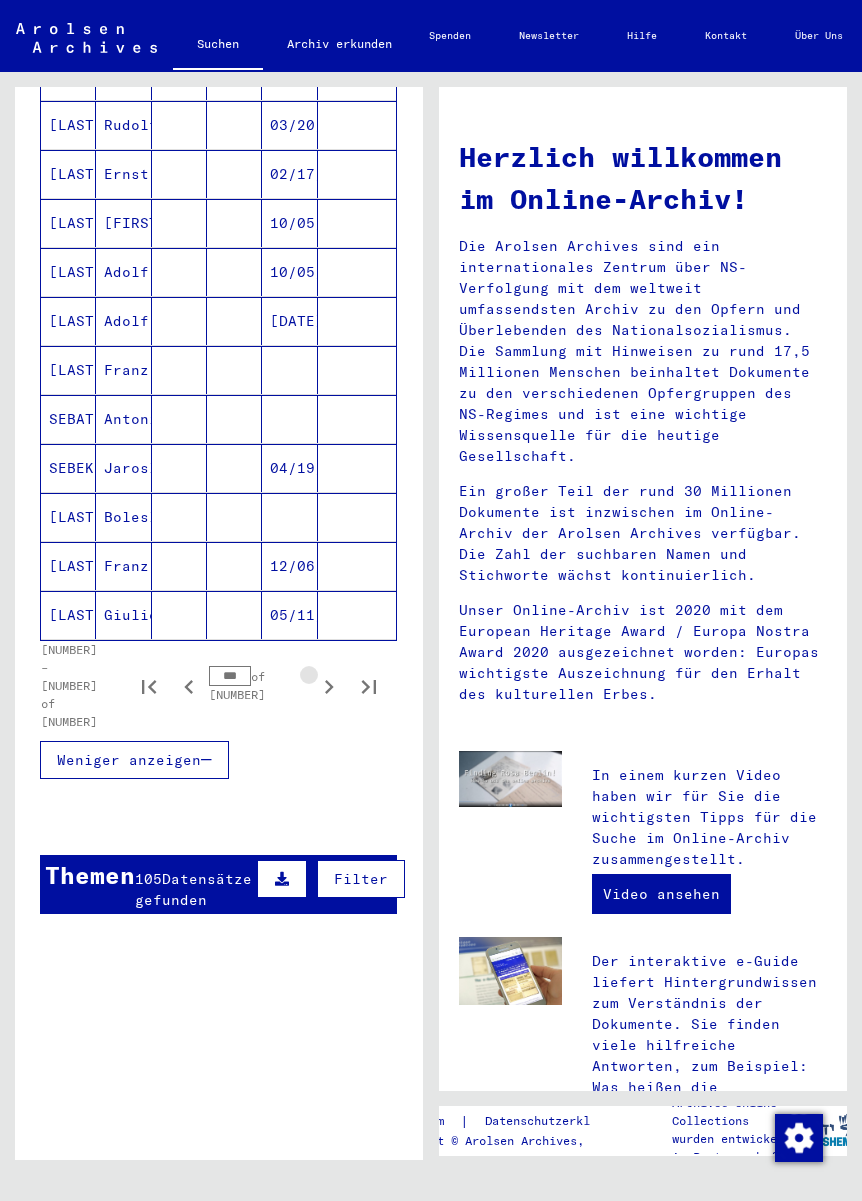 click 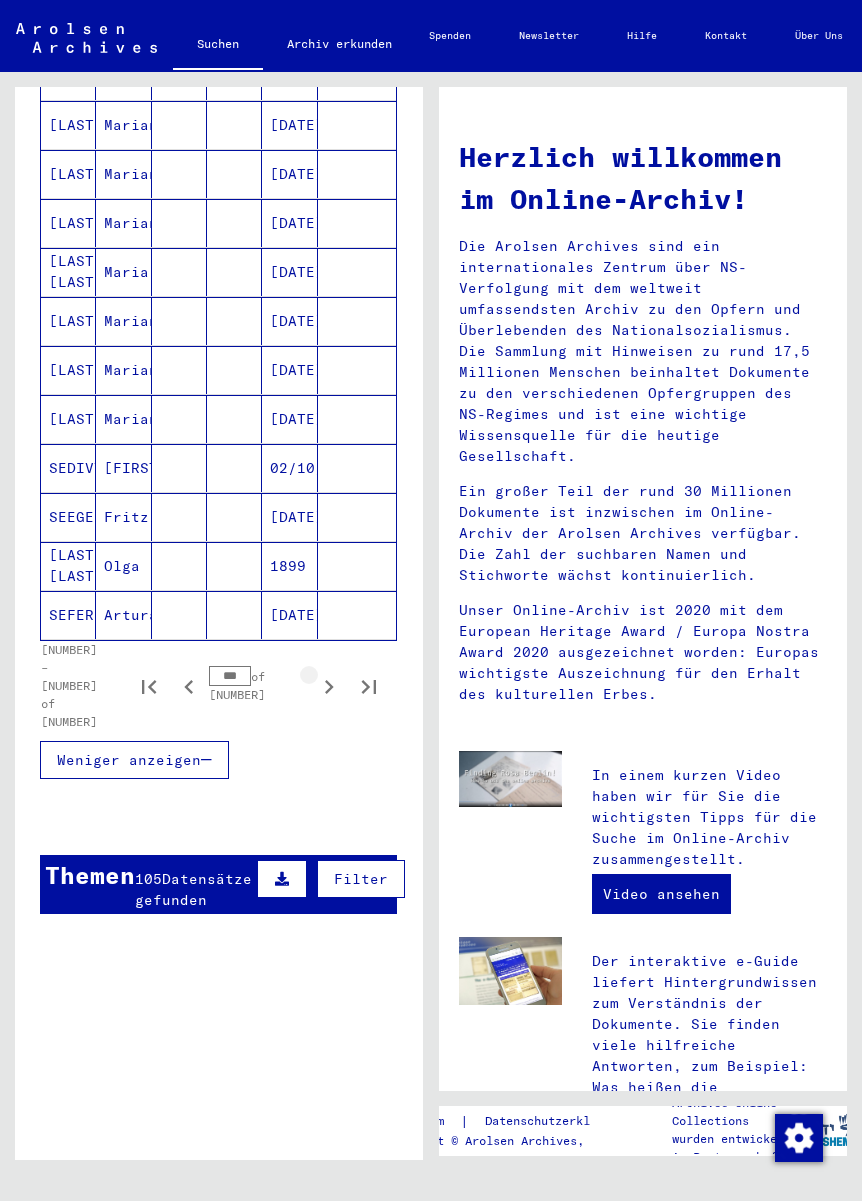 click 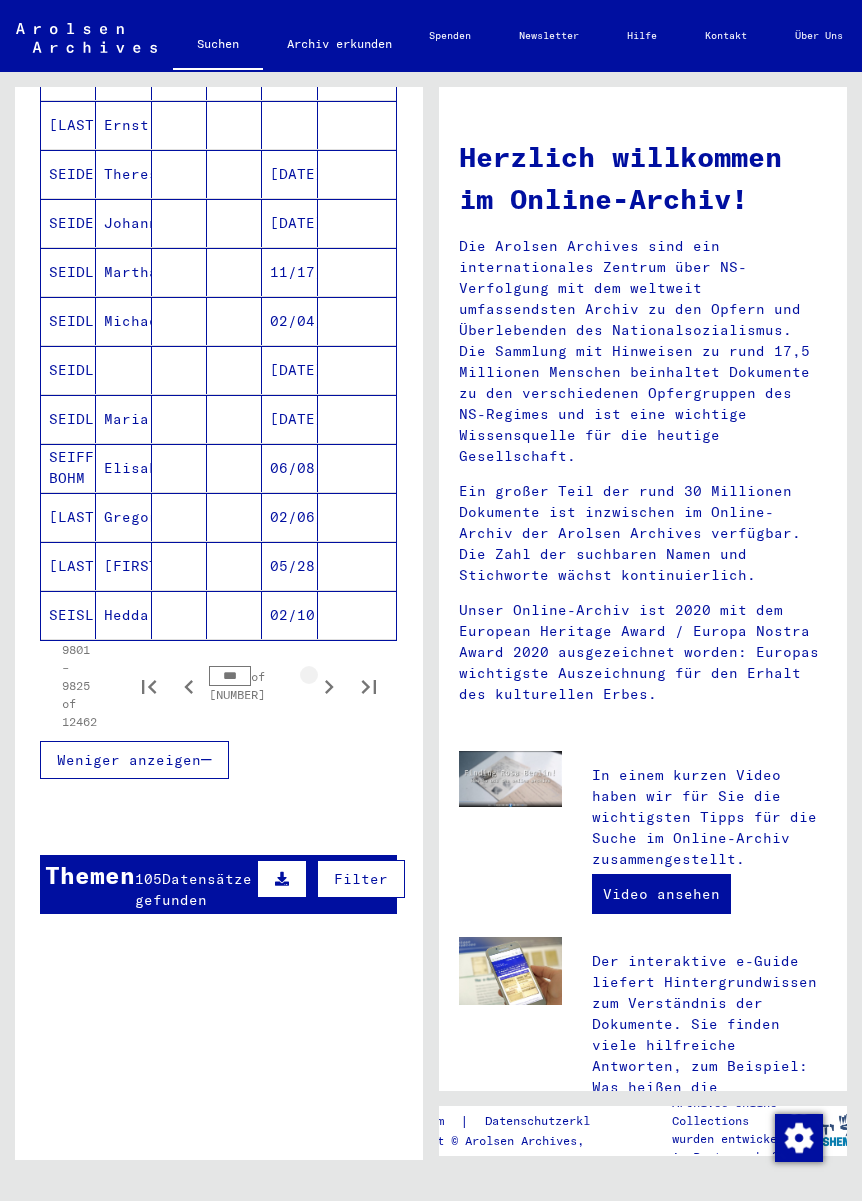 click 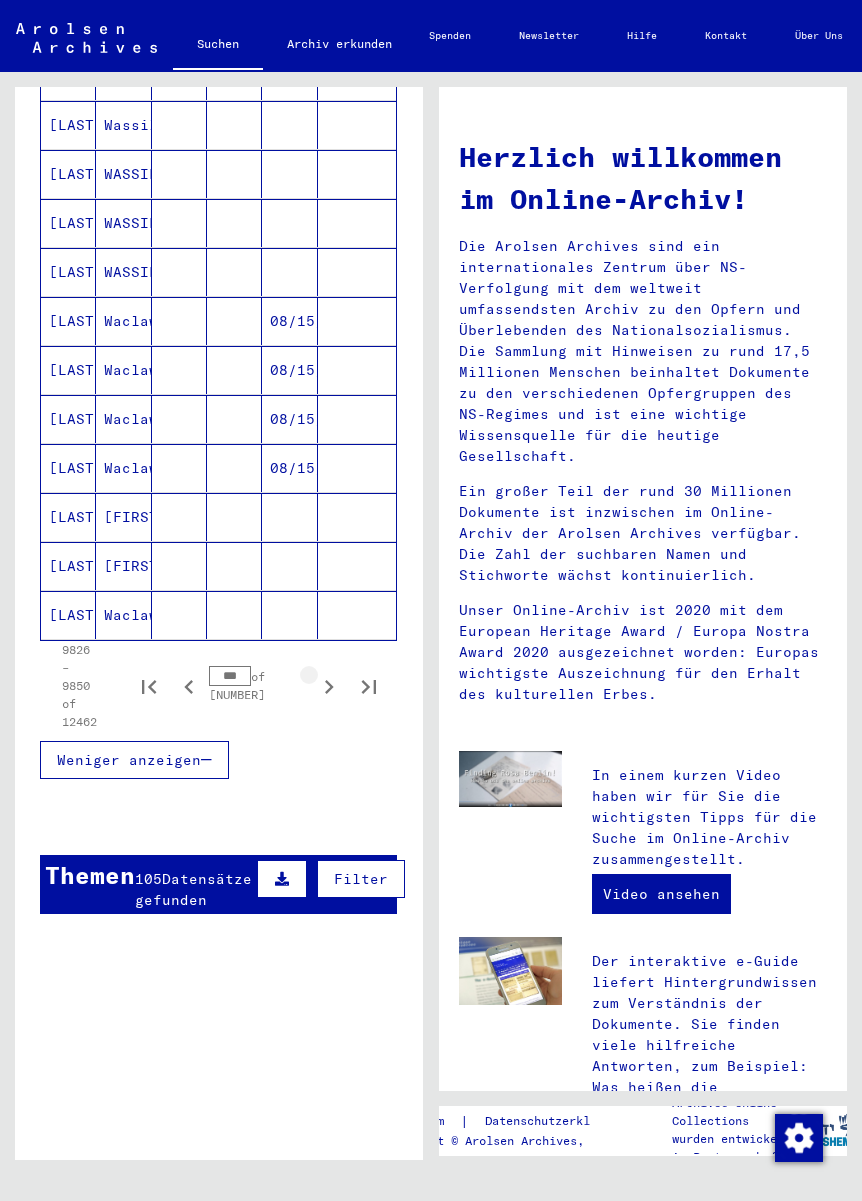 click 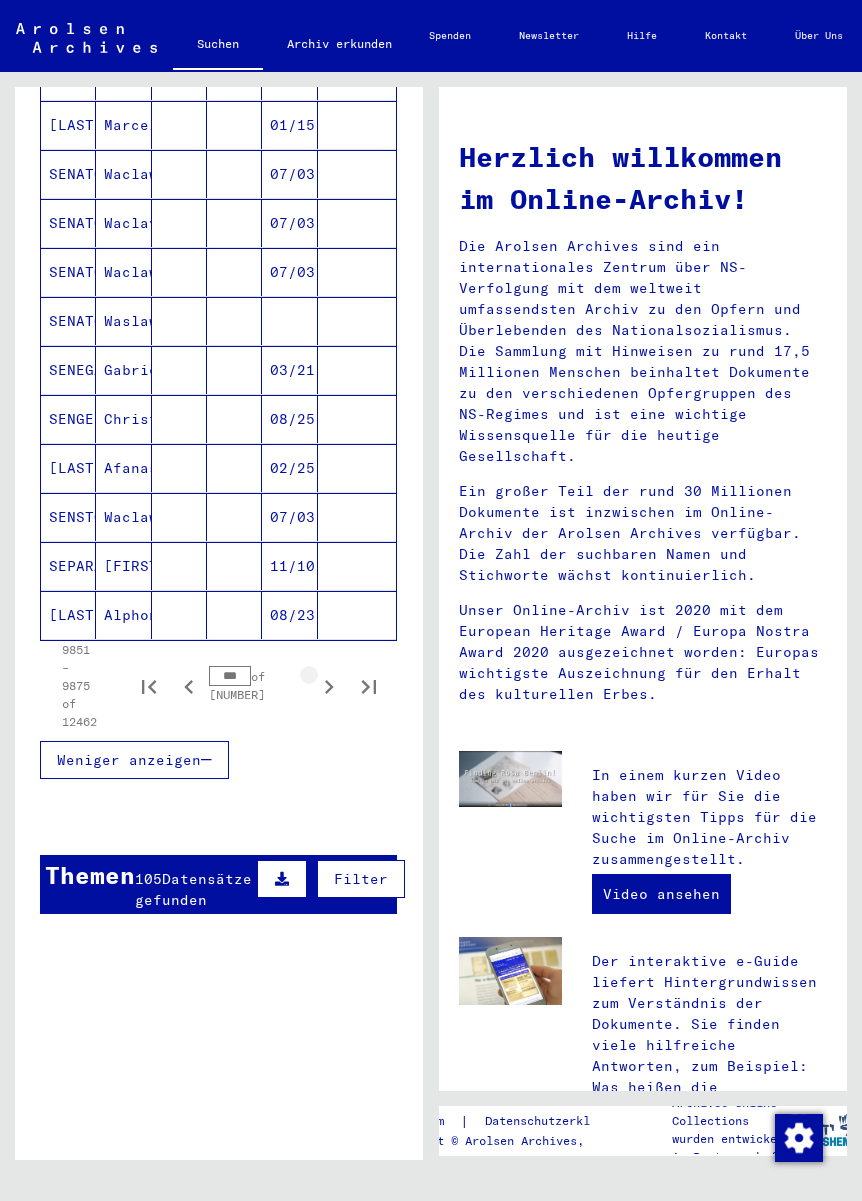 click 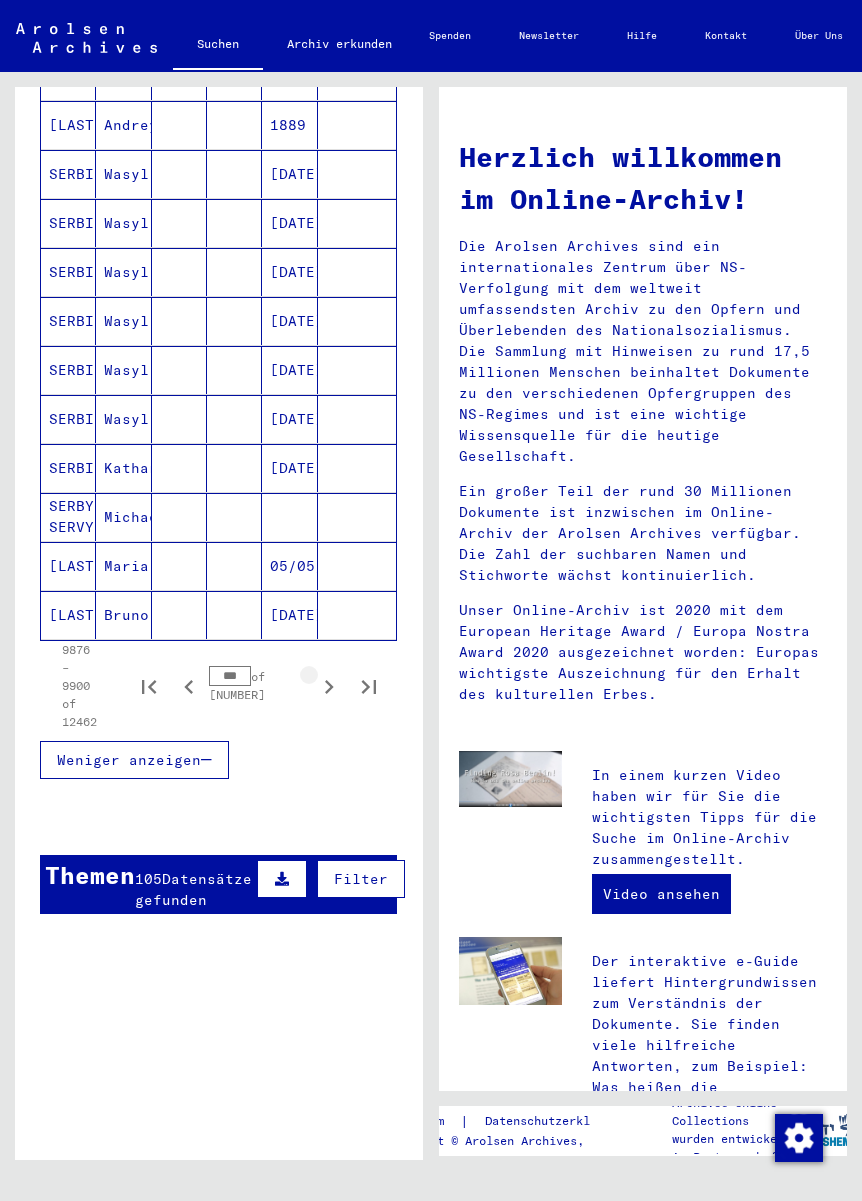 click 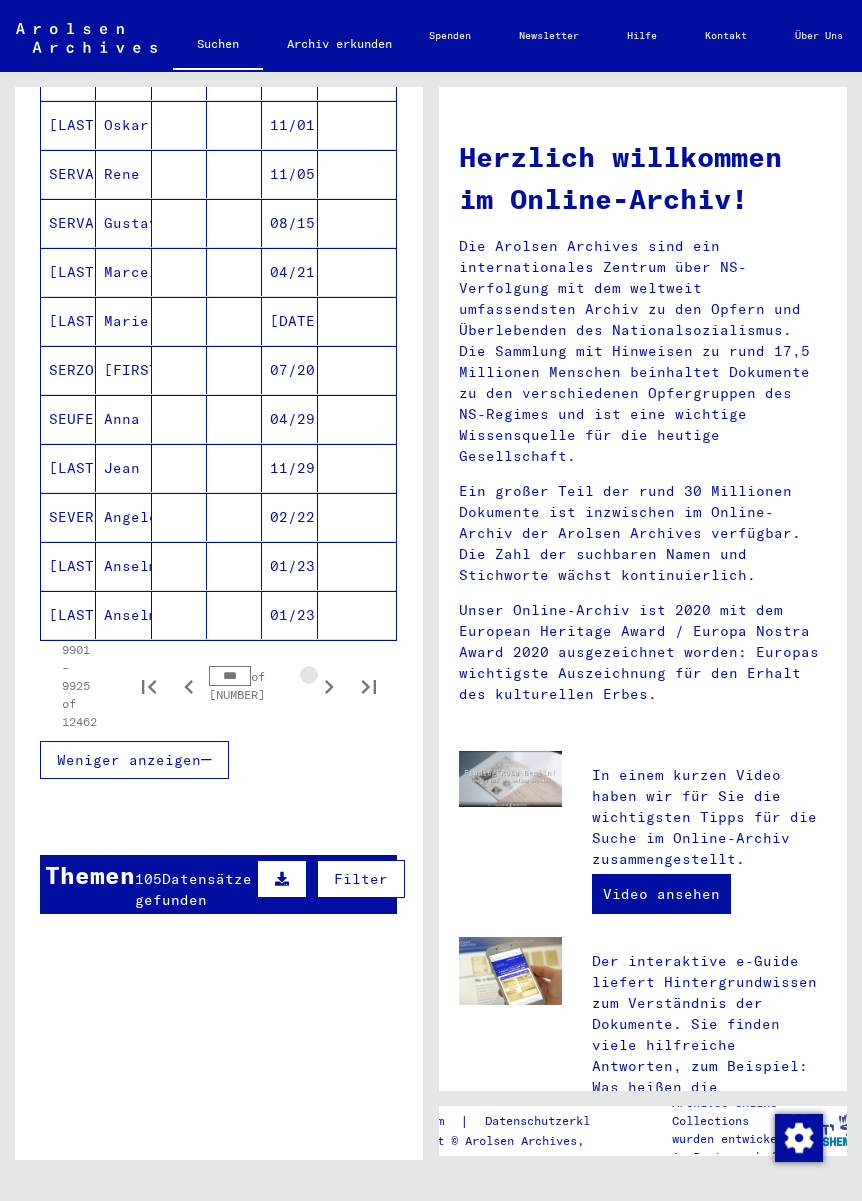 click 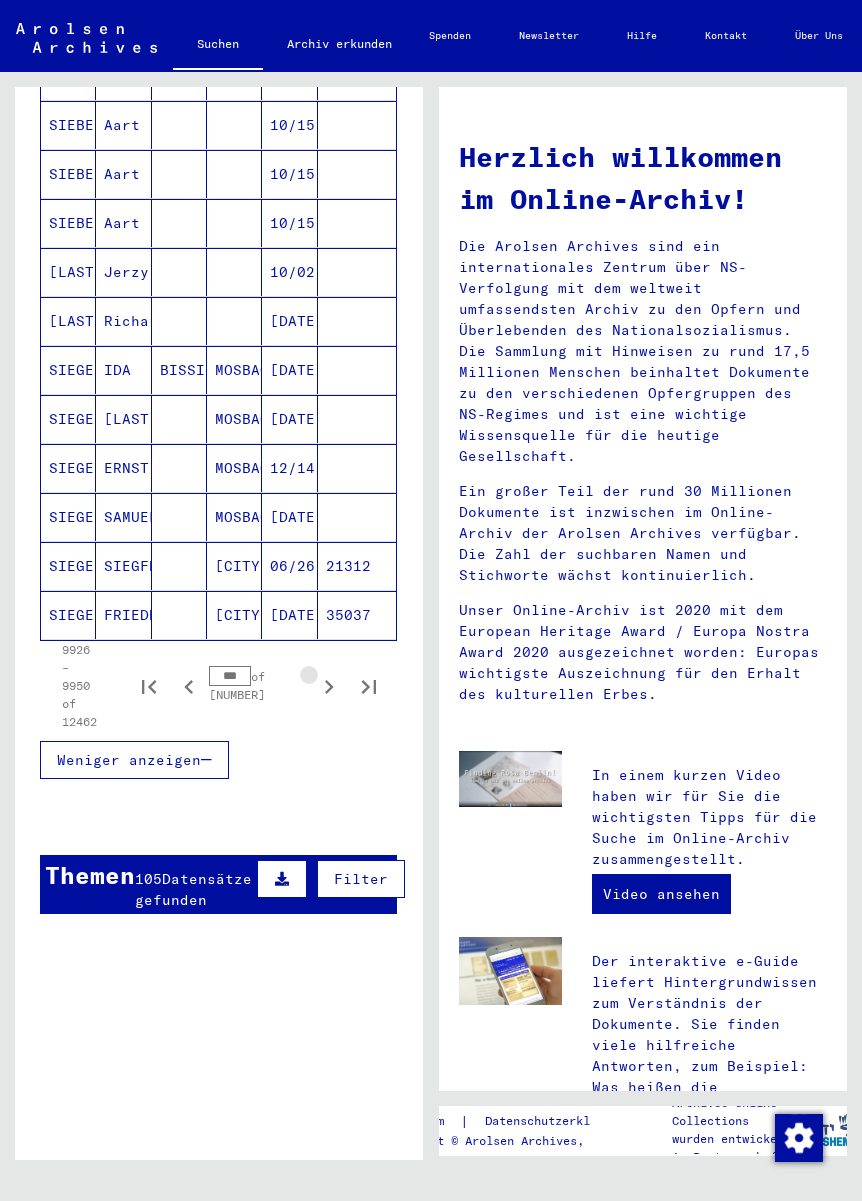 click 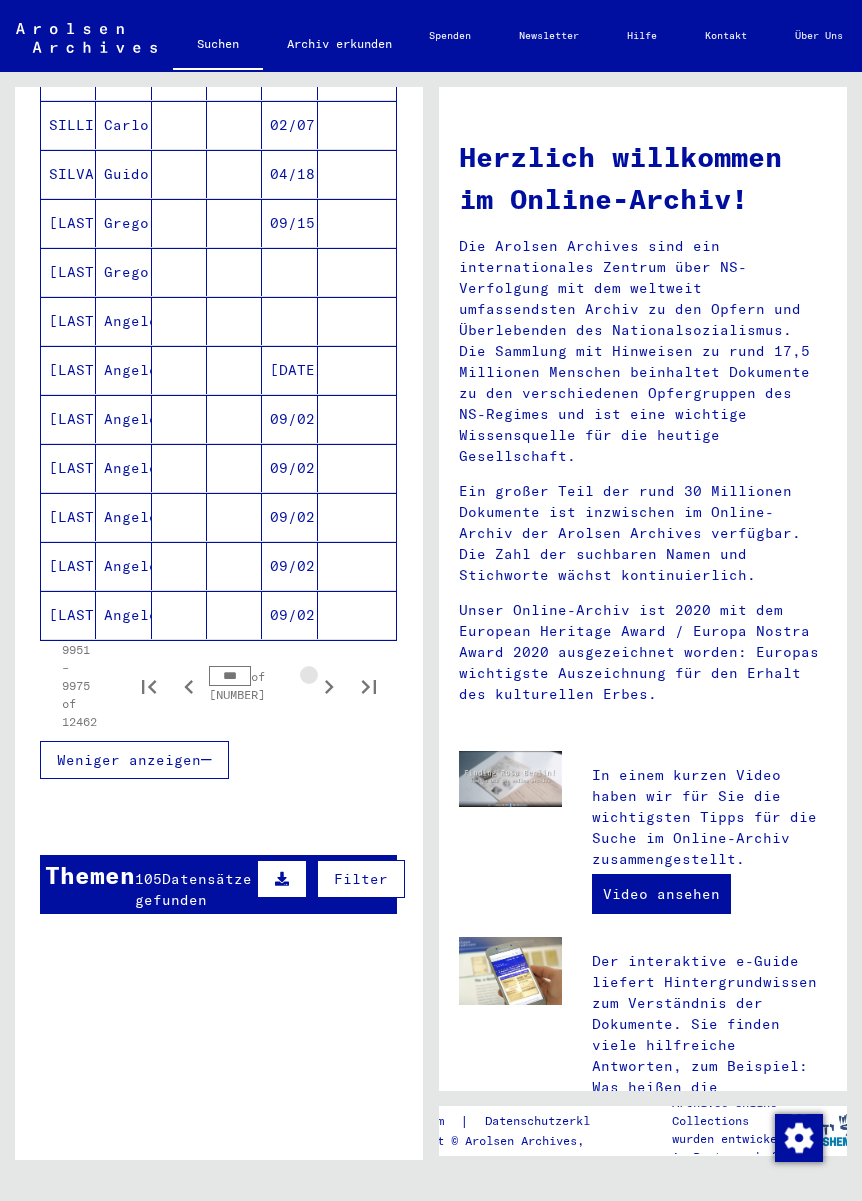 click 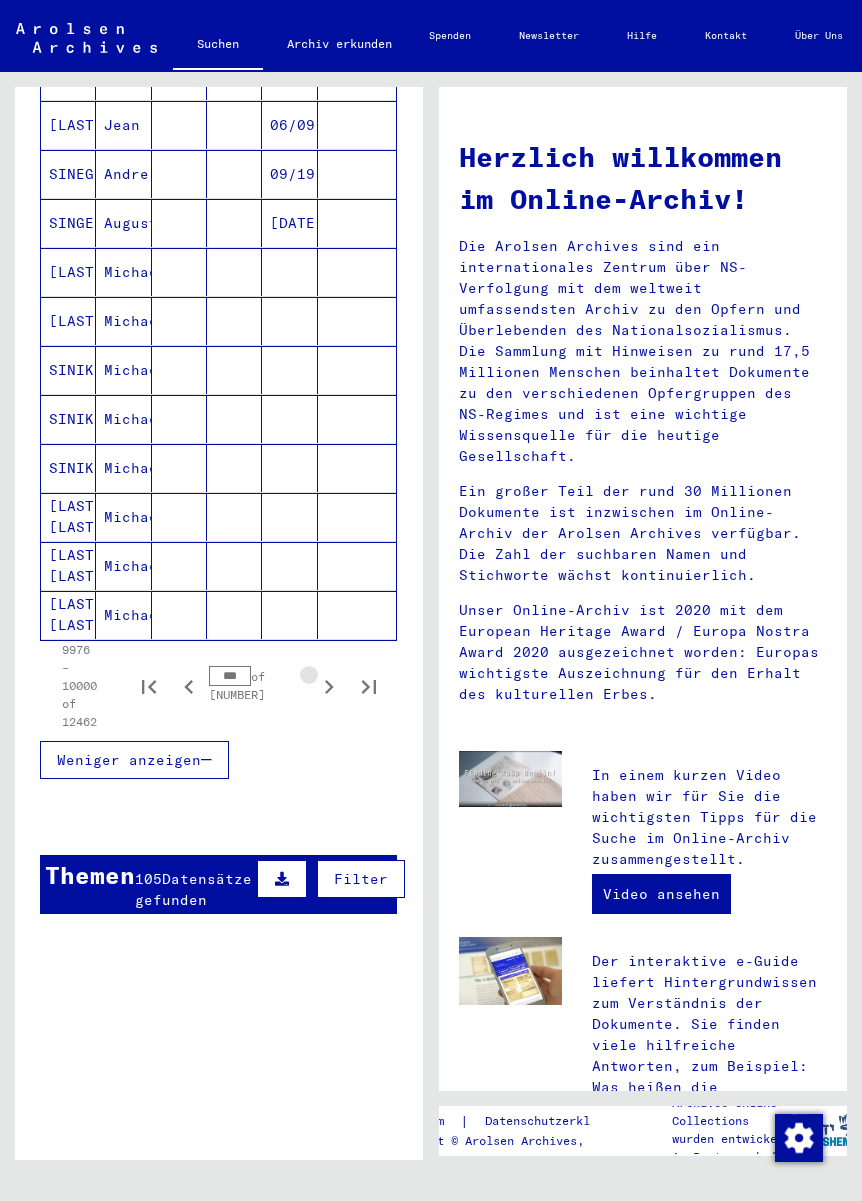 click 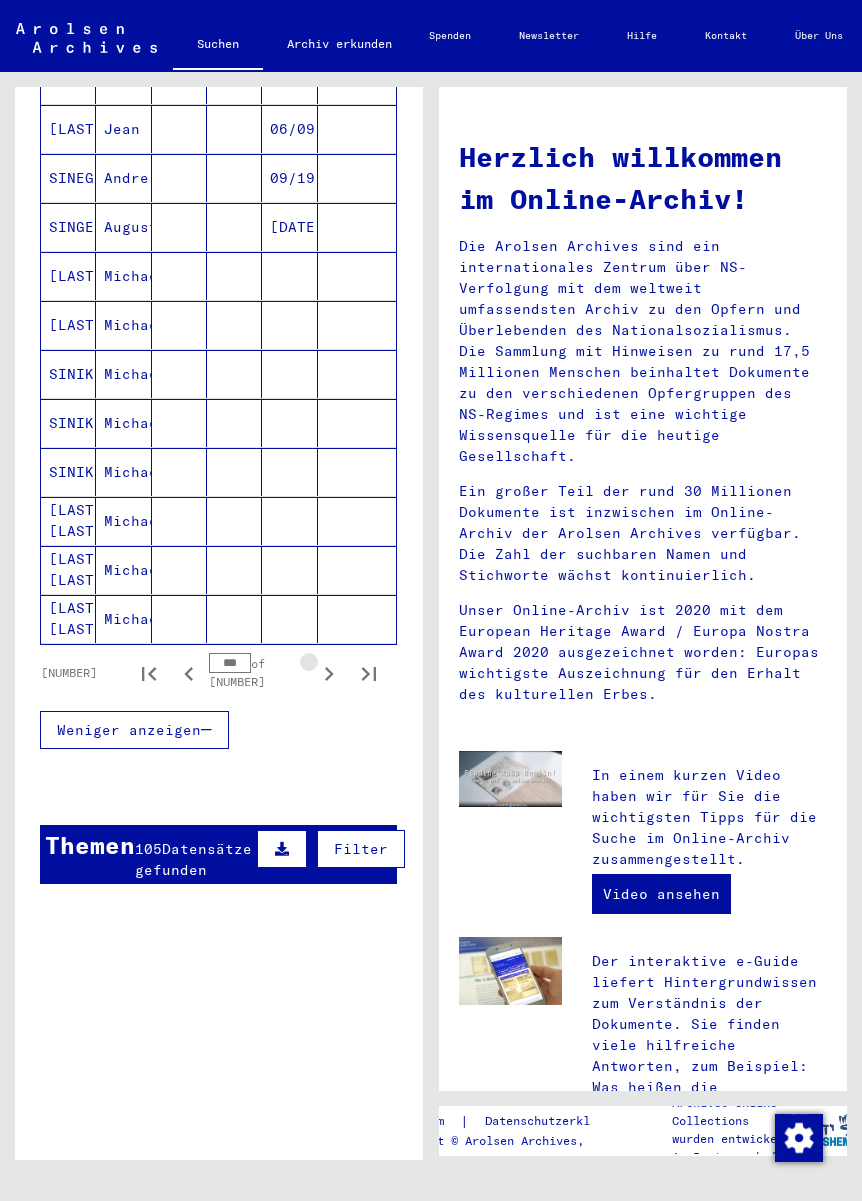 click 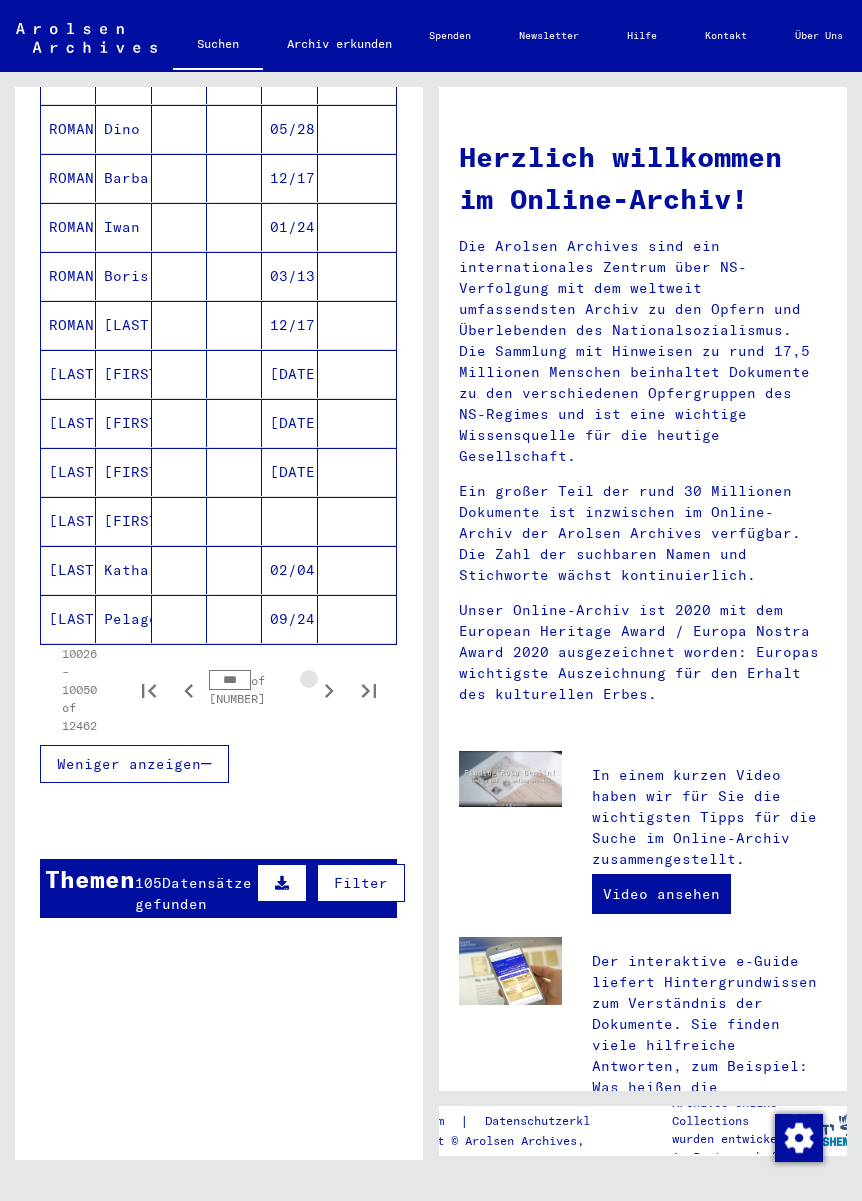 click 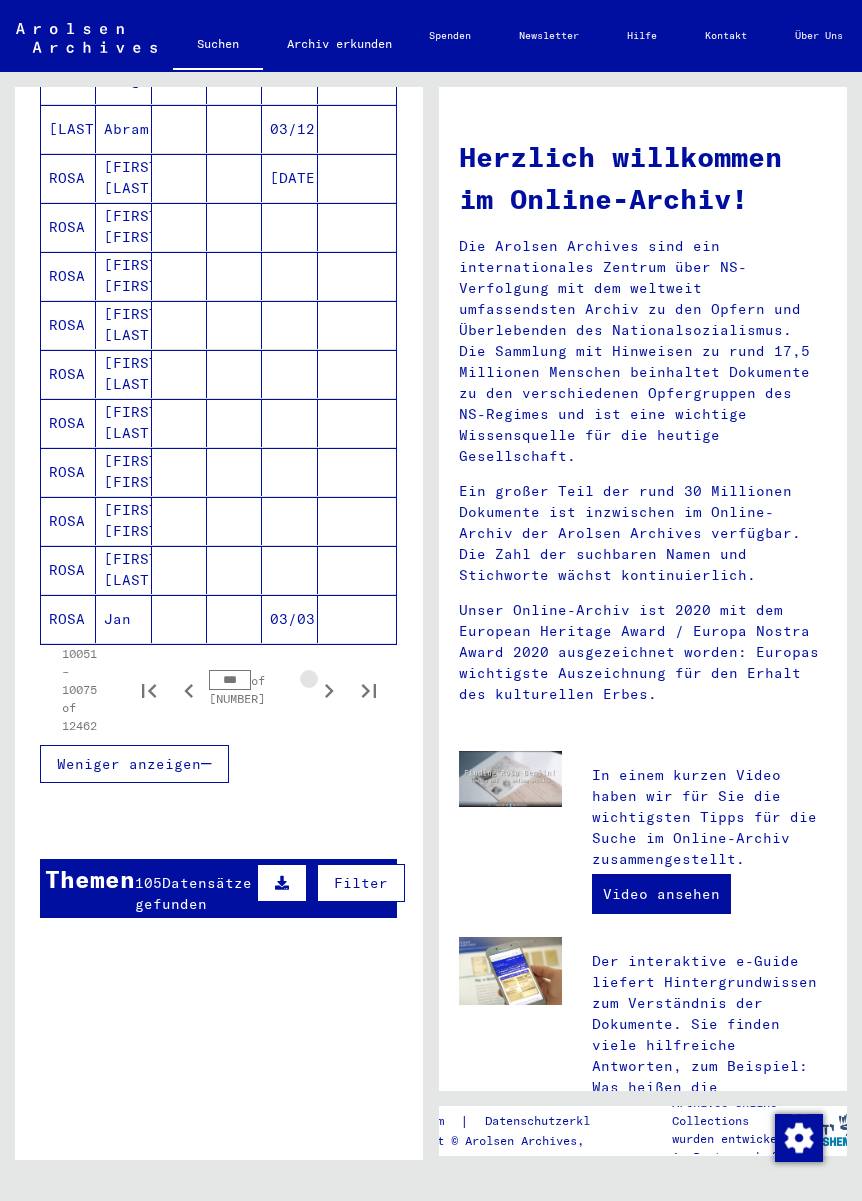click at bounding box center [329, 690] 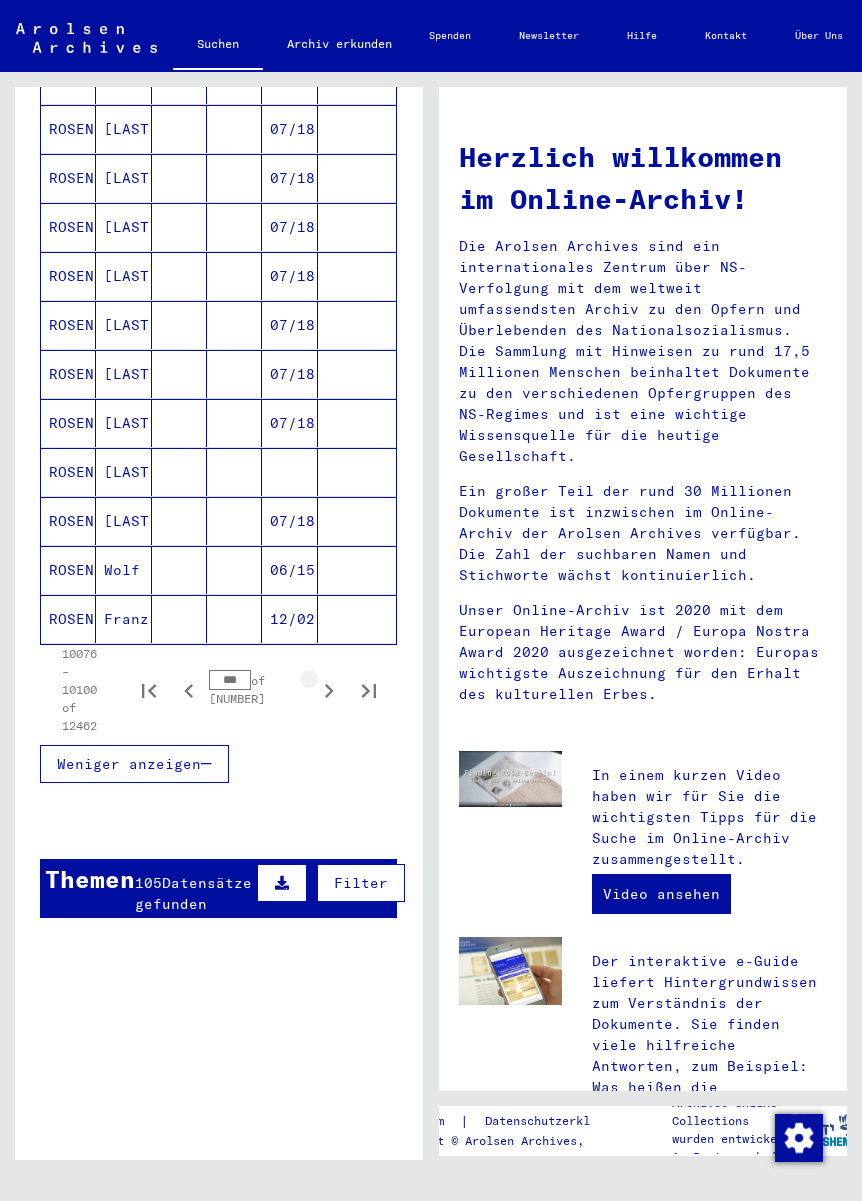 click 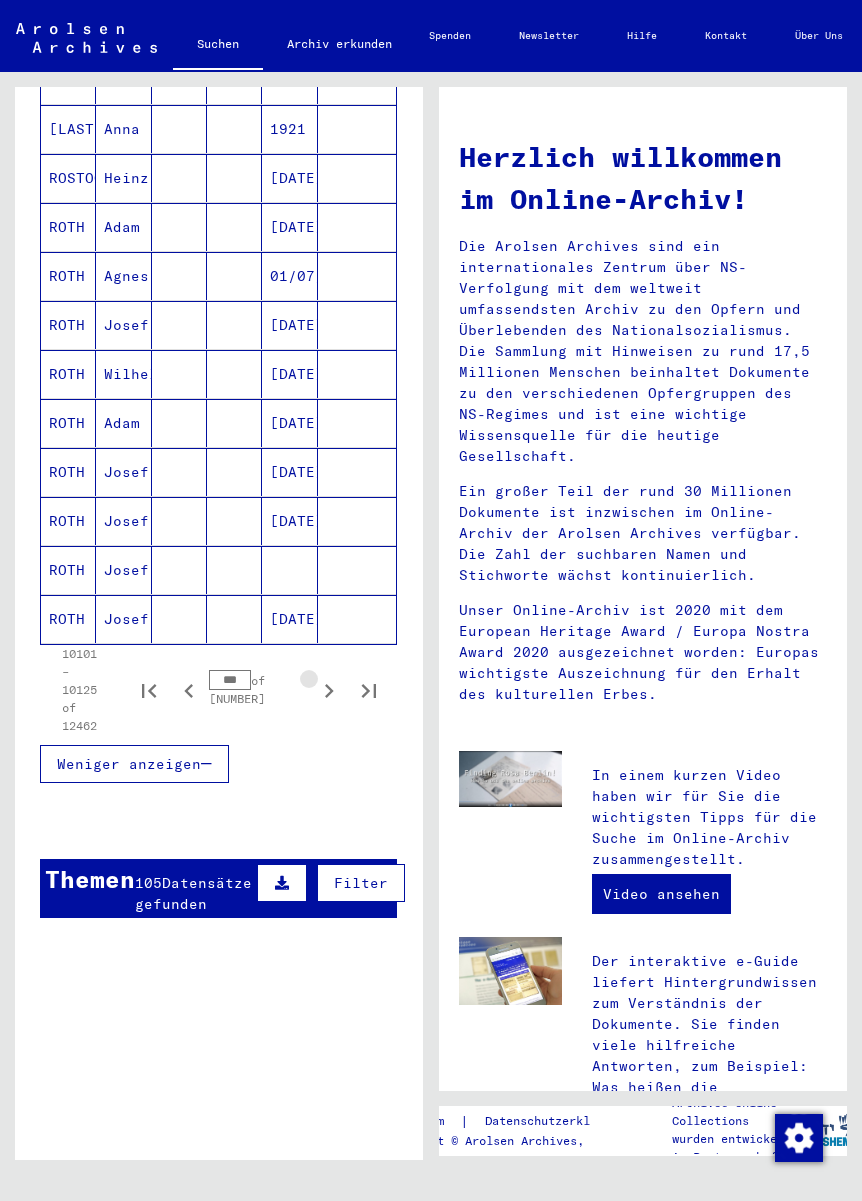 click 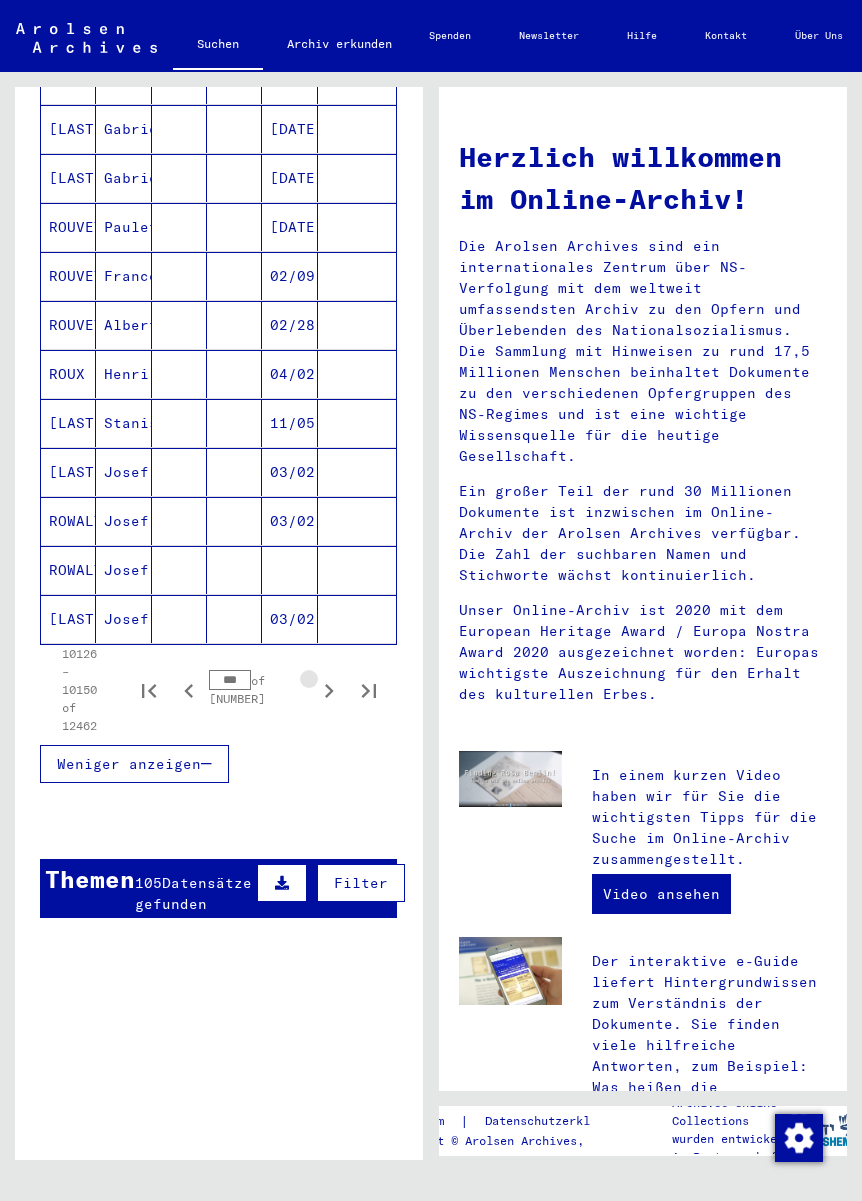 click 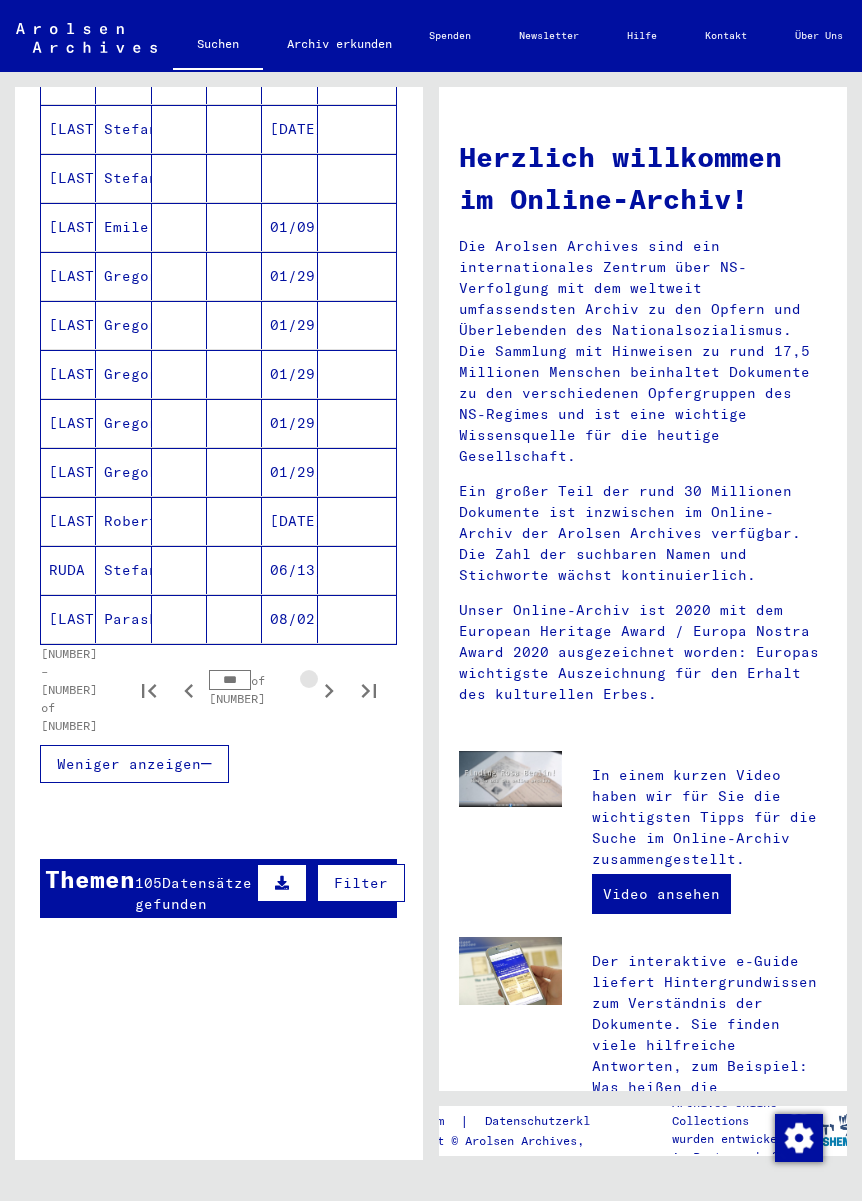 click 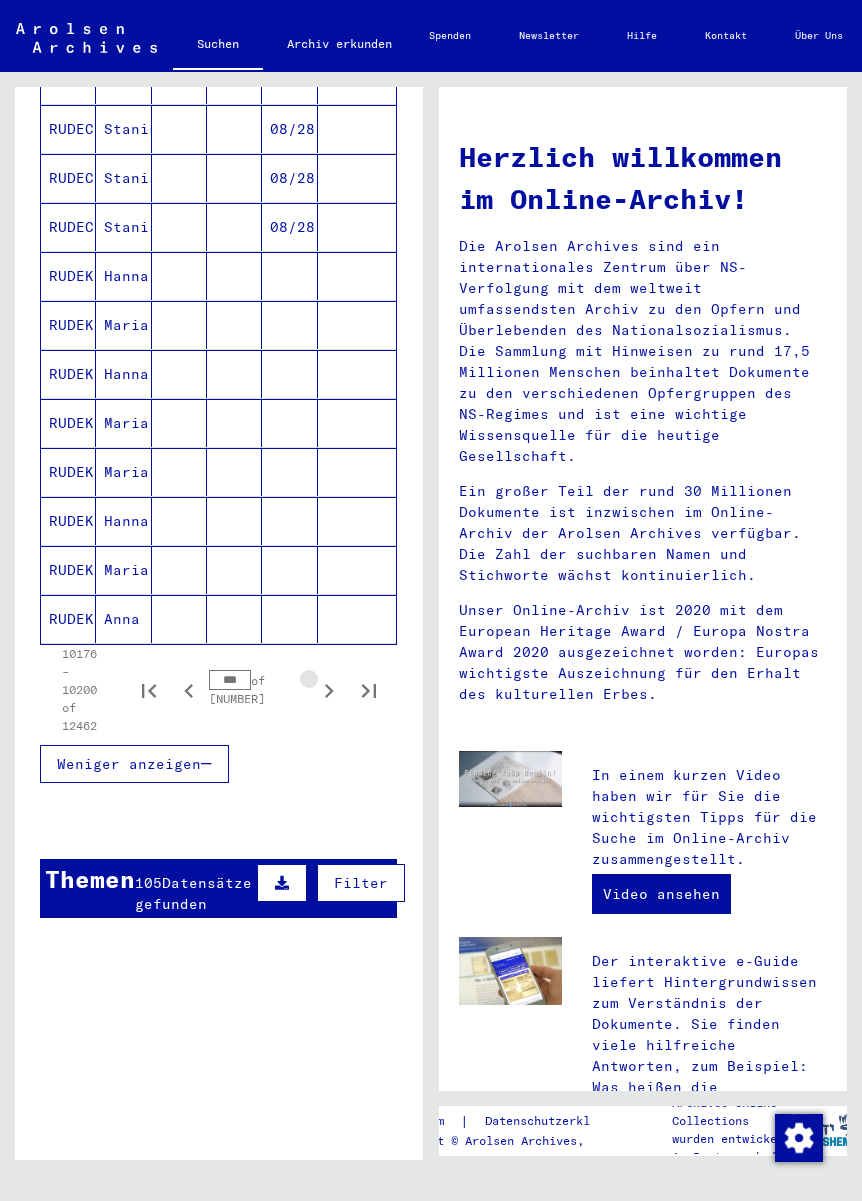 click 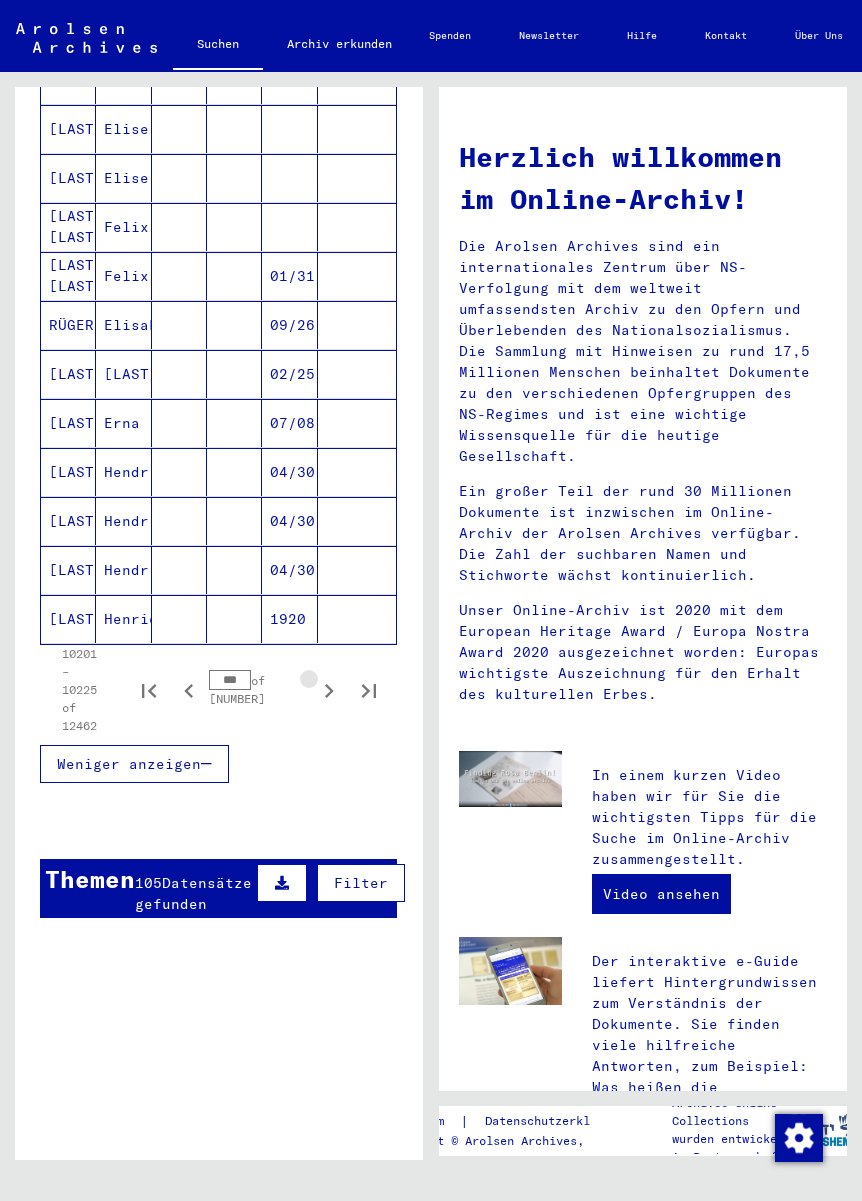 click 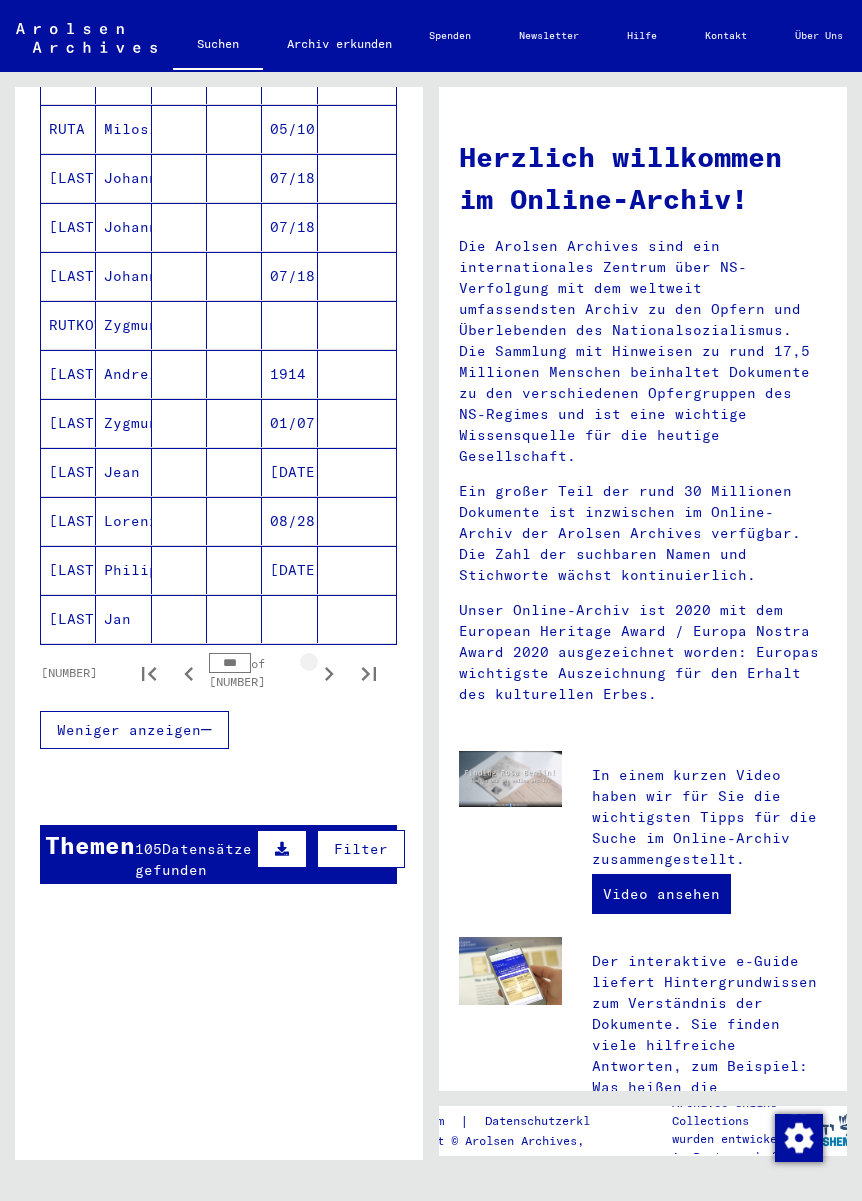 click 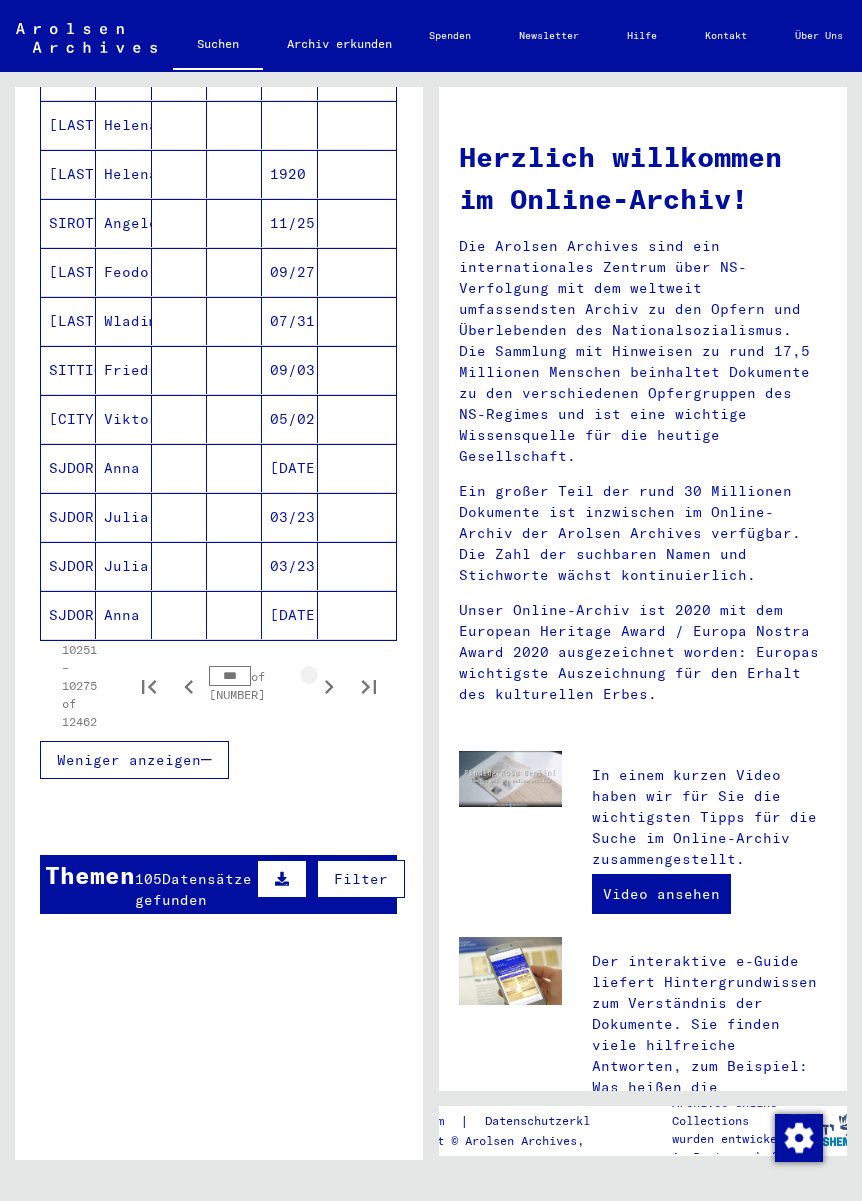 click at bounding box center (329, 686) 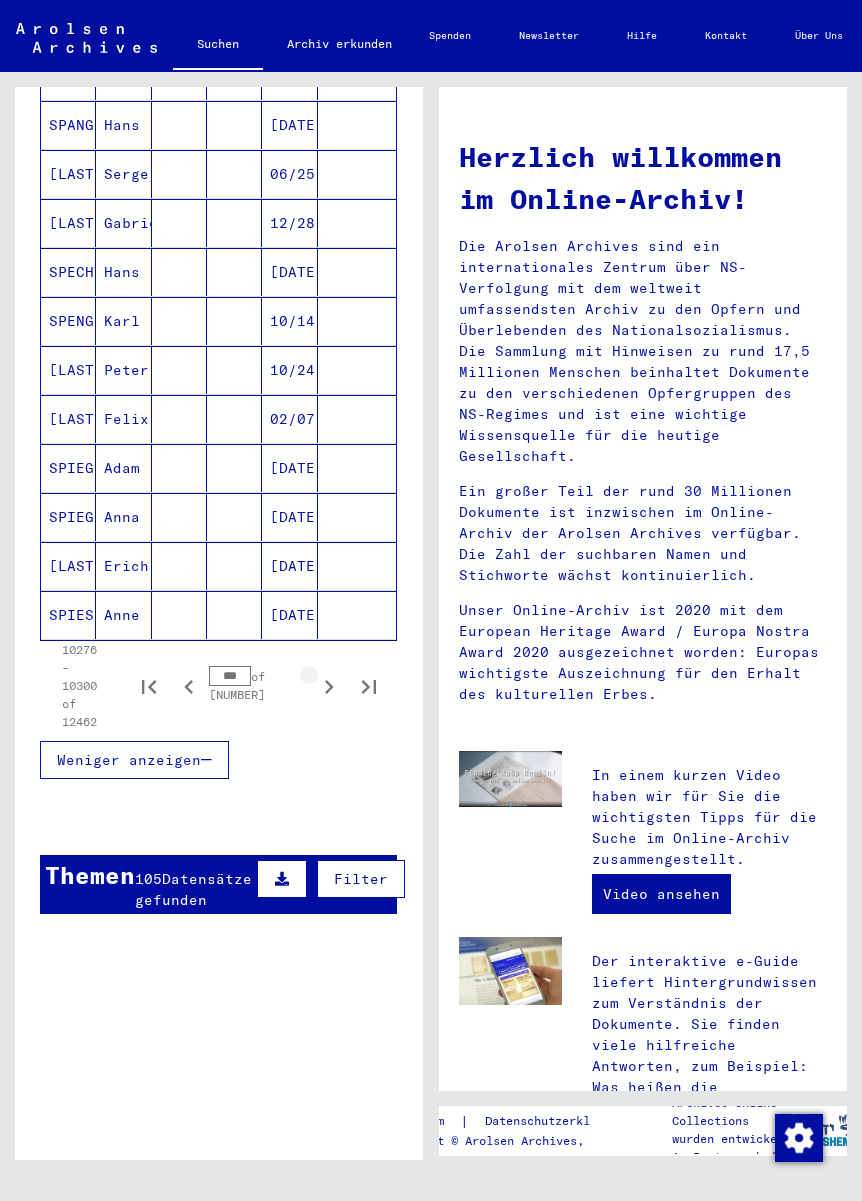 click 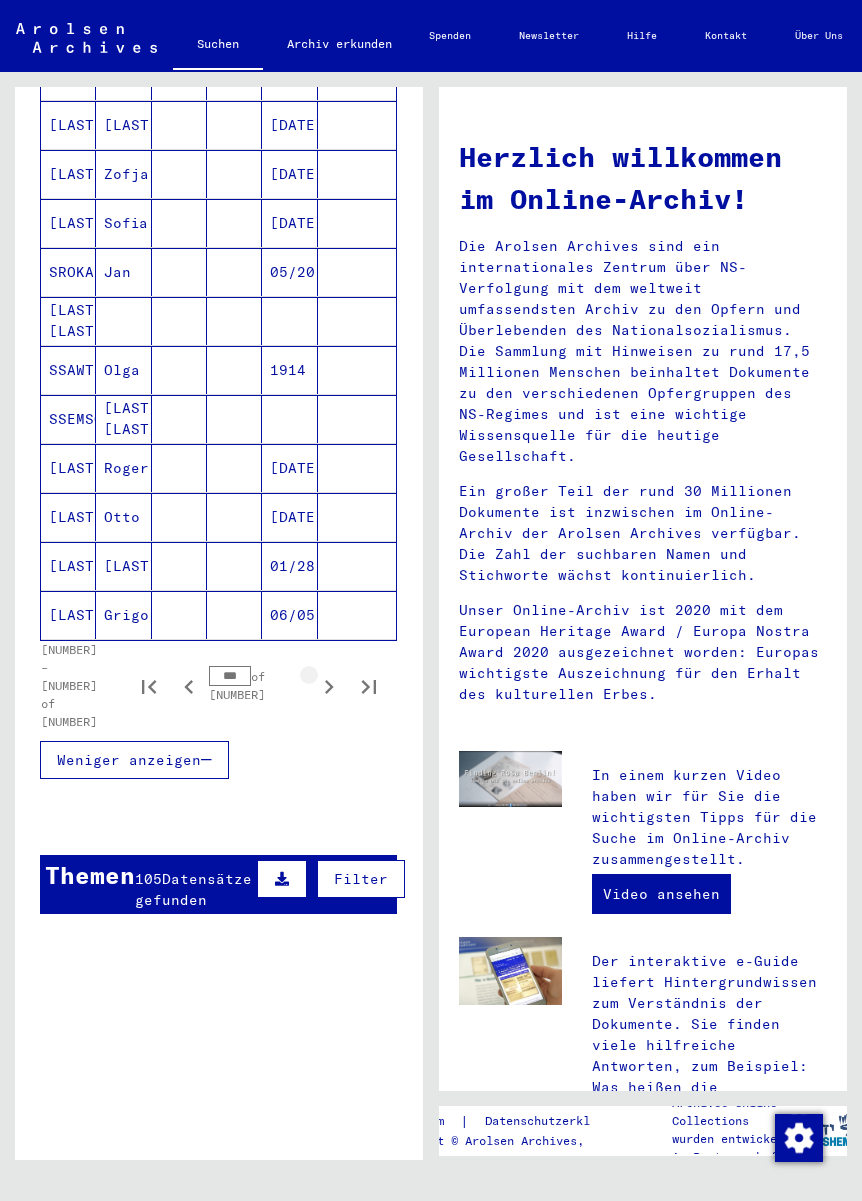 click 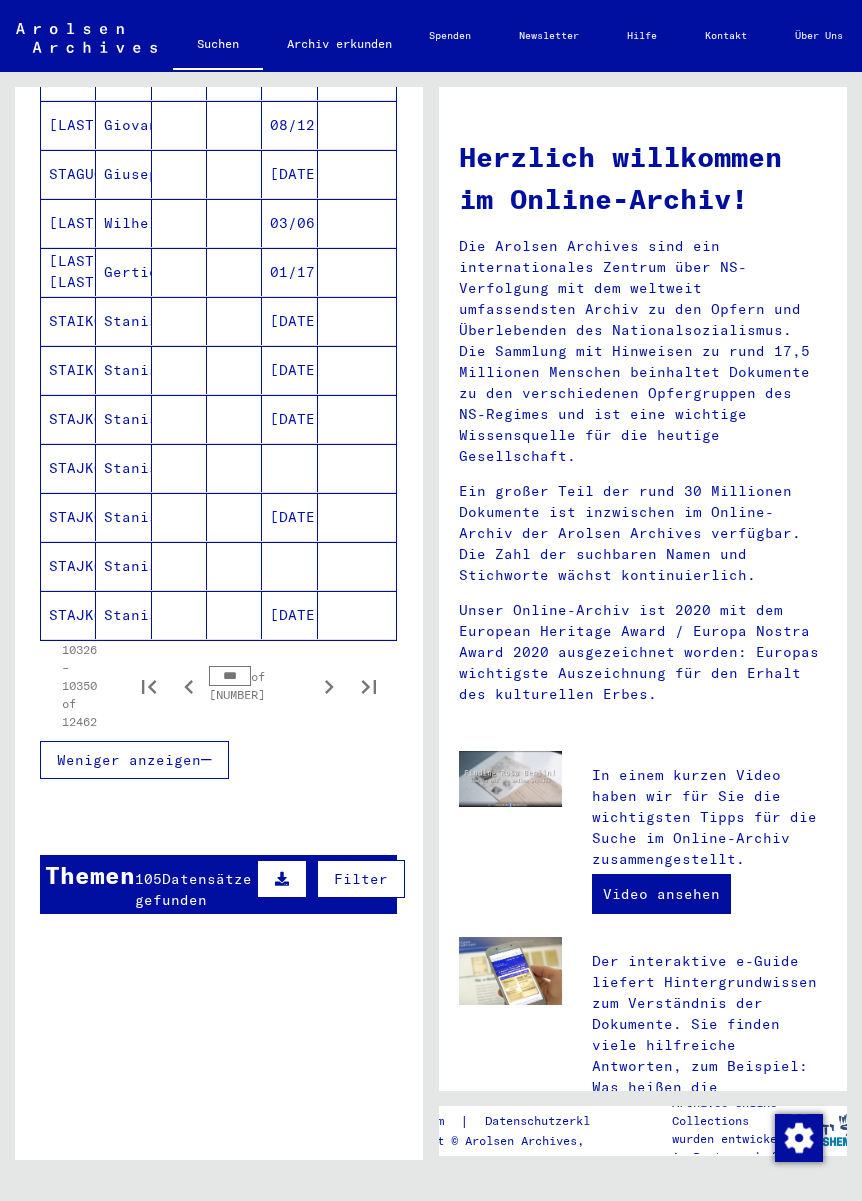 click at bounding box center (329, 686) 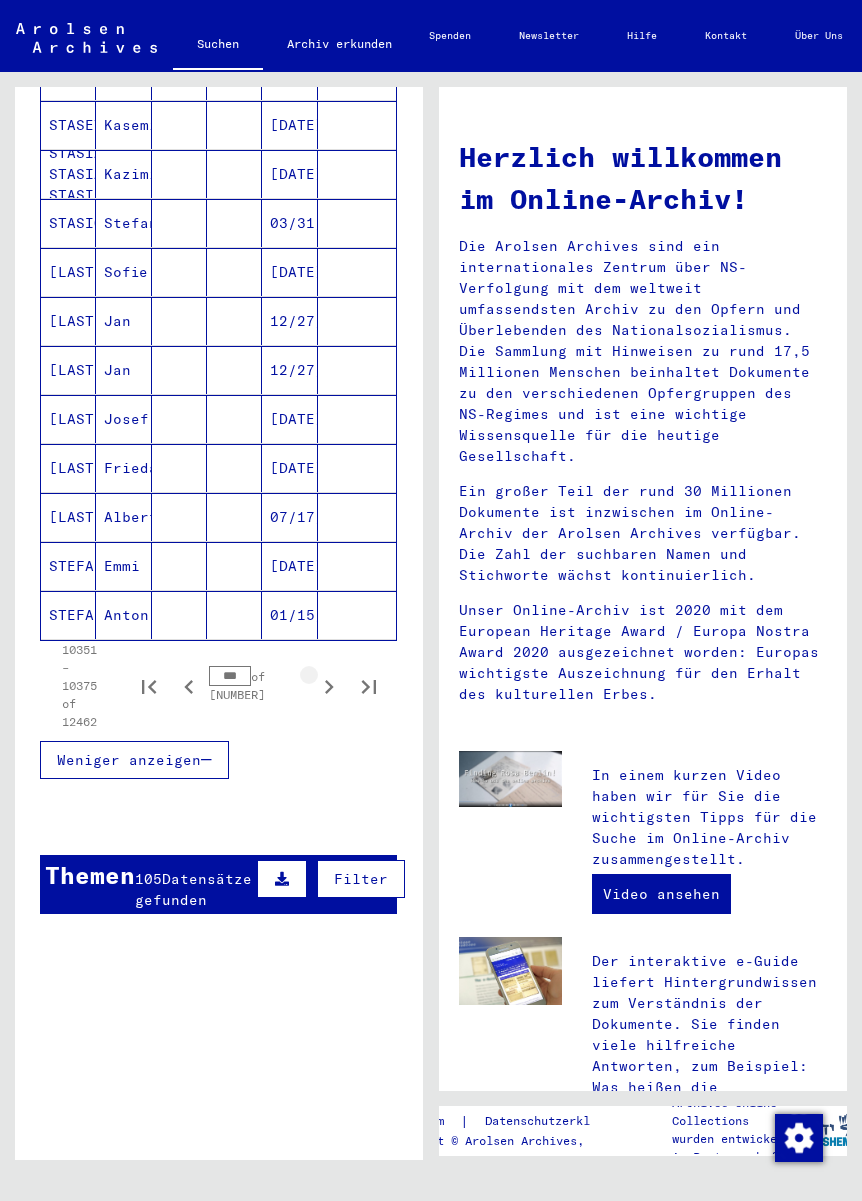 click at bounding box center [329, 686] 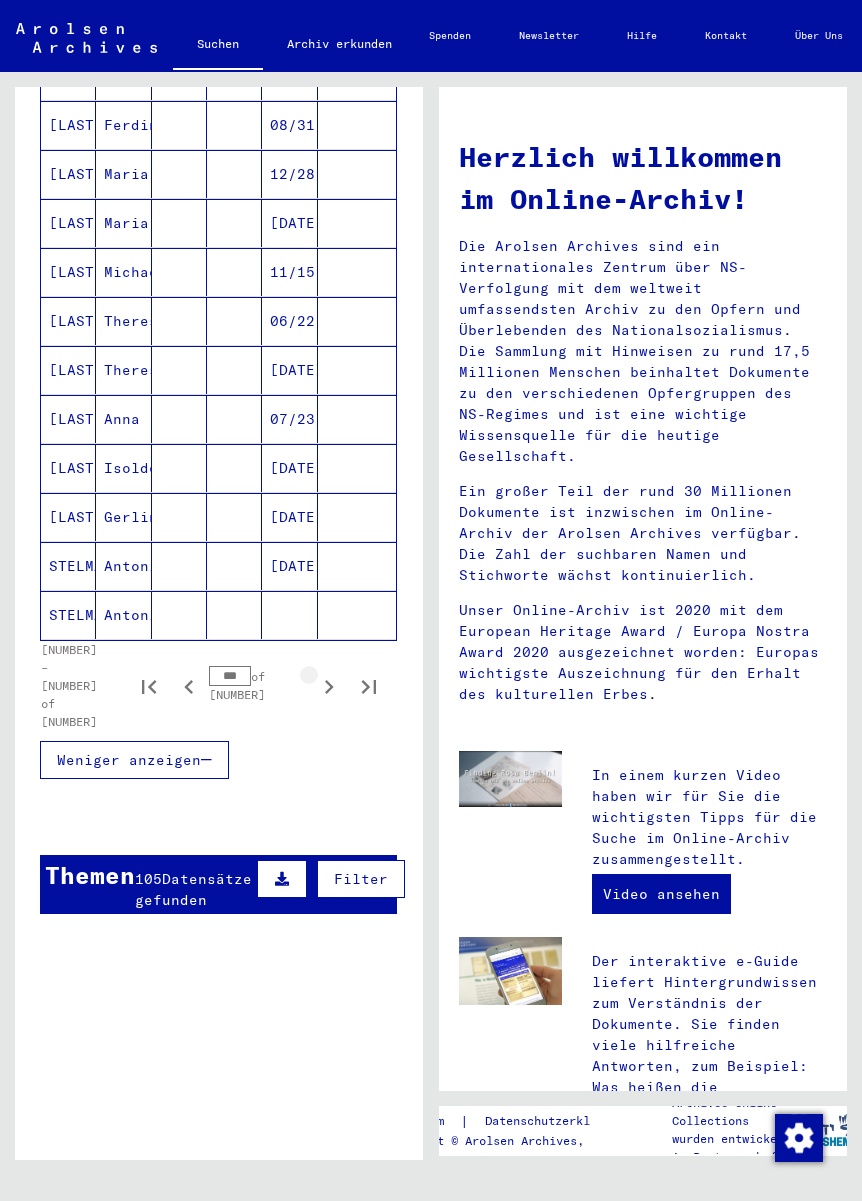 click at bounding box center [329, 686] 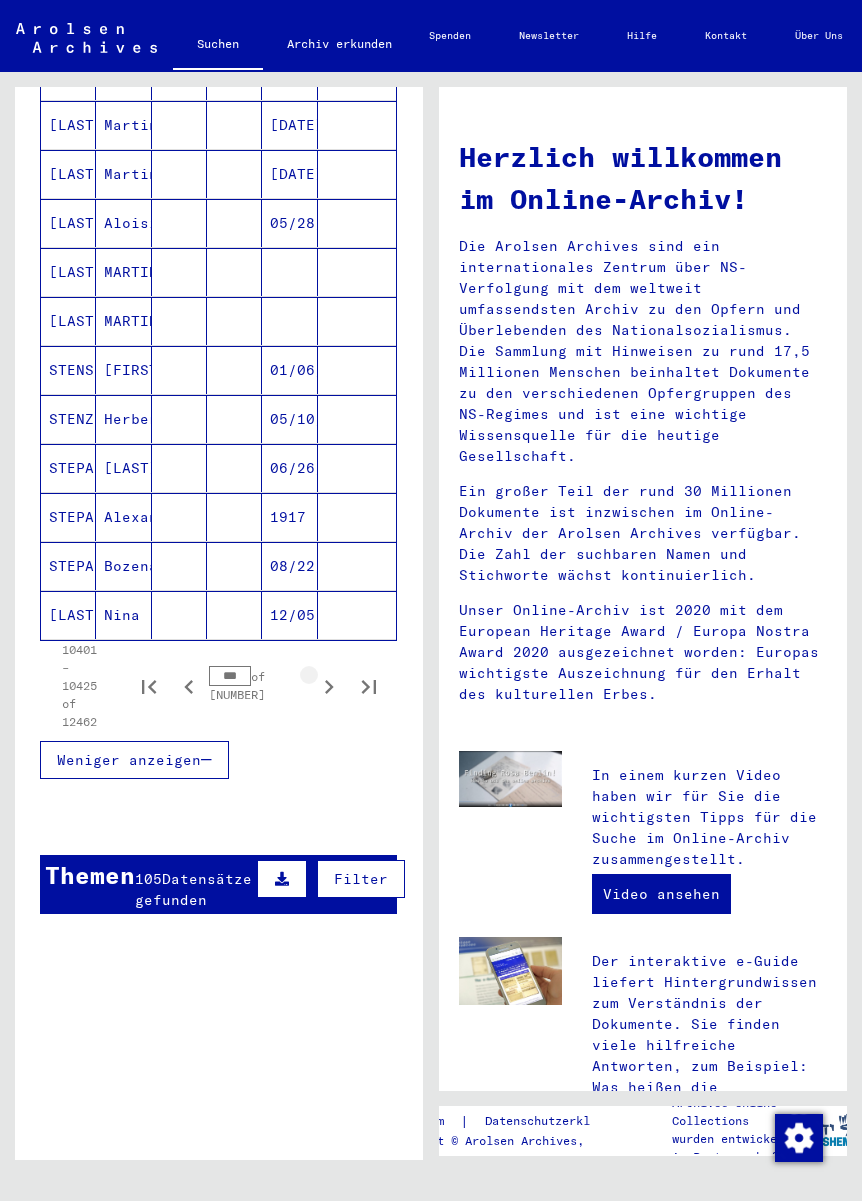 click at bounding box center [329, 686] 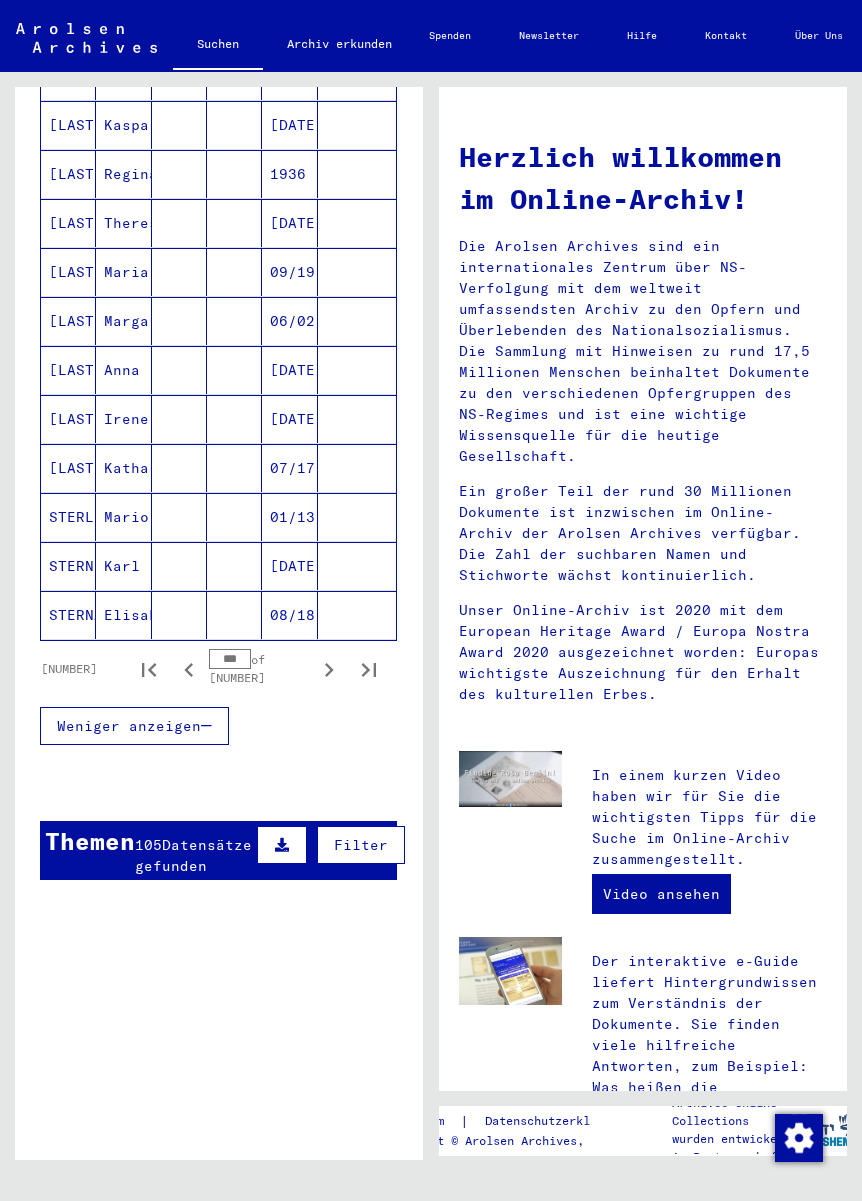 click on "[NUMBER] – [NUMBER] of [NUMBER] *** of [NUMBER]" at bounding box center [203, 669] 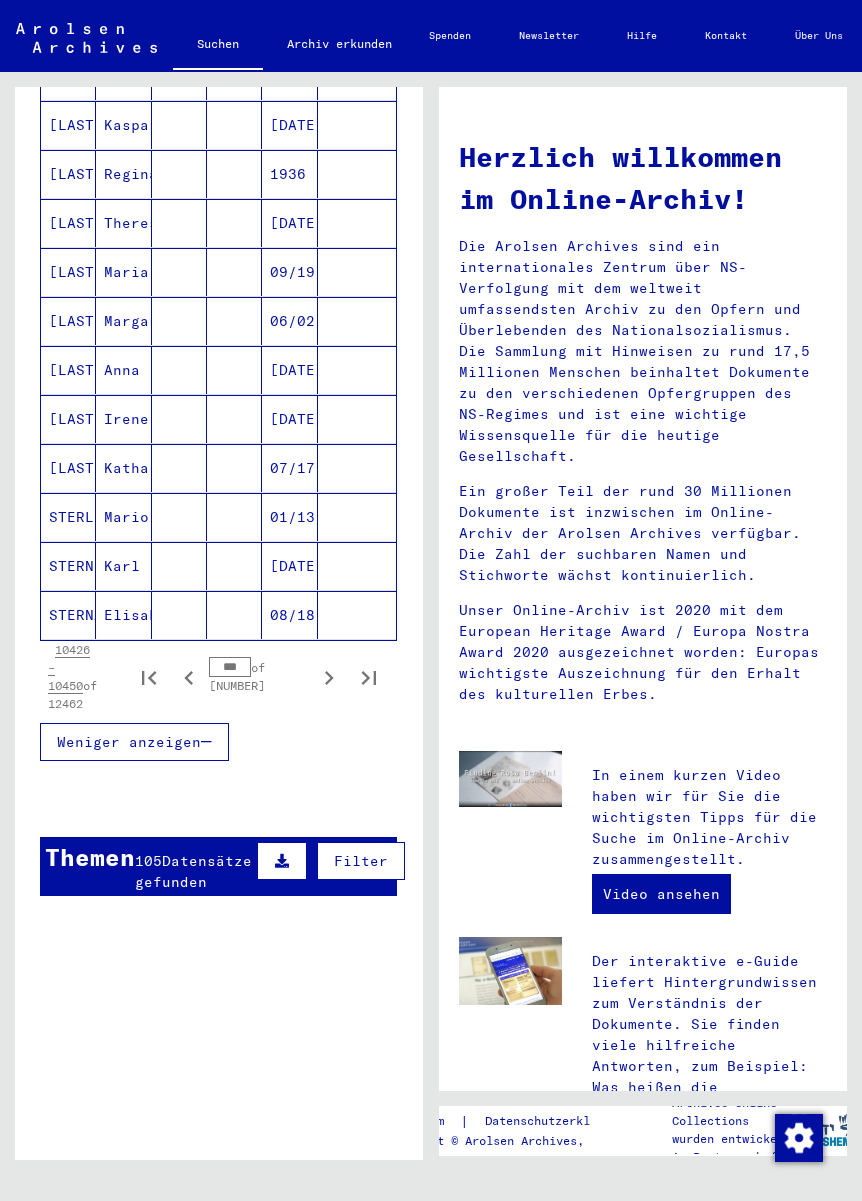 click on "10426 – 10450  of 12462  ***  of 499" at bounding box center [206, 677] 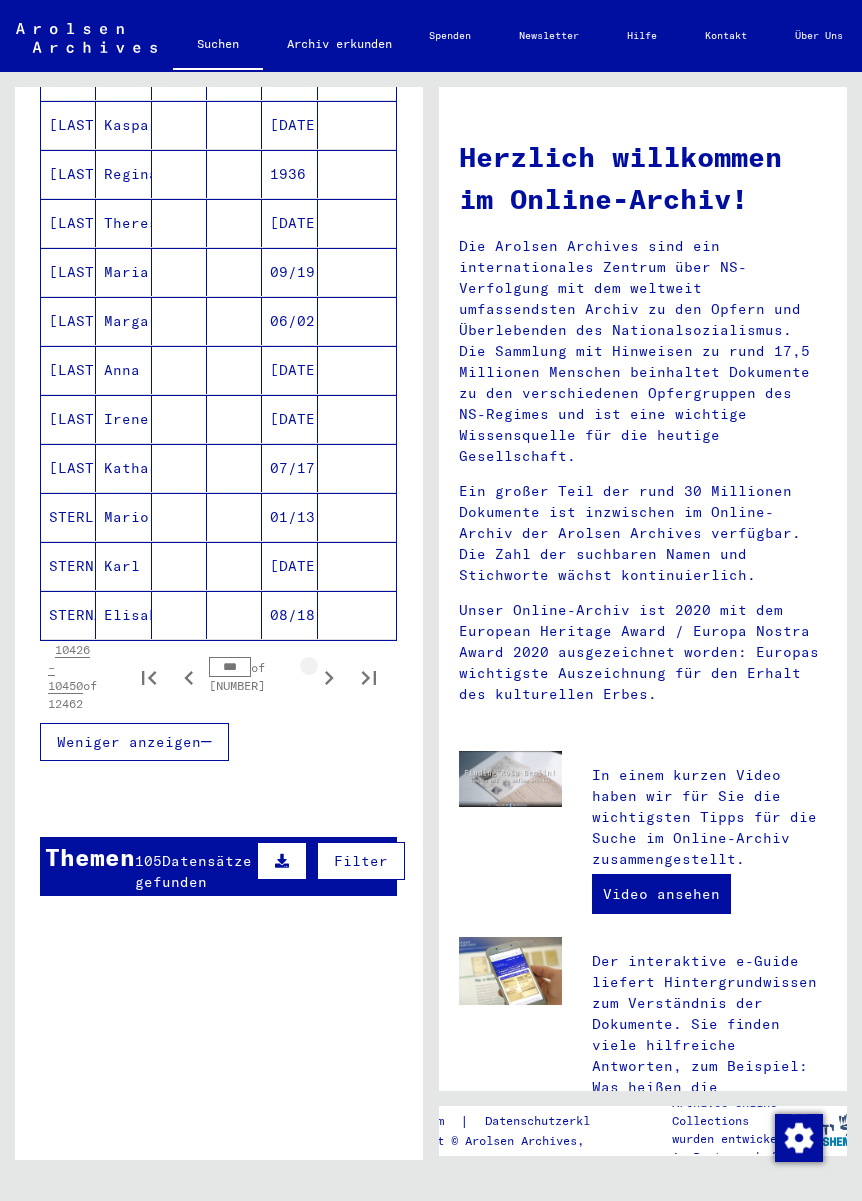 click 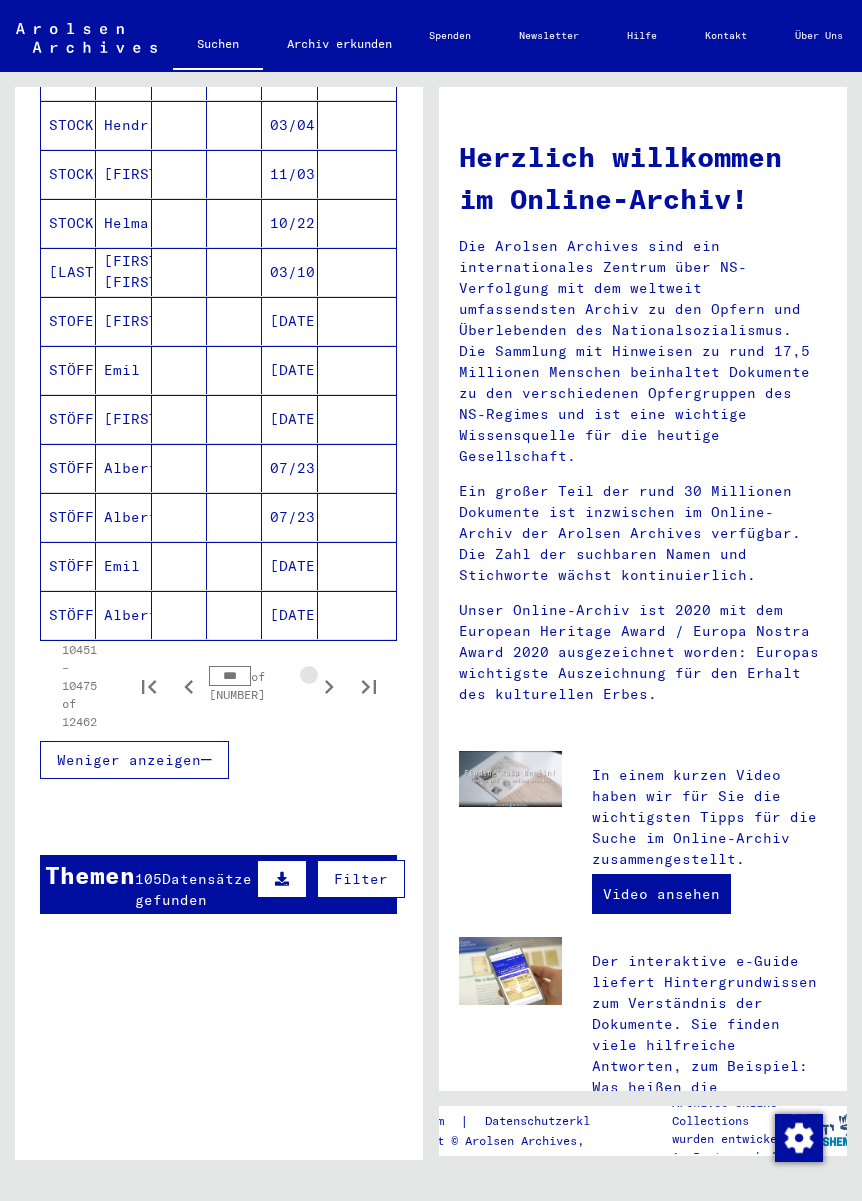 click 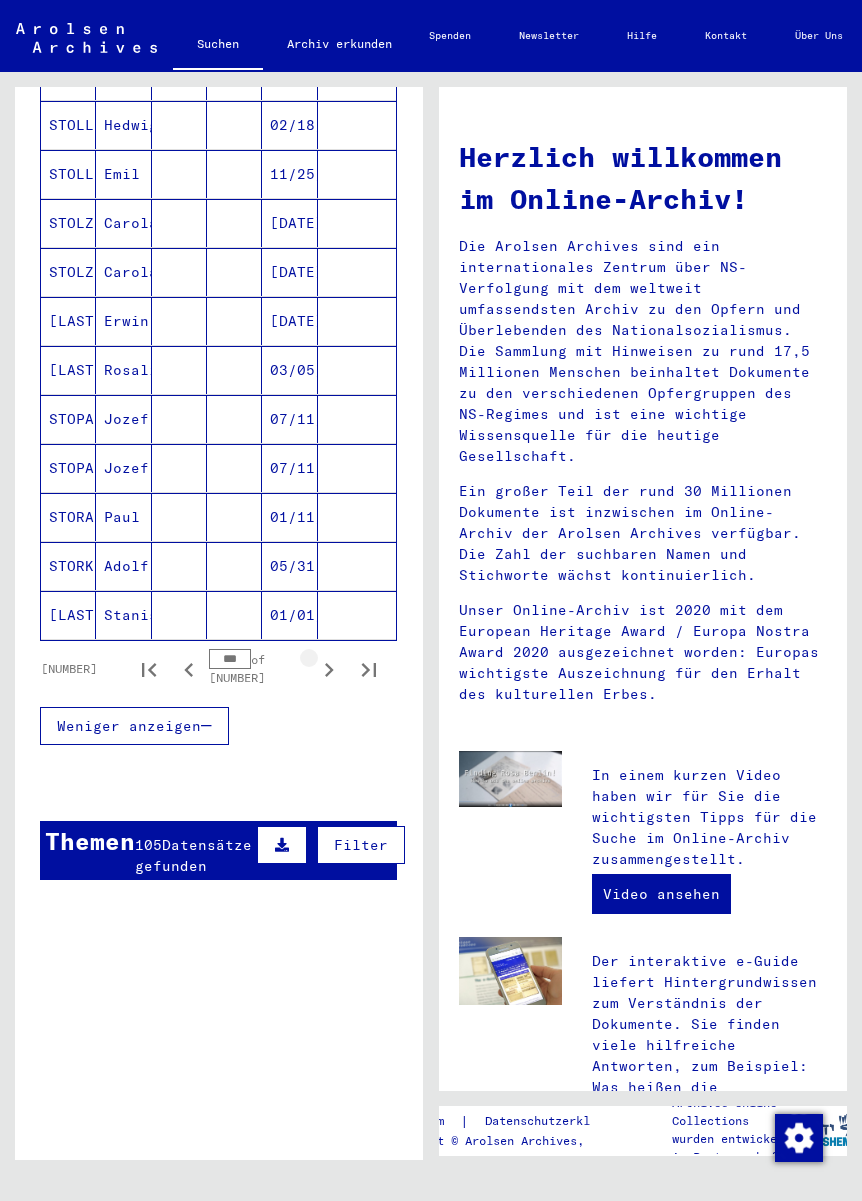 click at bounding box center [329, 669] 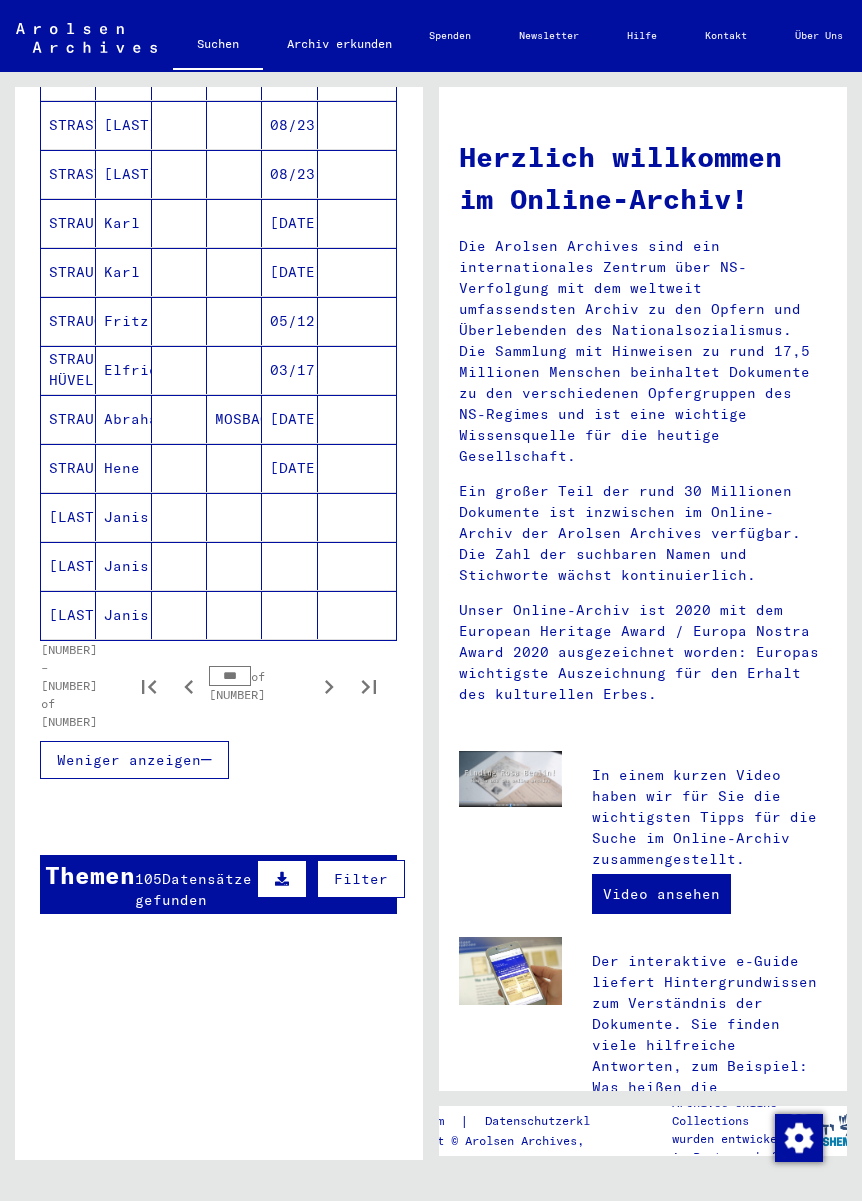 click at bounding box center [329, 686] 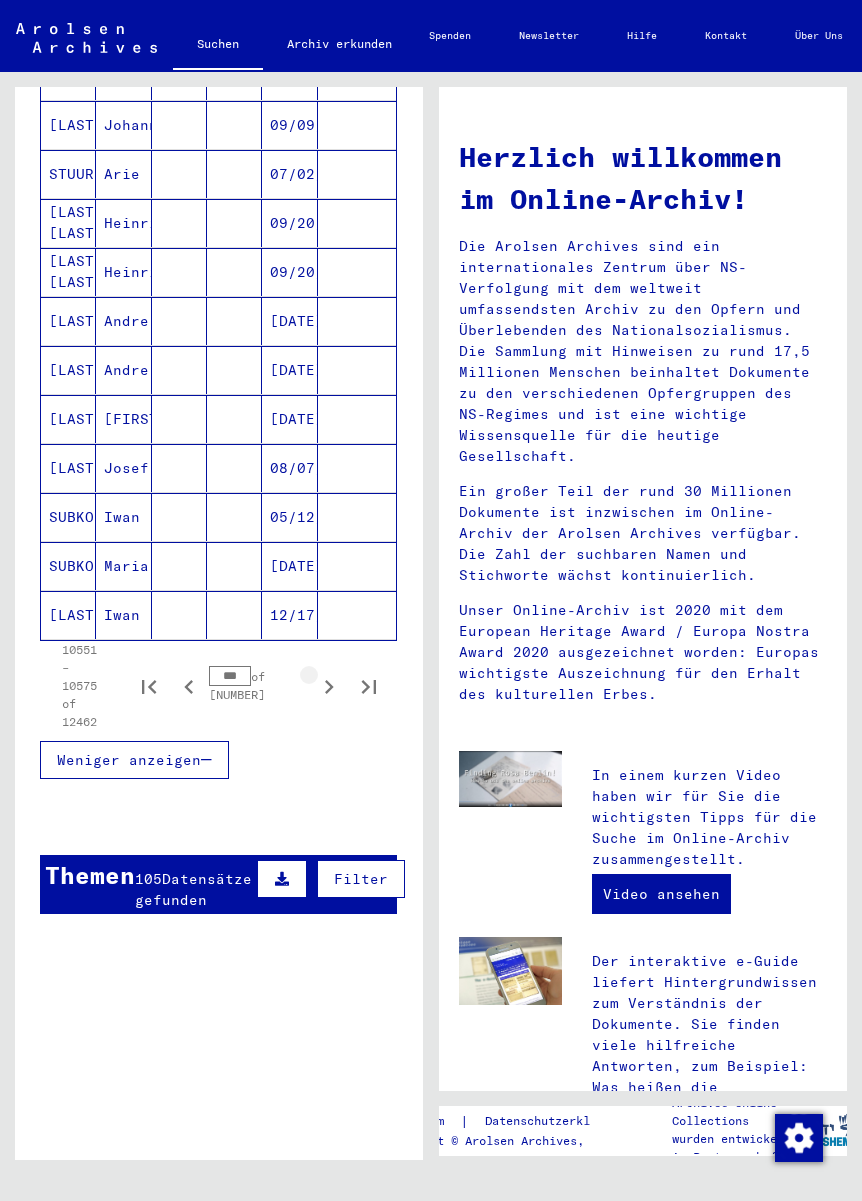 click 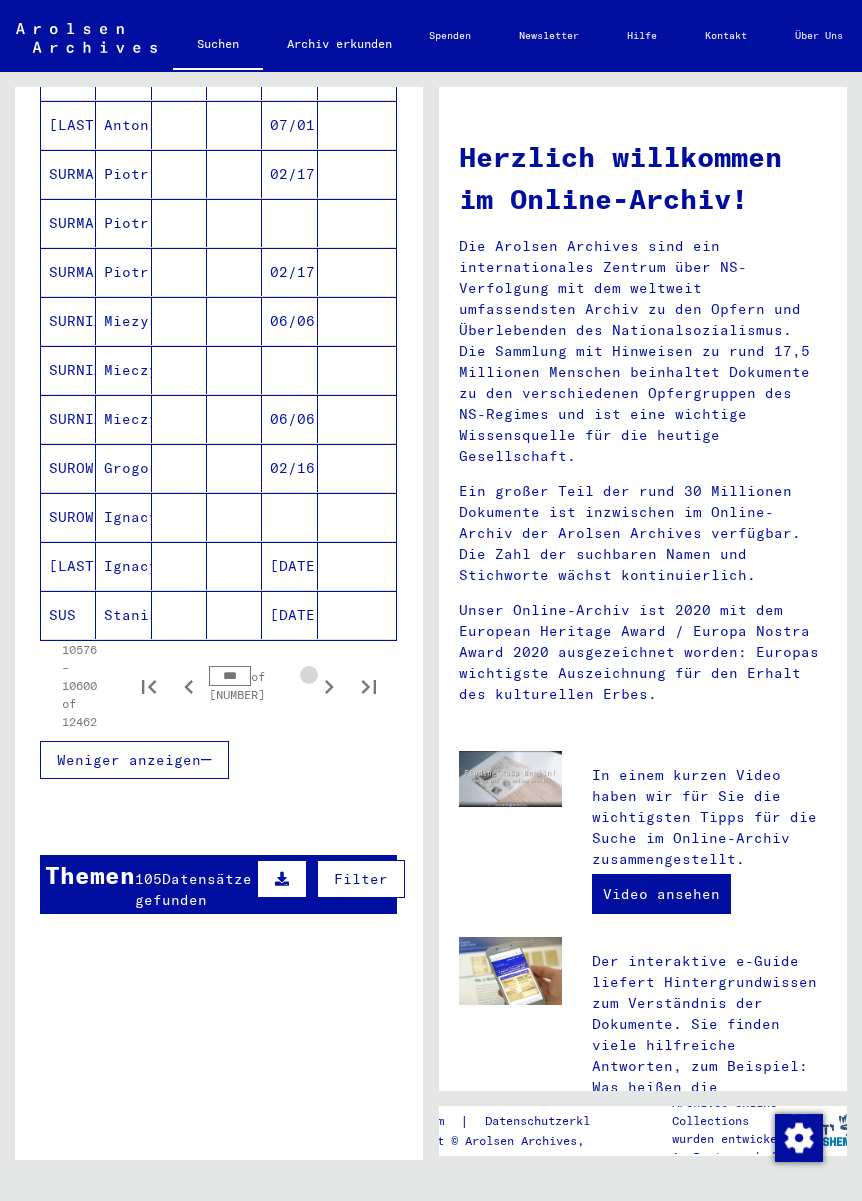 click 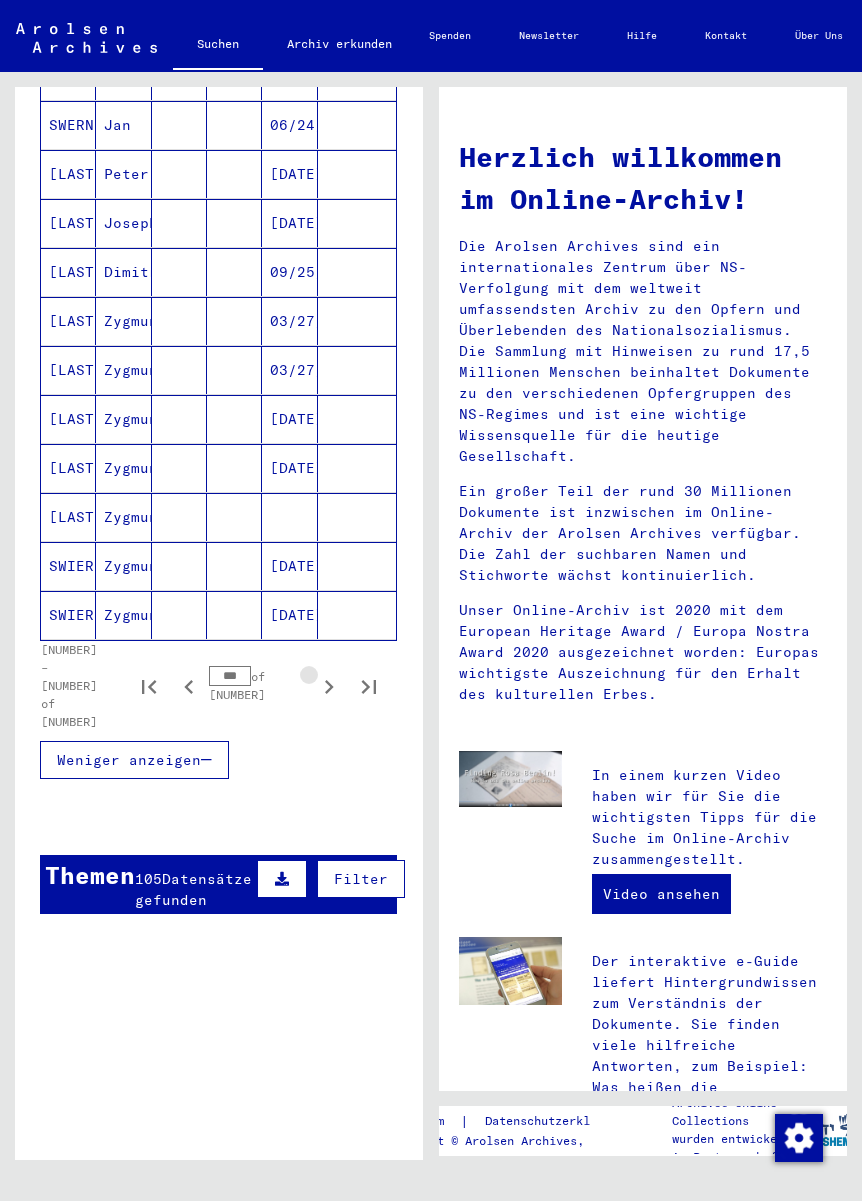 click 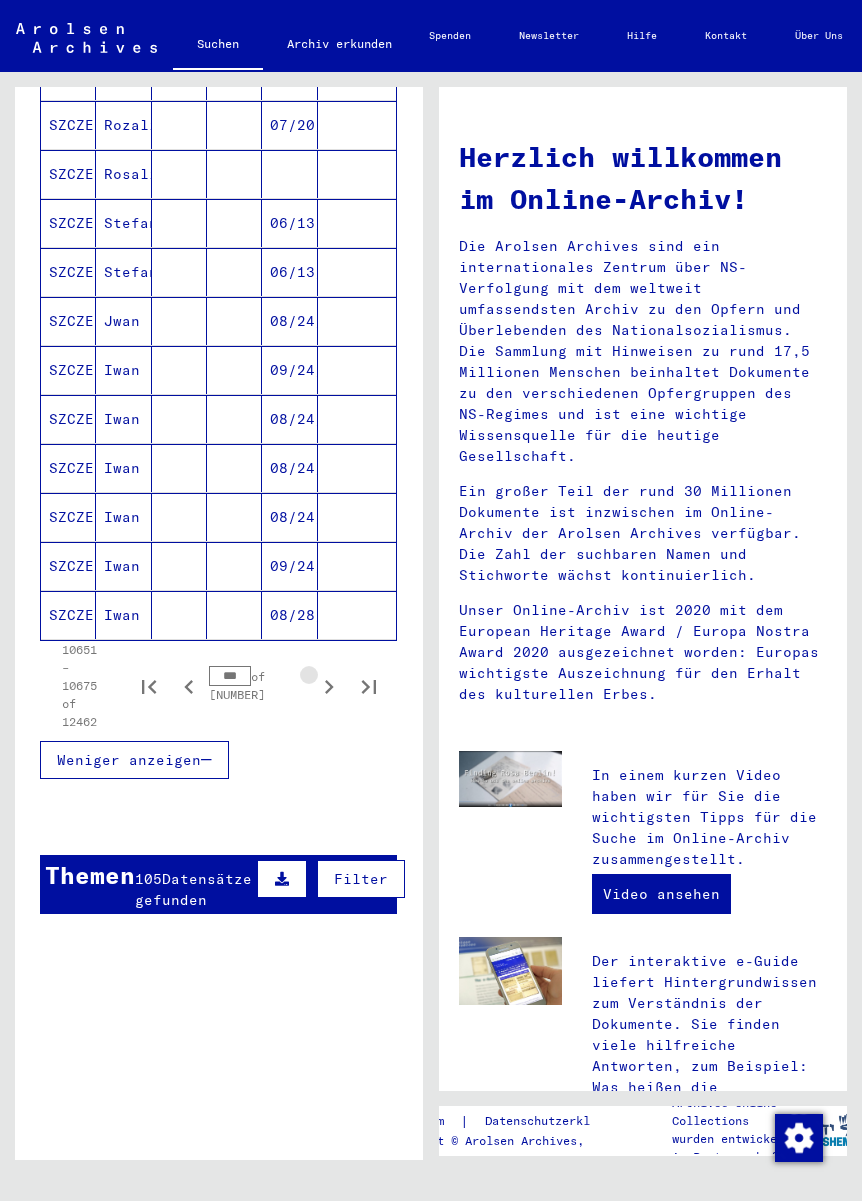 click 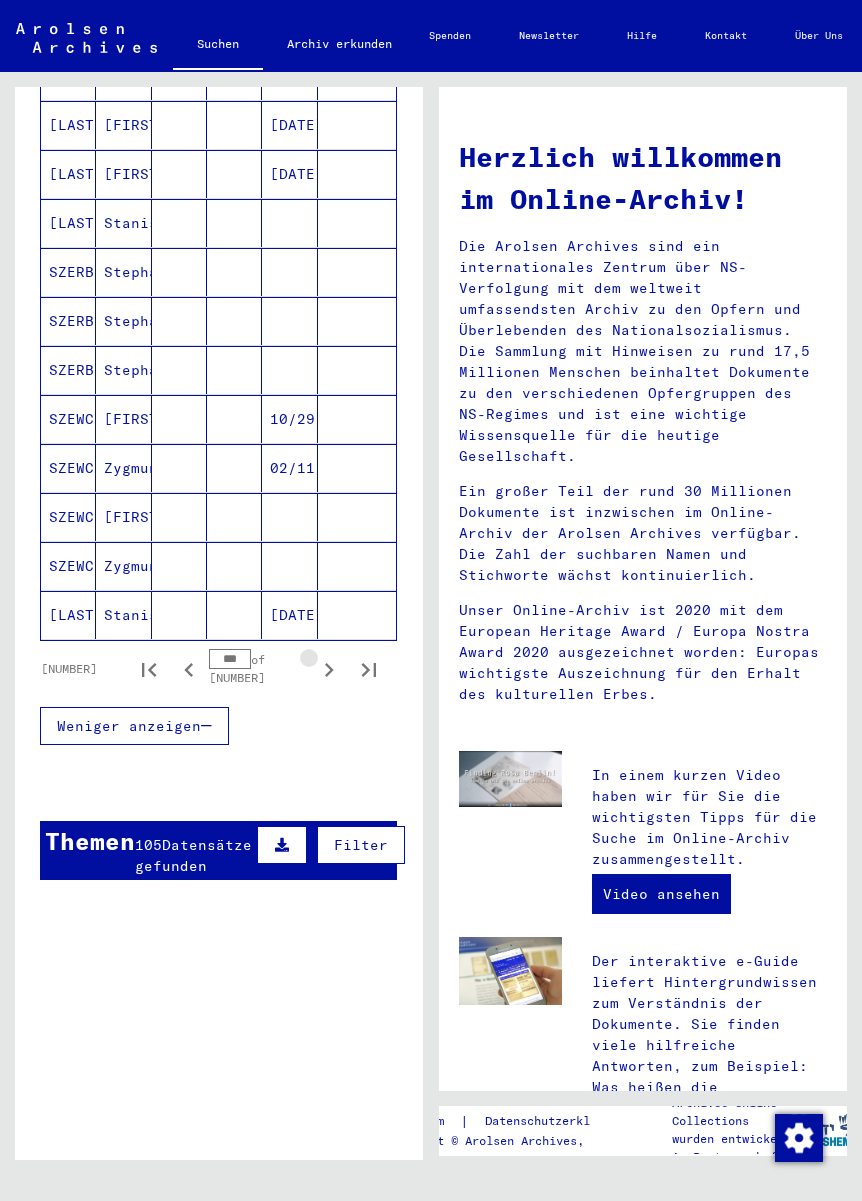 click 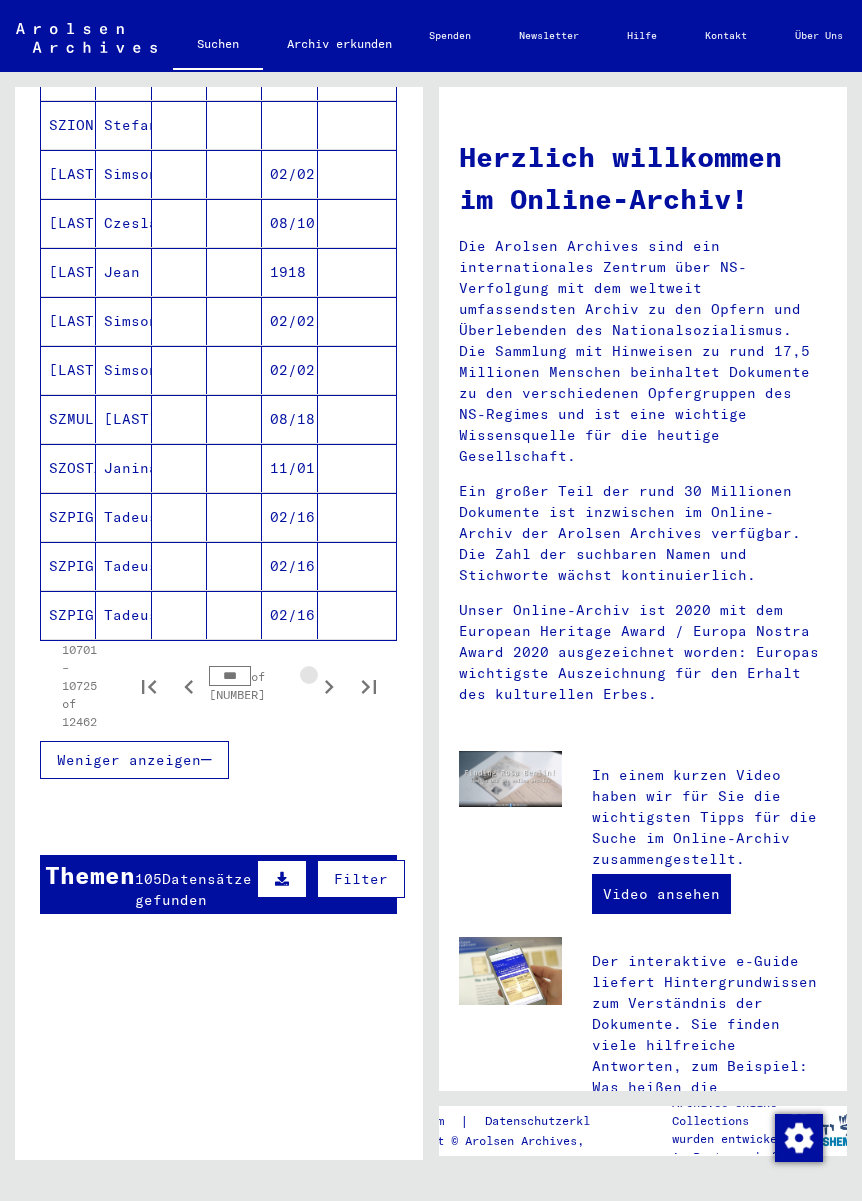 click 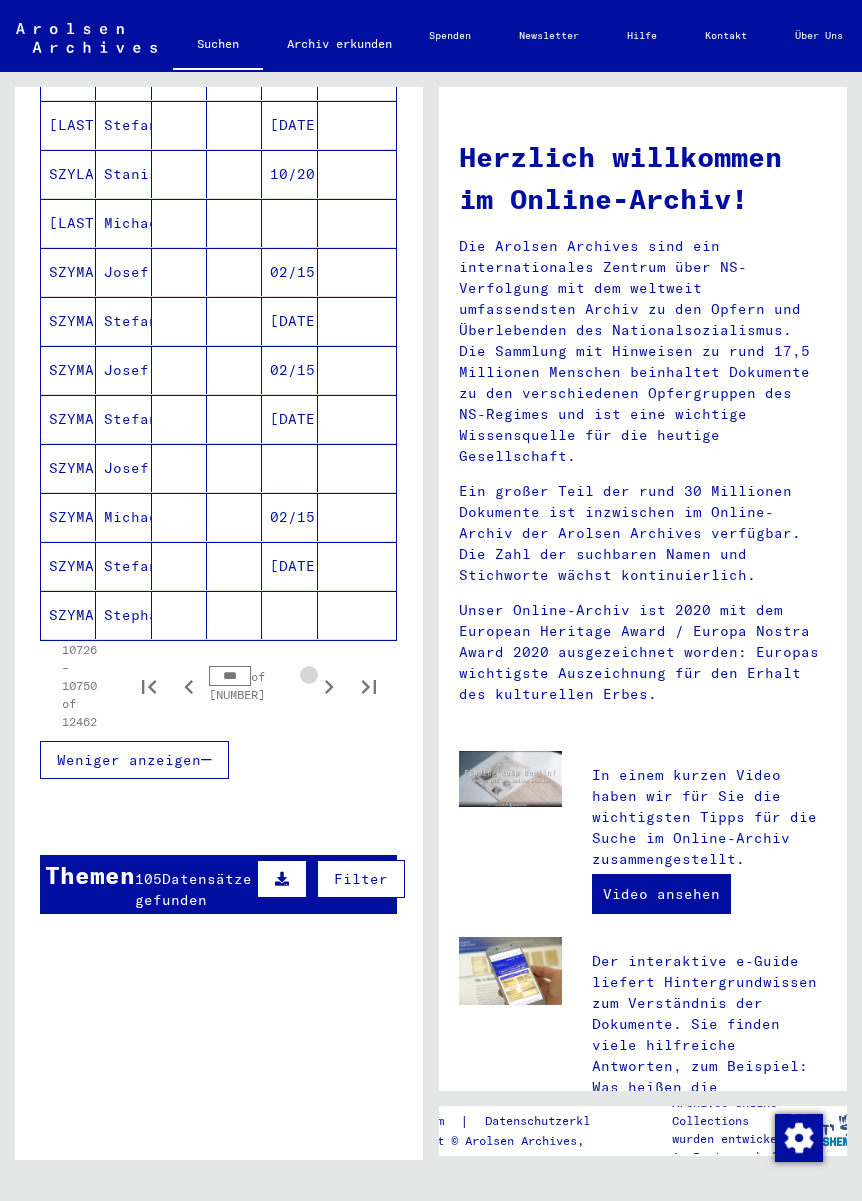 click 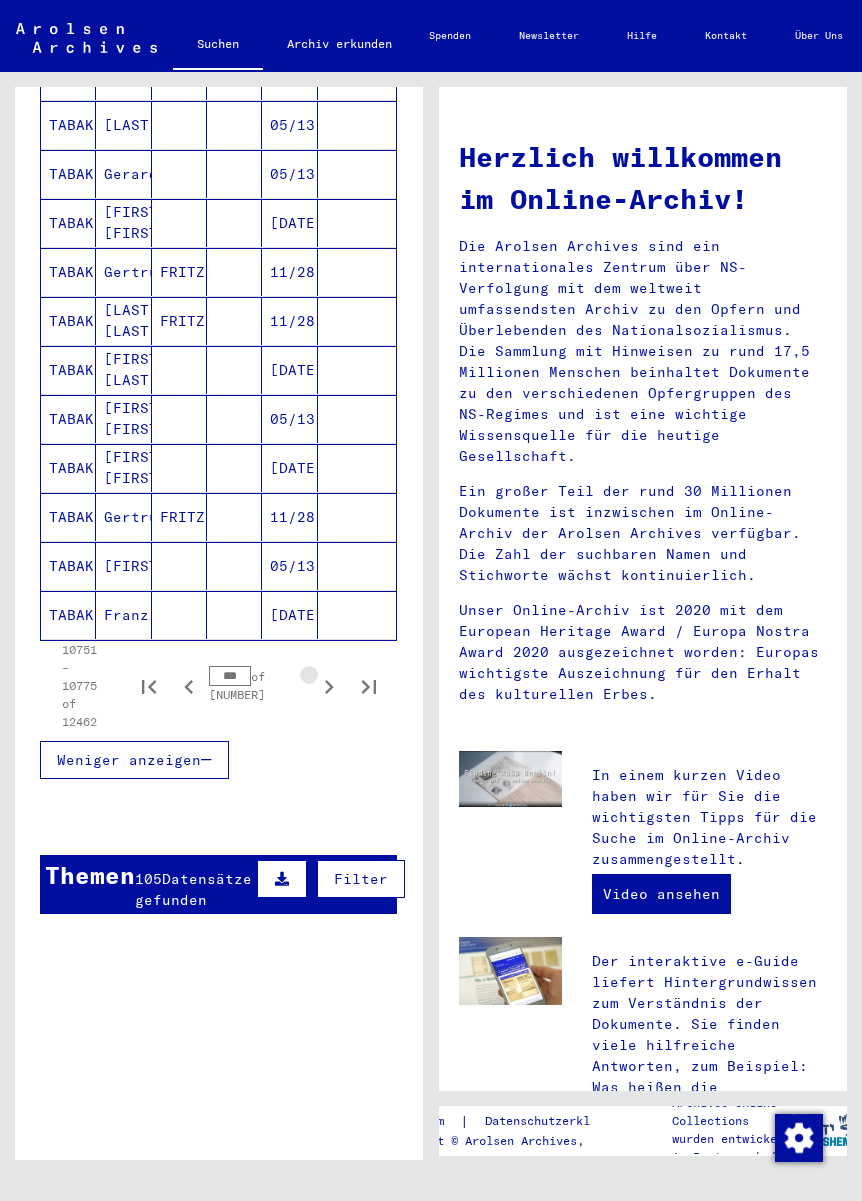 click at bounding box center [329, 686] 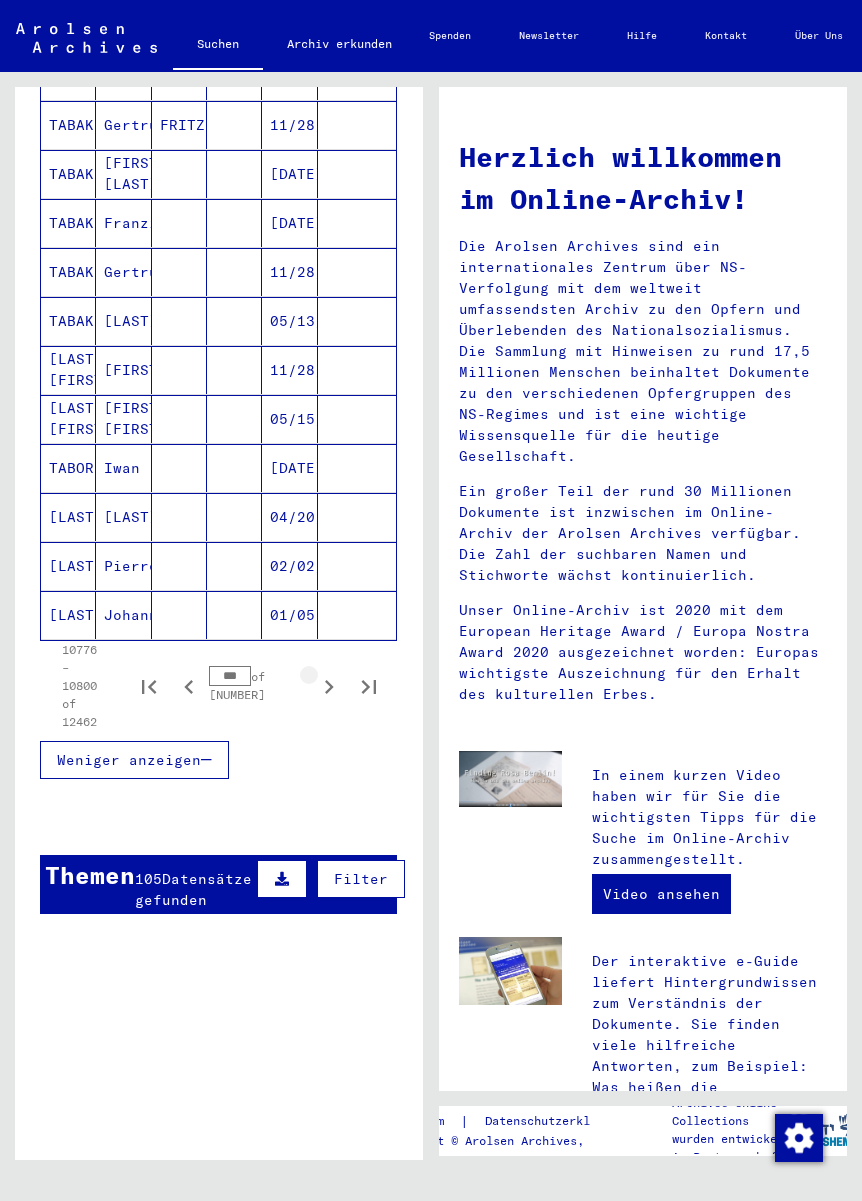 click at bounding box center [329, 686] 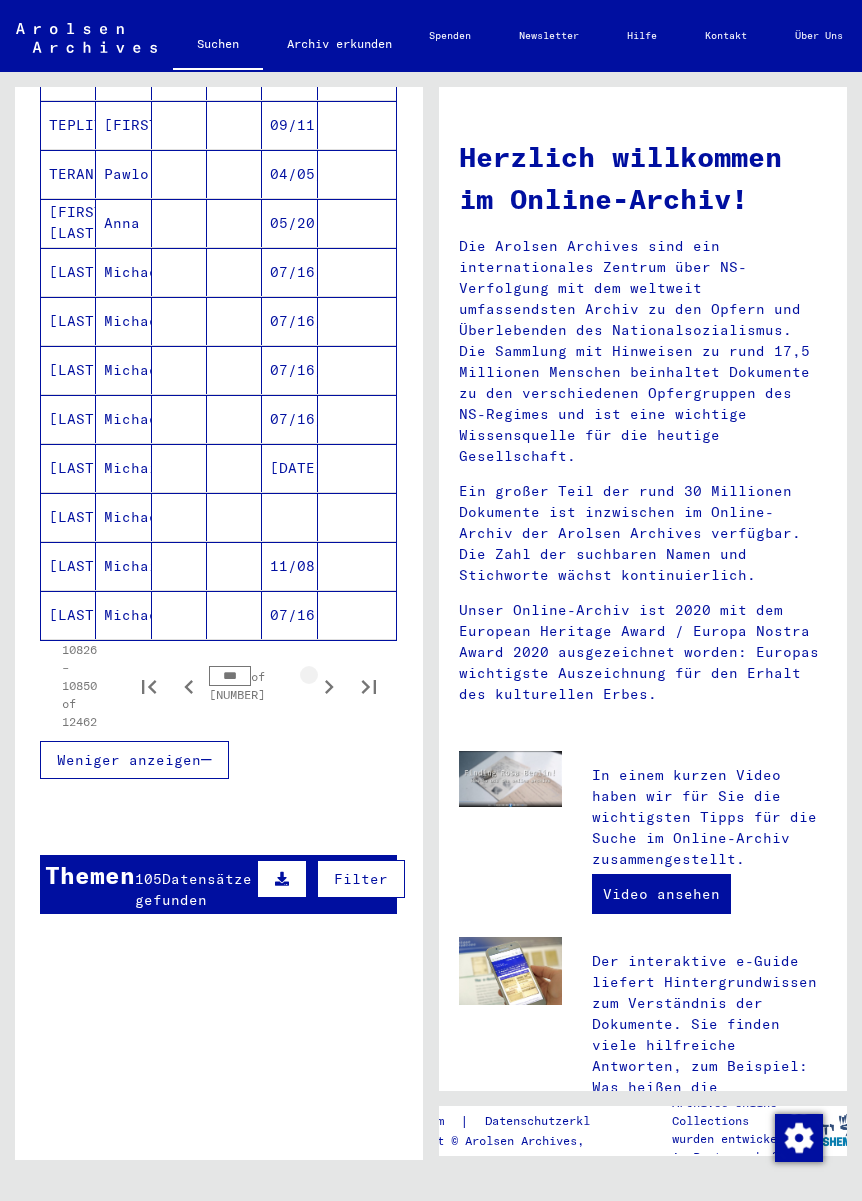 click at bounding box center [329, 686] 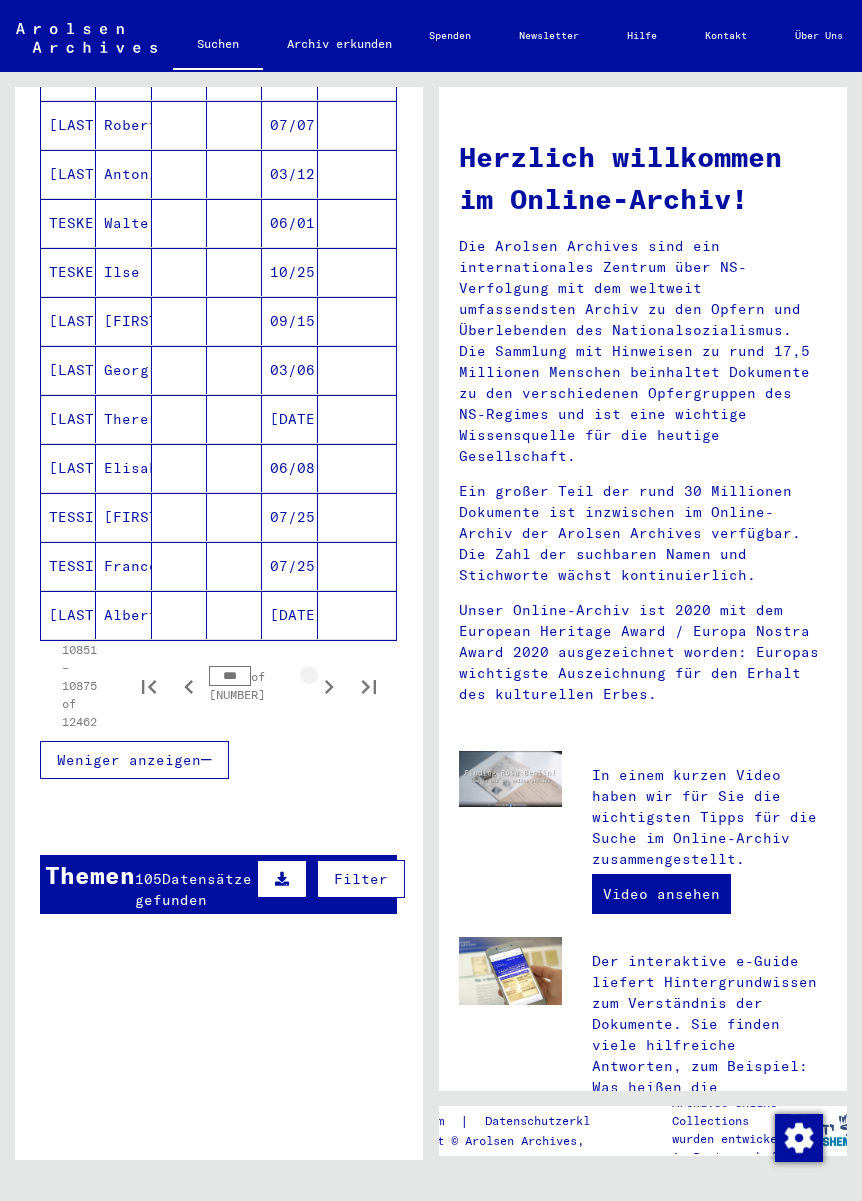 click on "[RANGE]  ***  of 499" at bounding box center (213, 686) 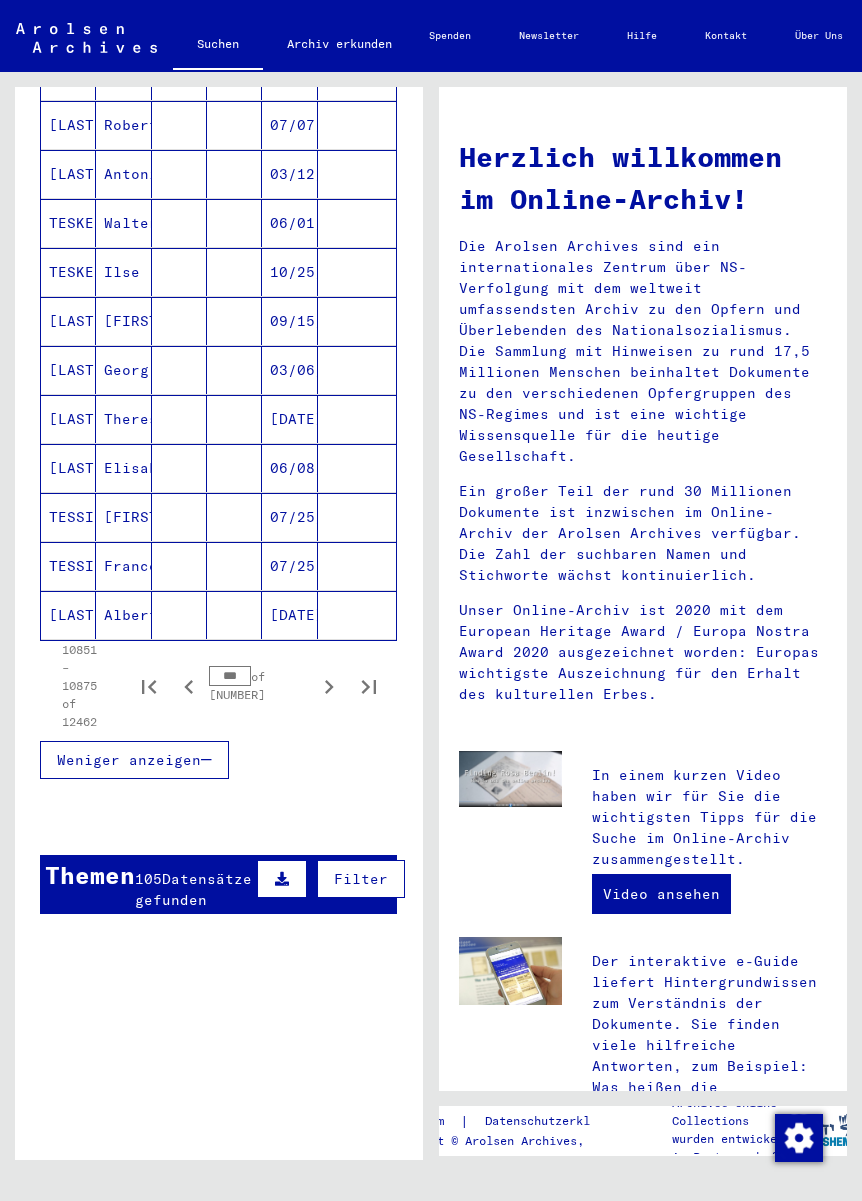 click on "[RANGE]  ***  of 499" at bounding box center [213, 686] 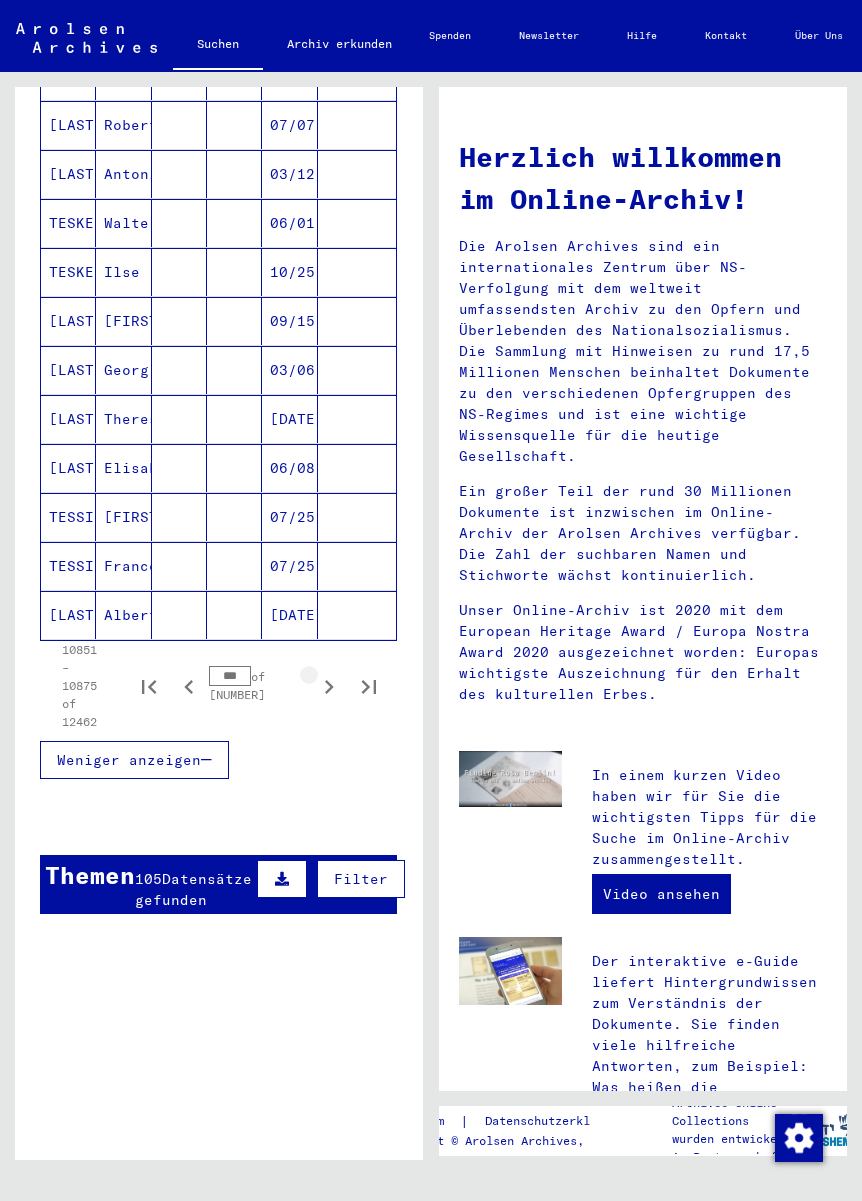 click at bounding box center [329, 686] 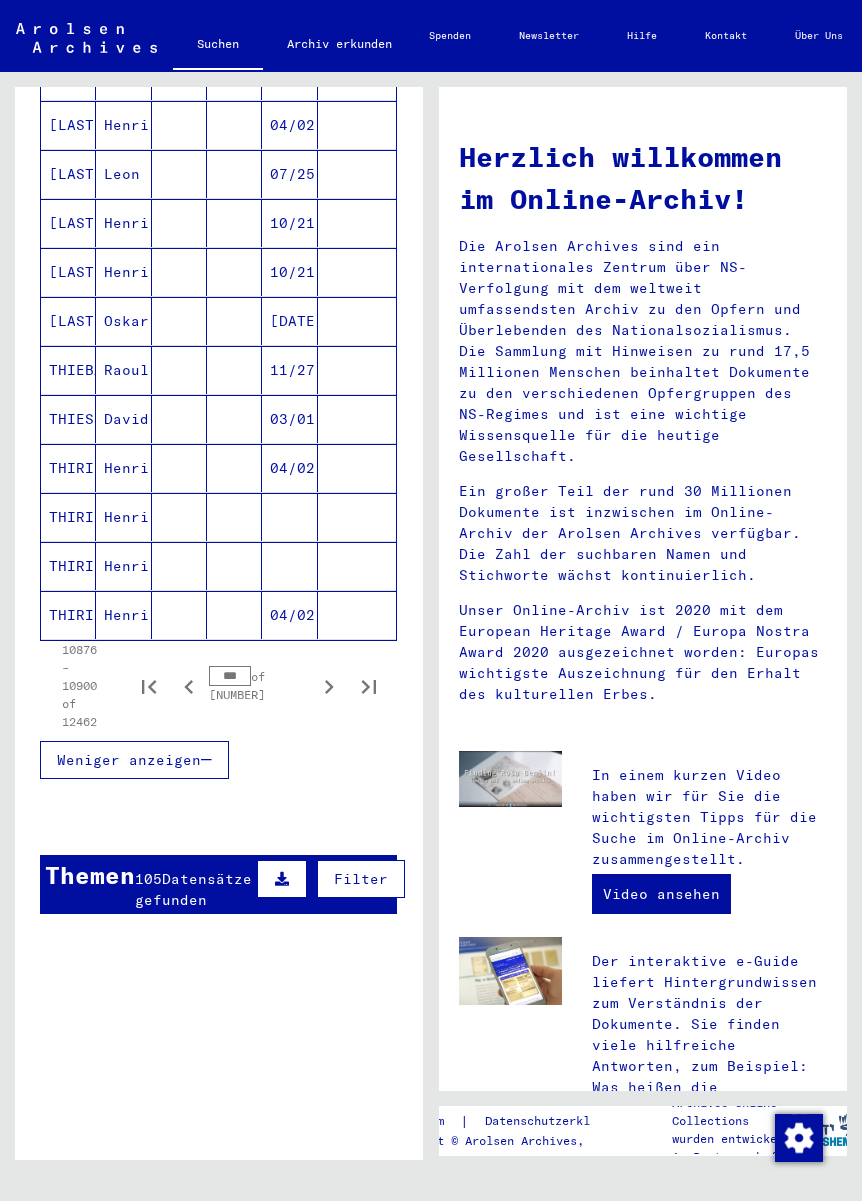 click 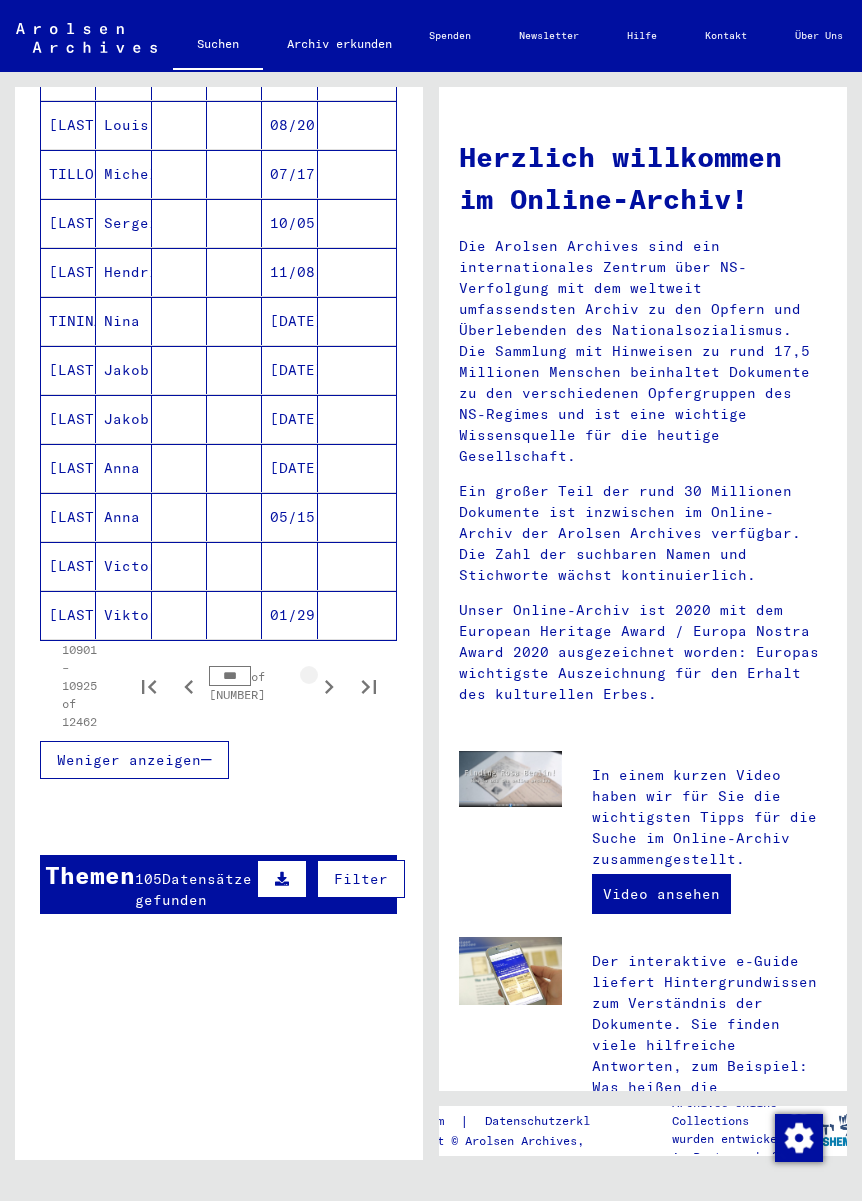 click 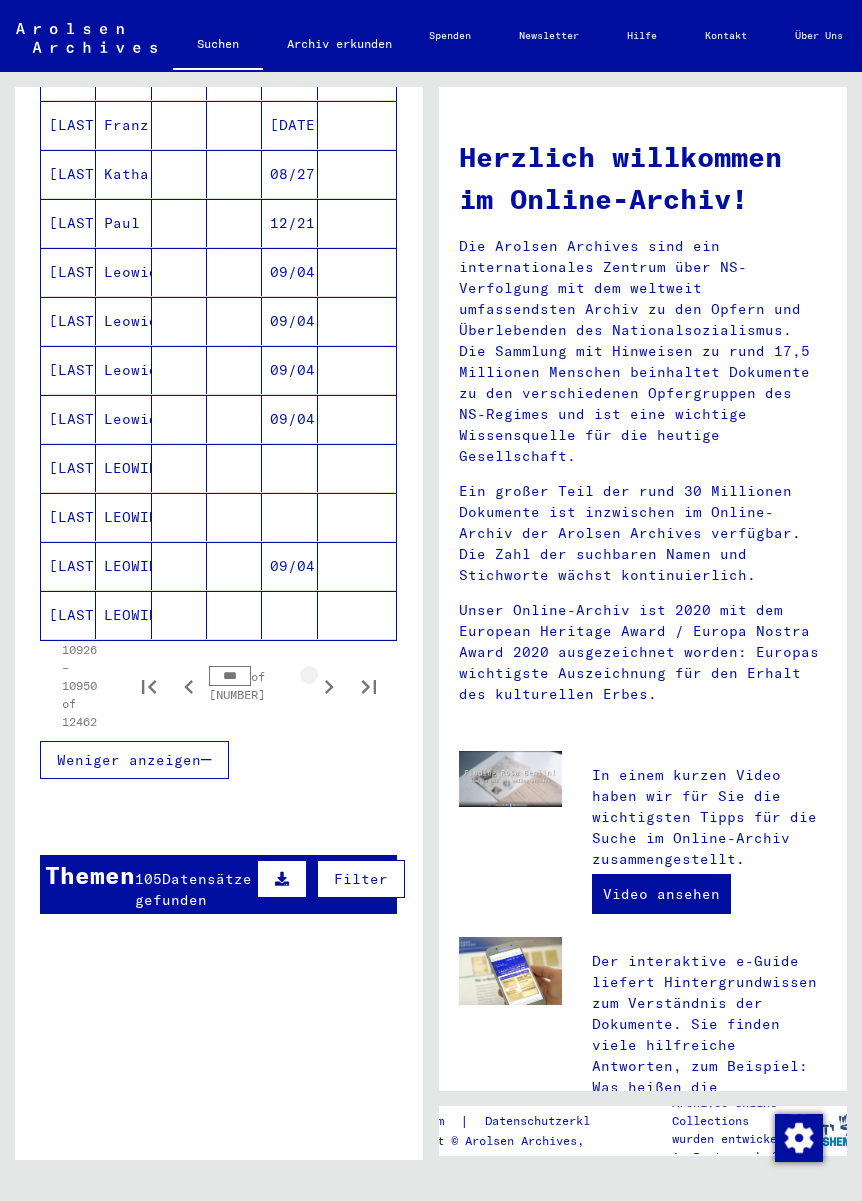 click 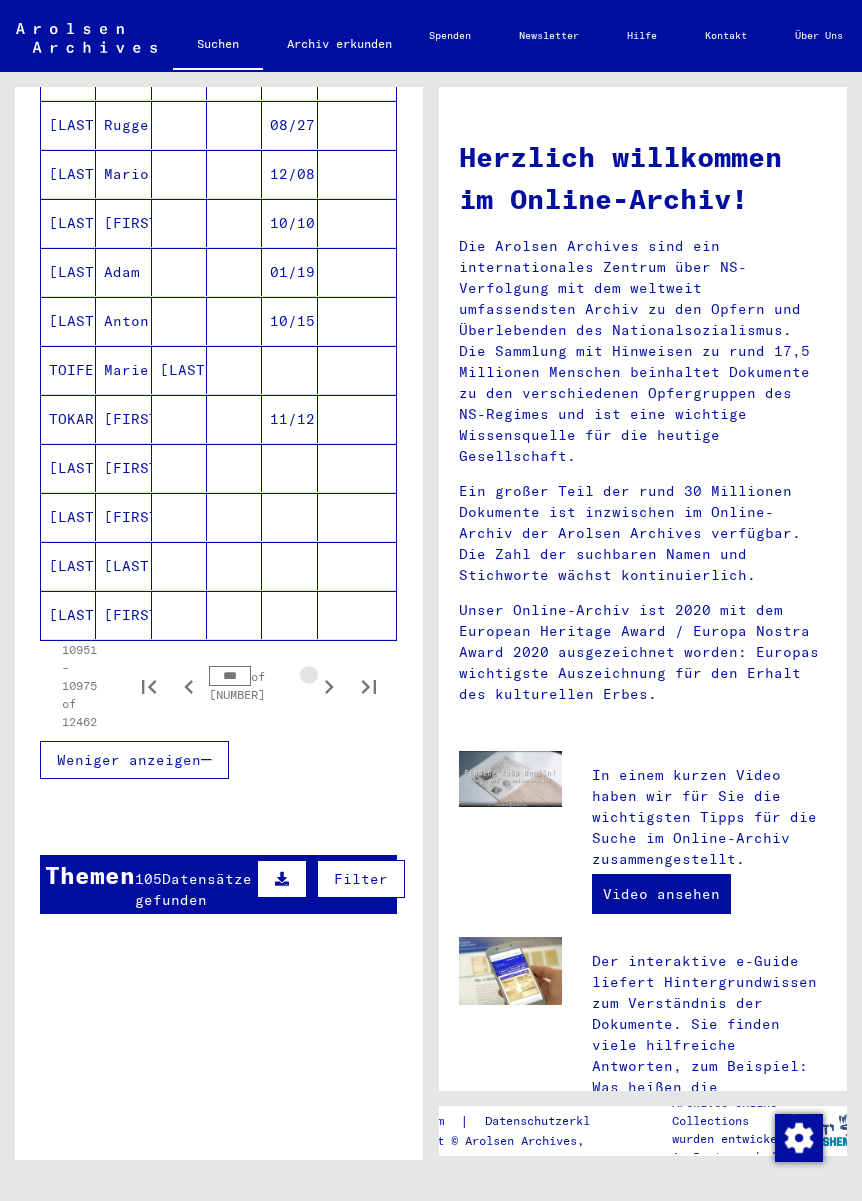 click 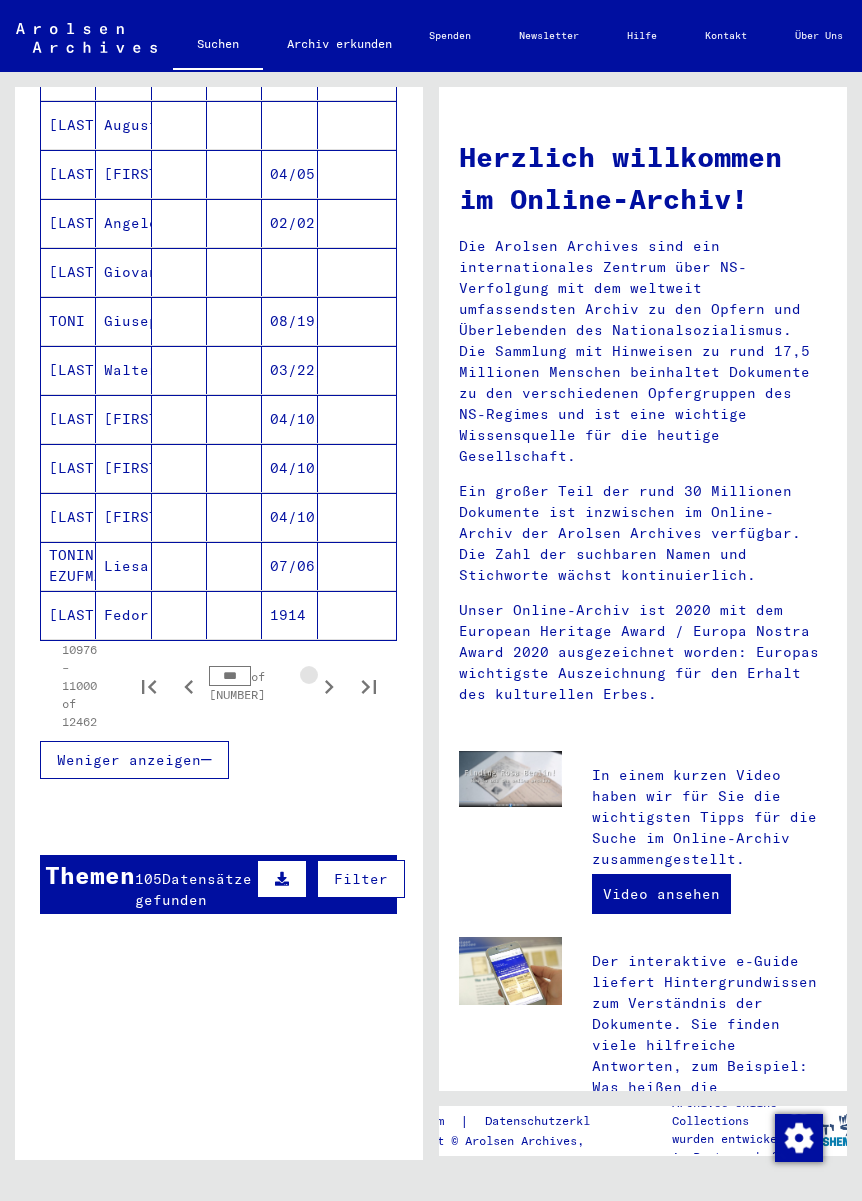 click 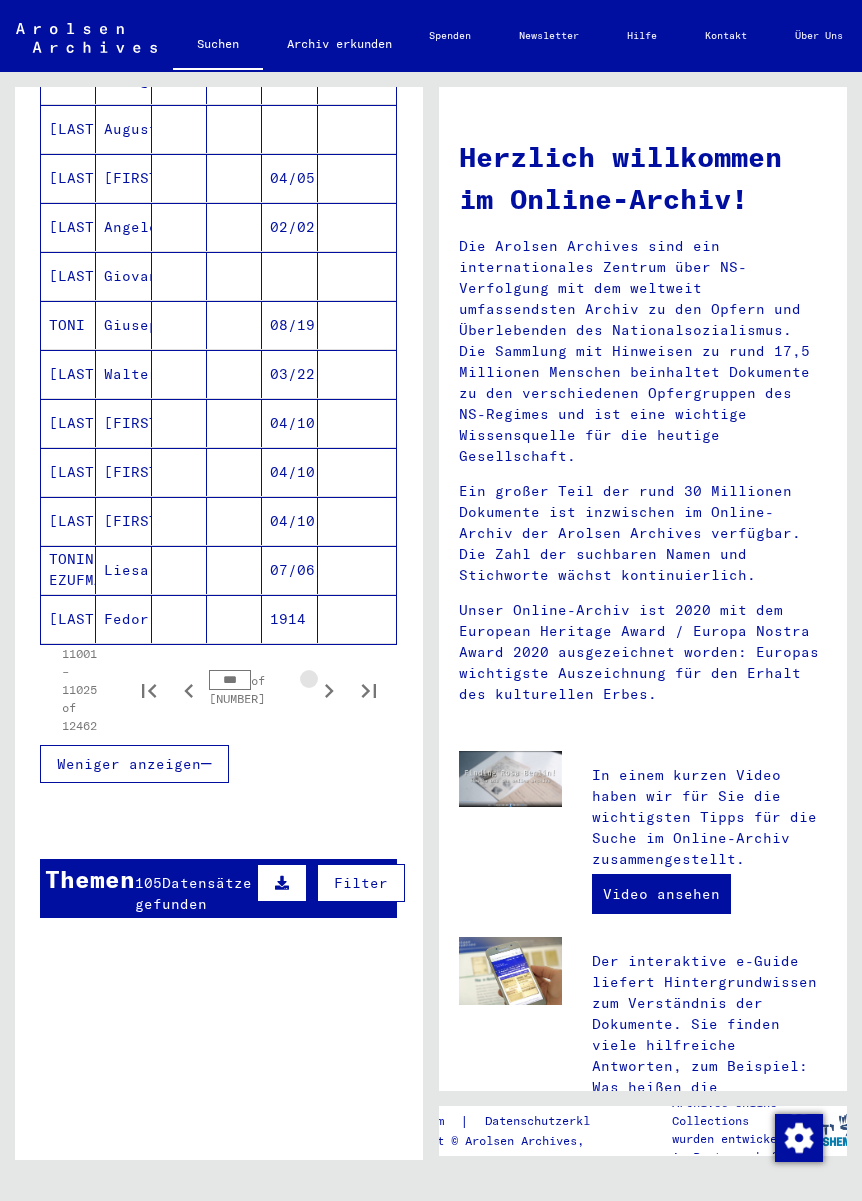 click 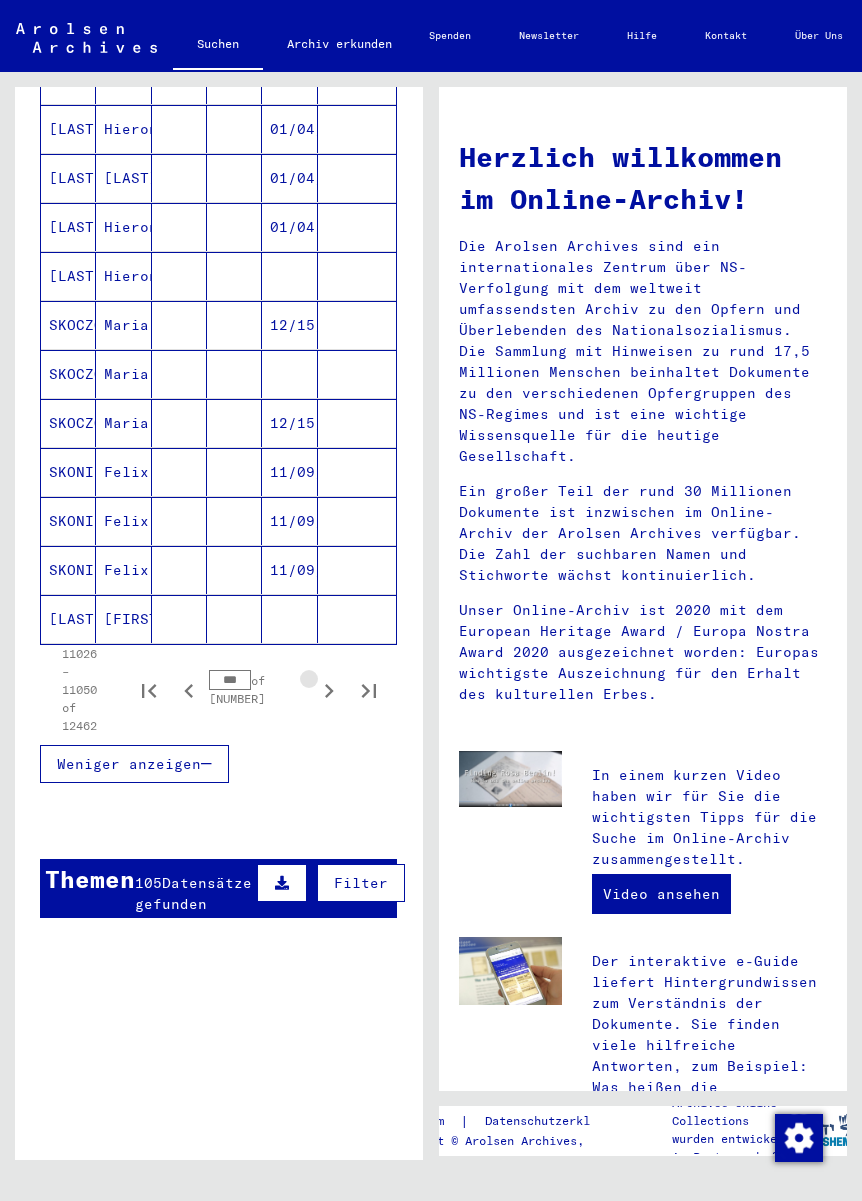 click 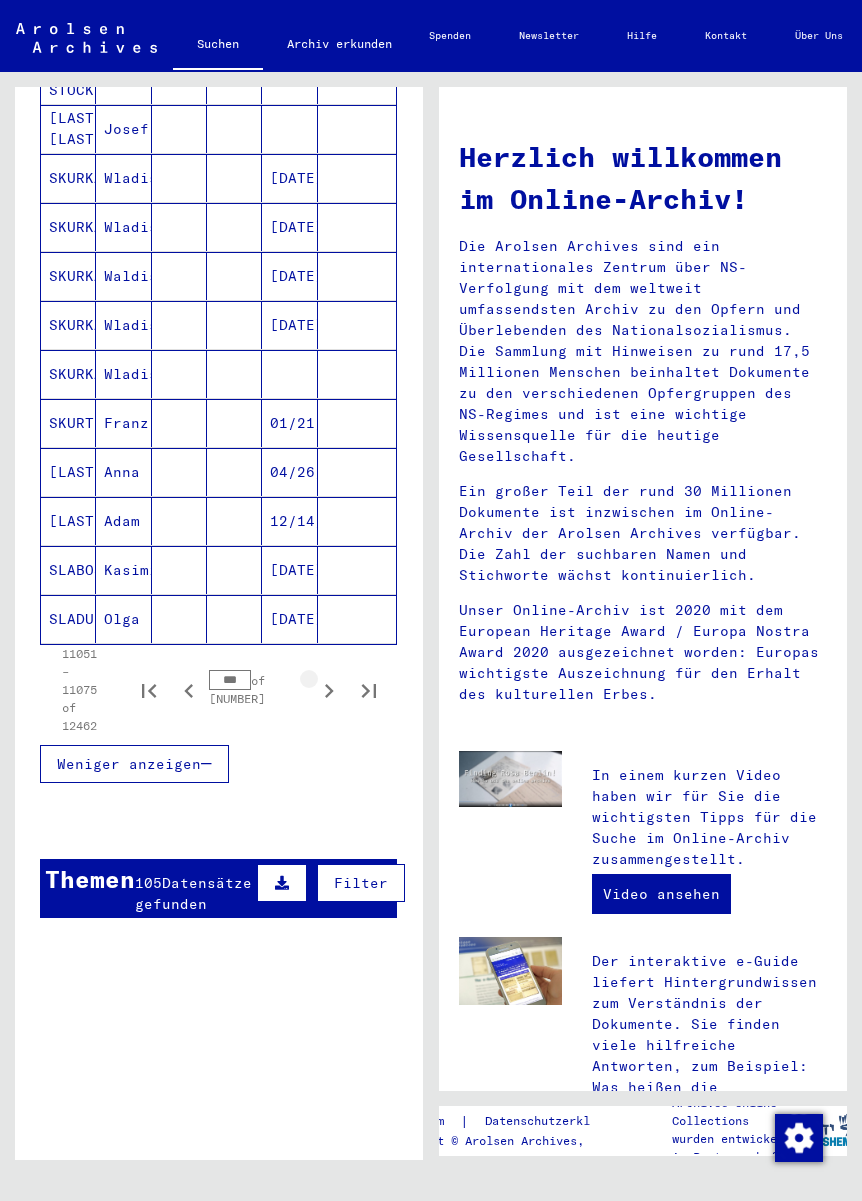 click 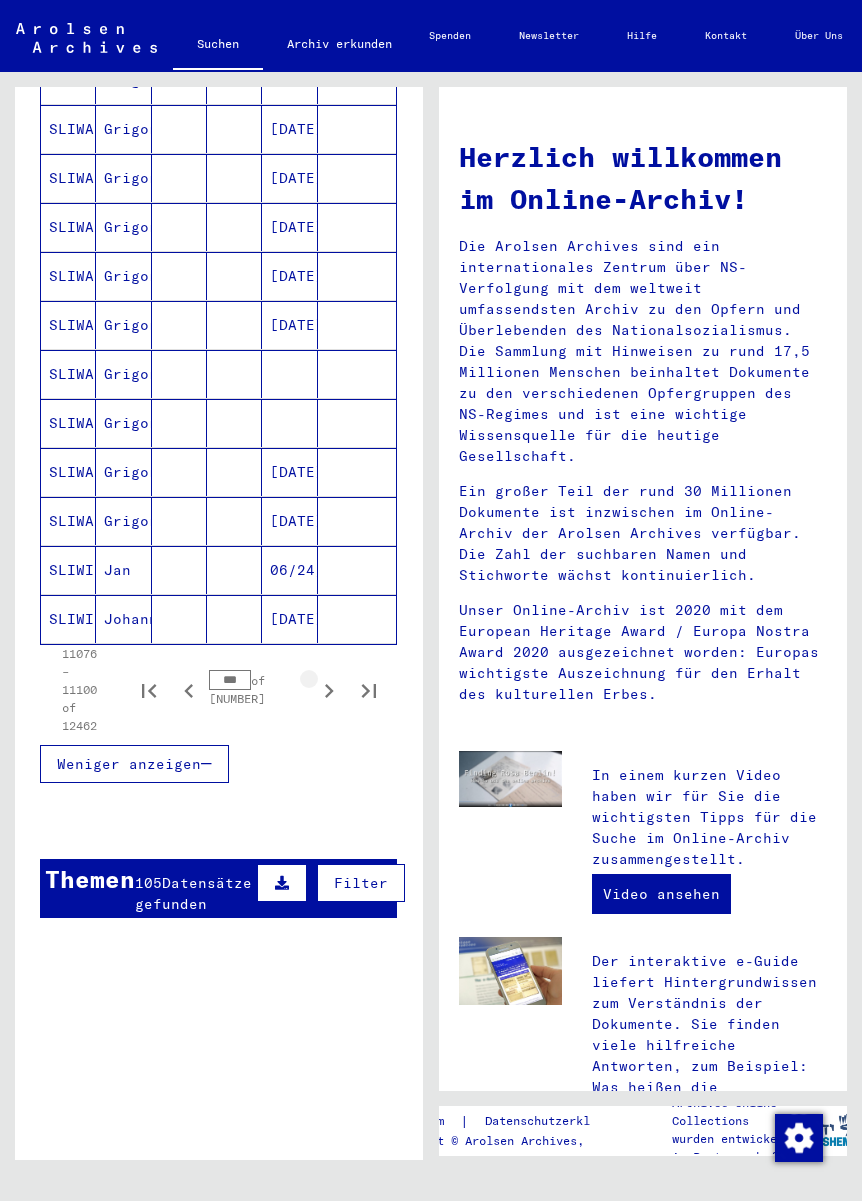 click 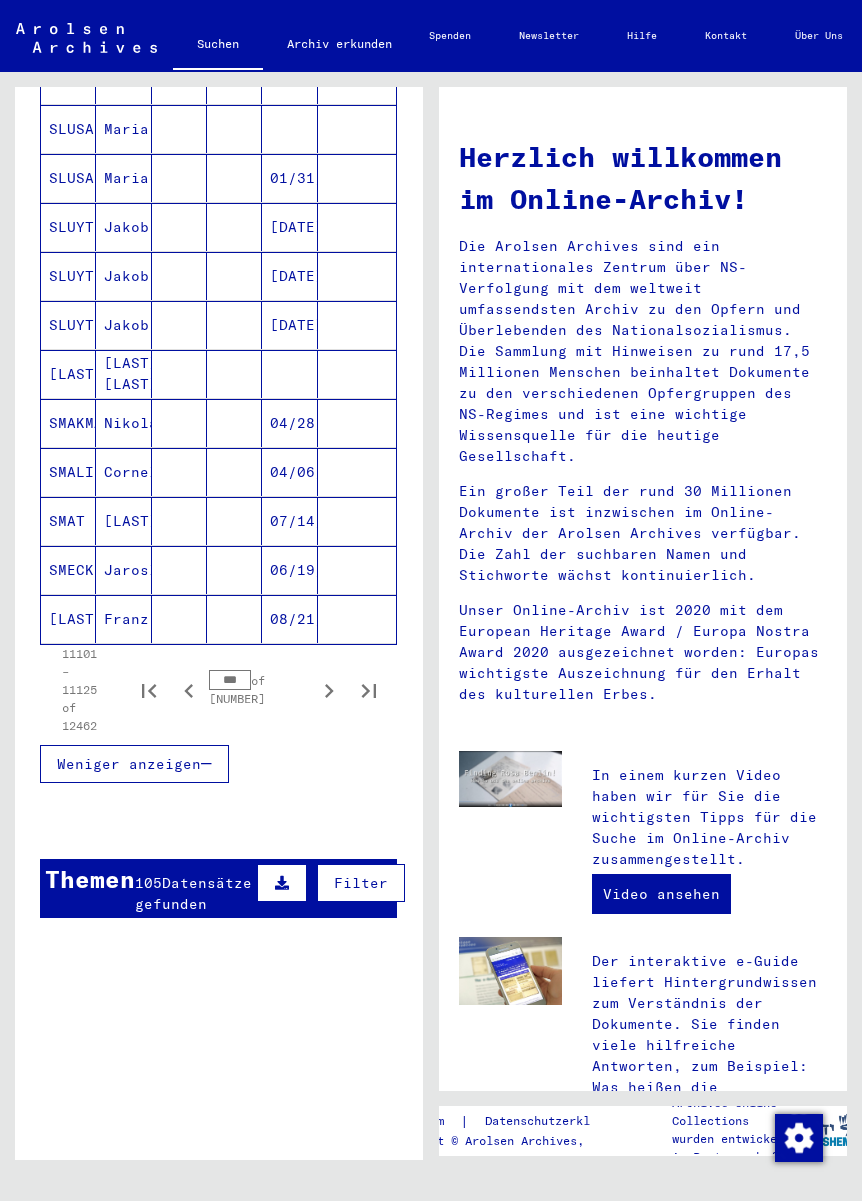 click at bounding box center [329, 690] 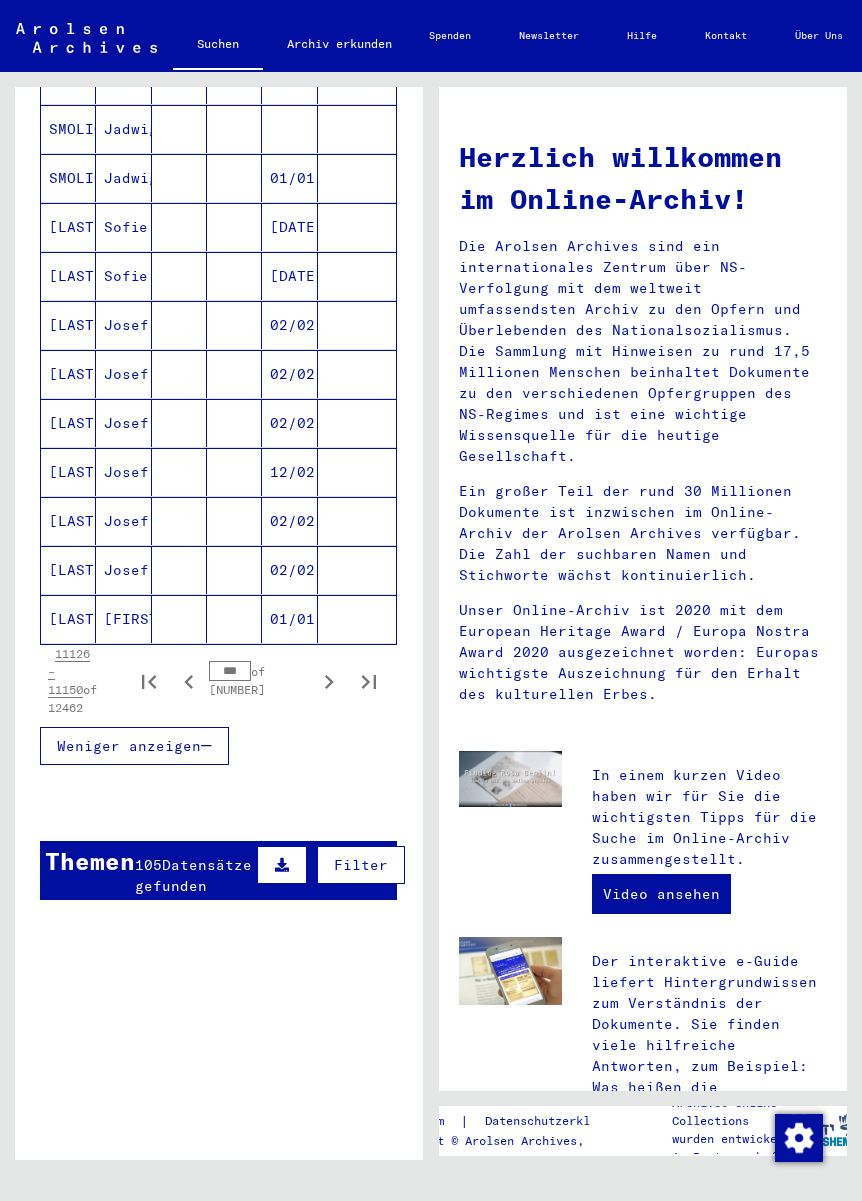 click 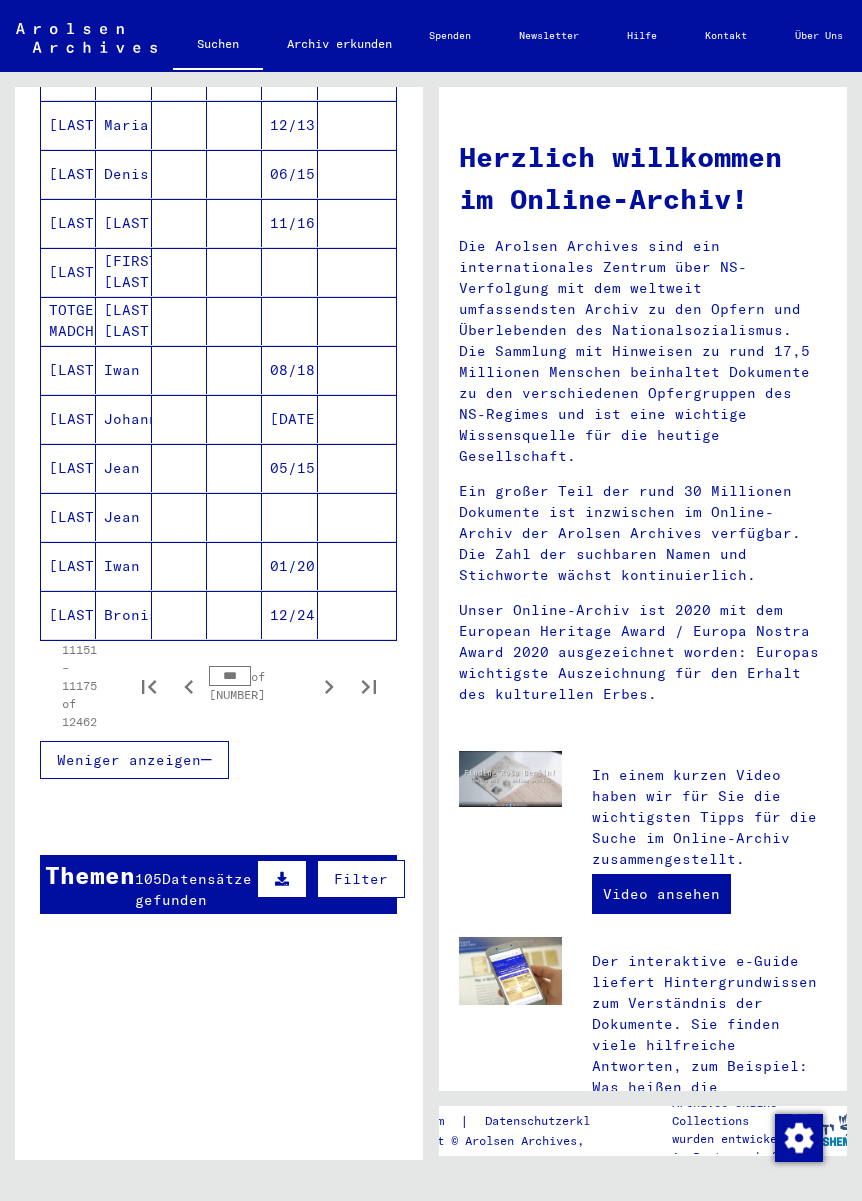click at bounding box center [329, 686] 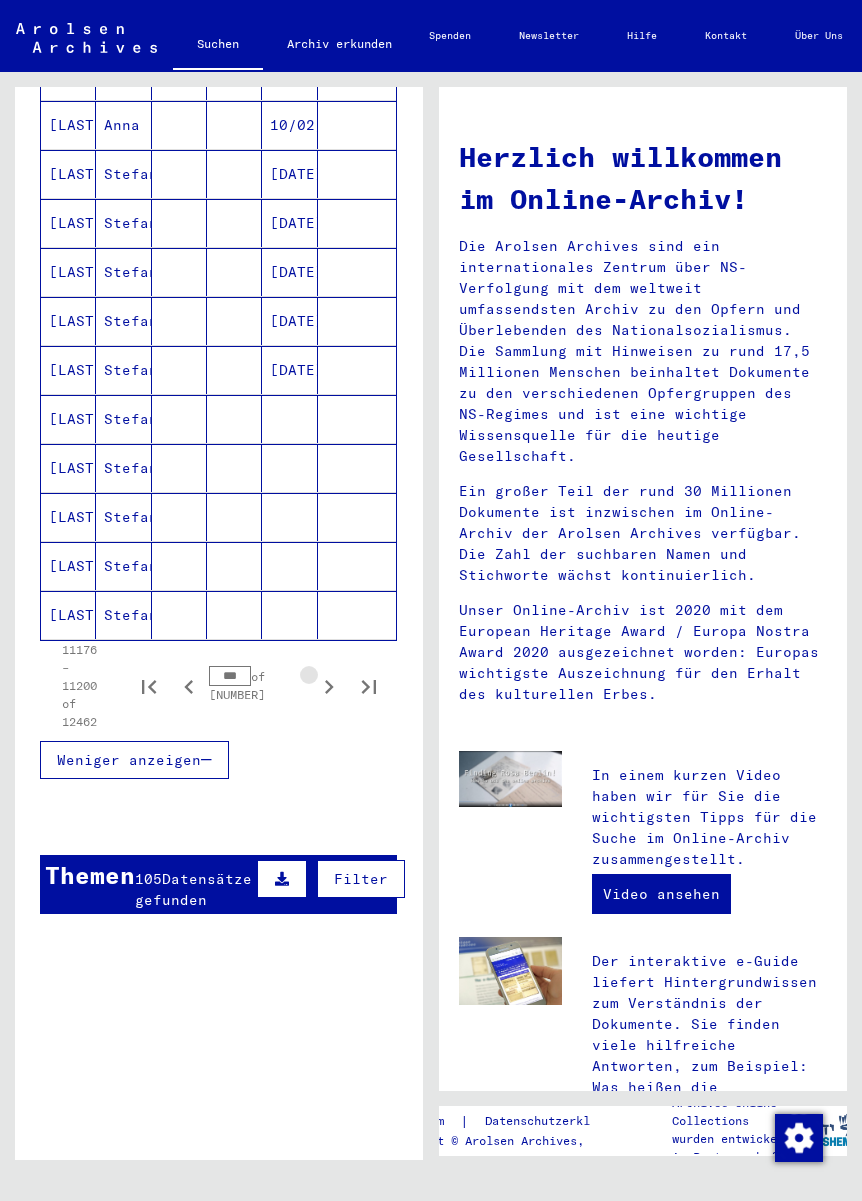 click 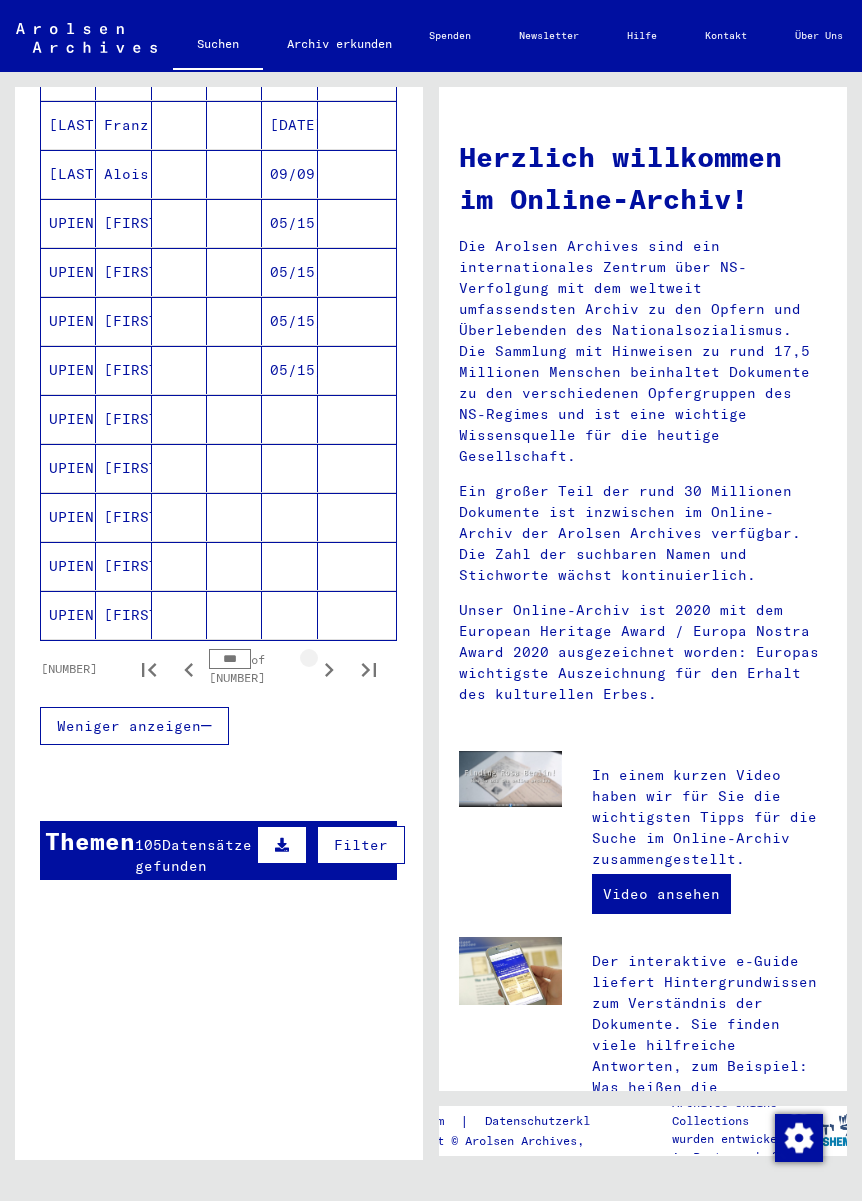 click 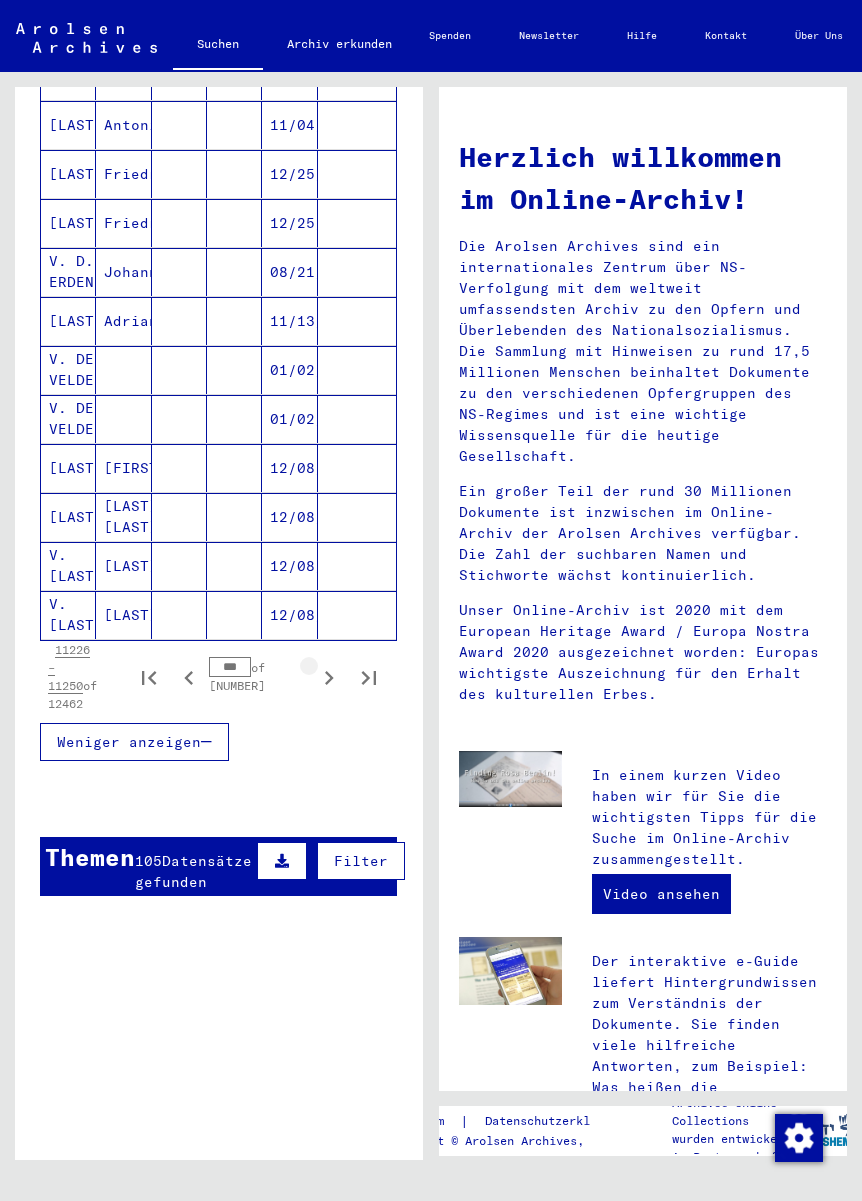 click at bounding box center (329, 677) 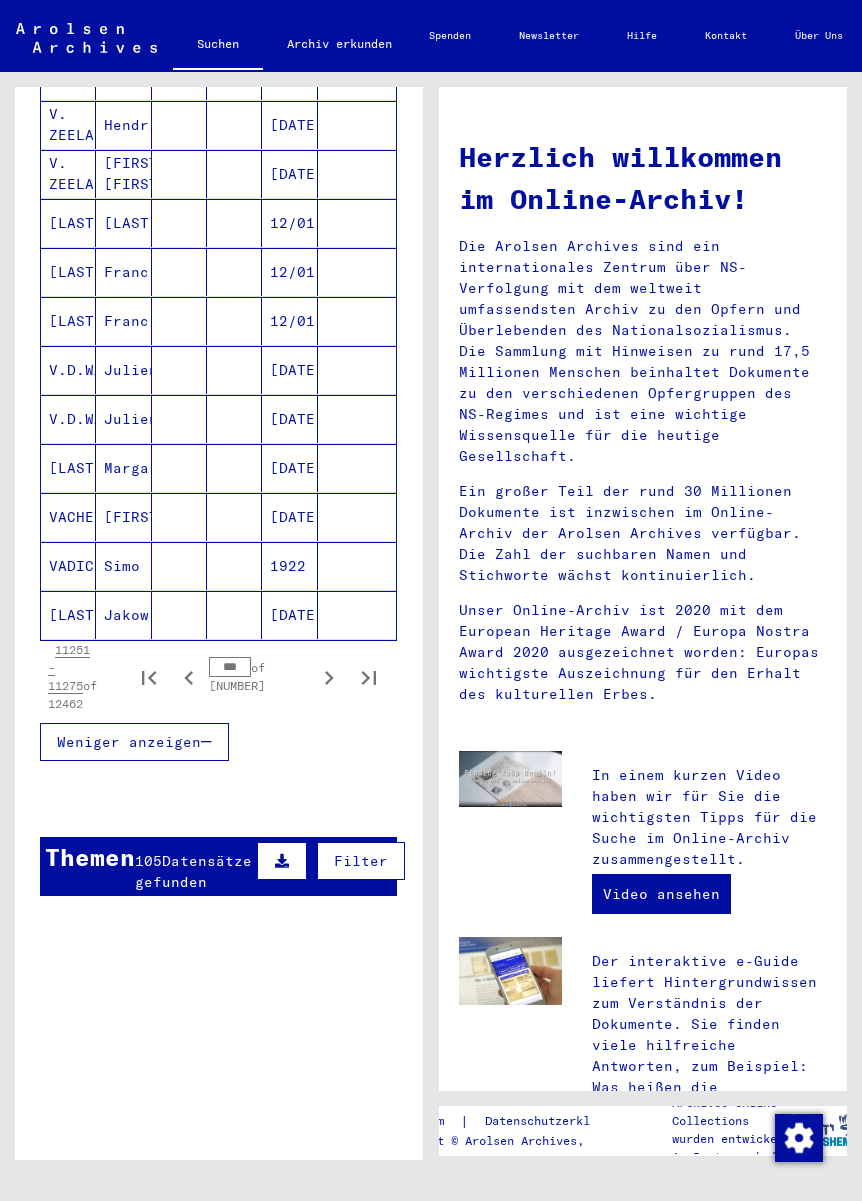 click 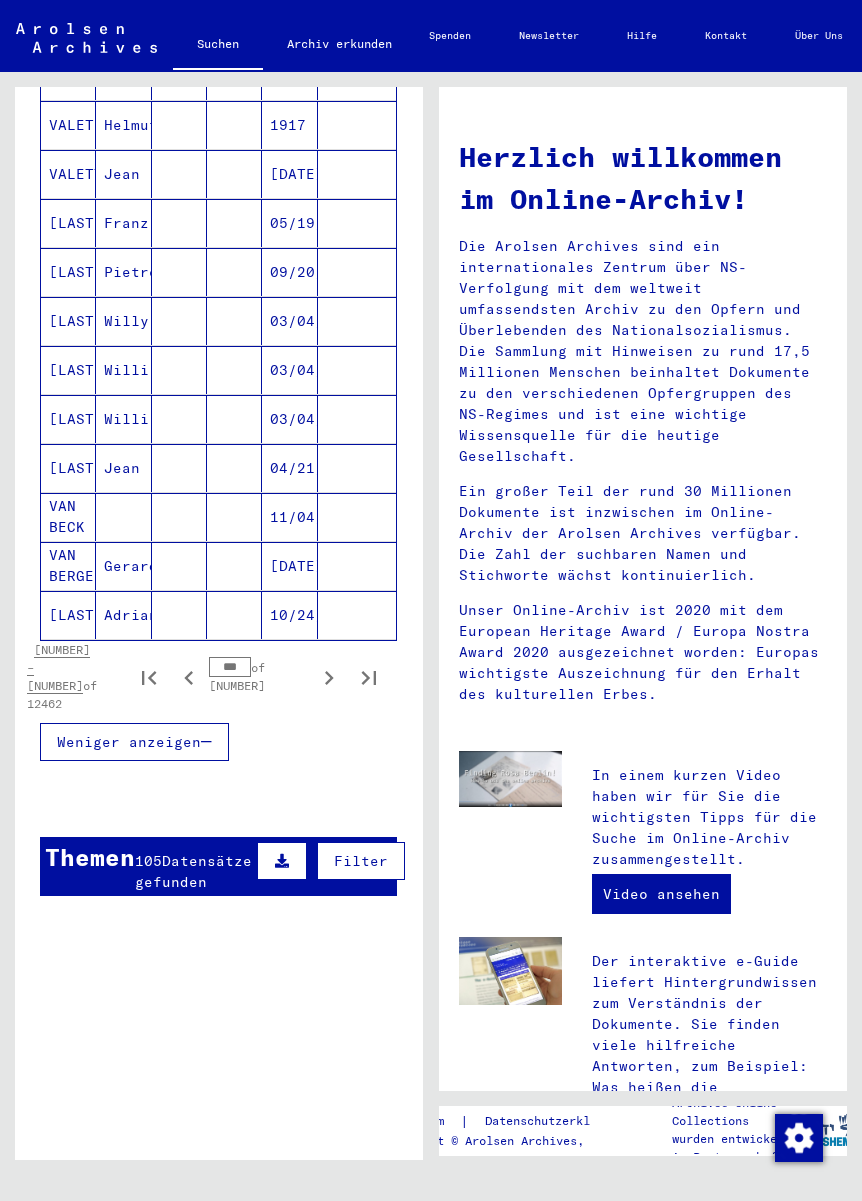 click at bounding box center (329, 677) 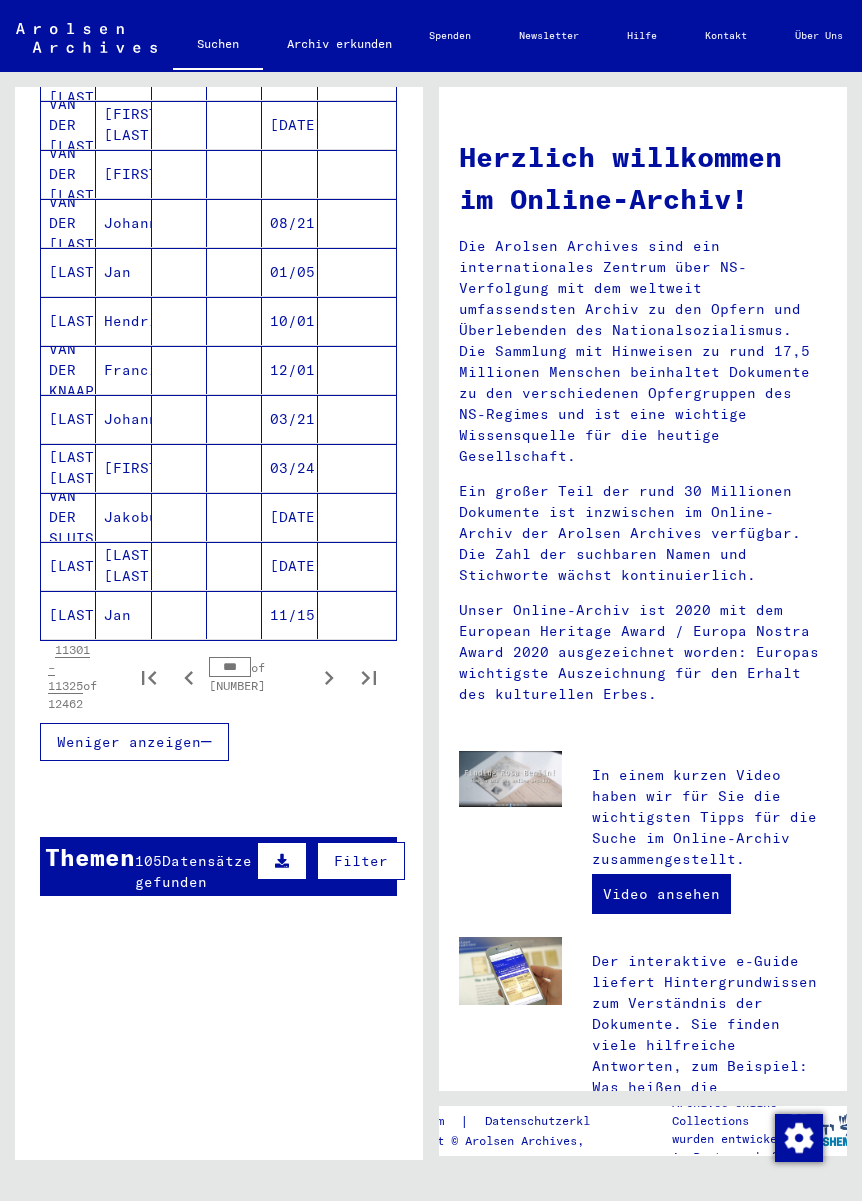 click at bounding box center (329, 677) 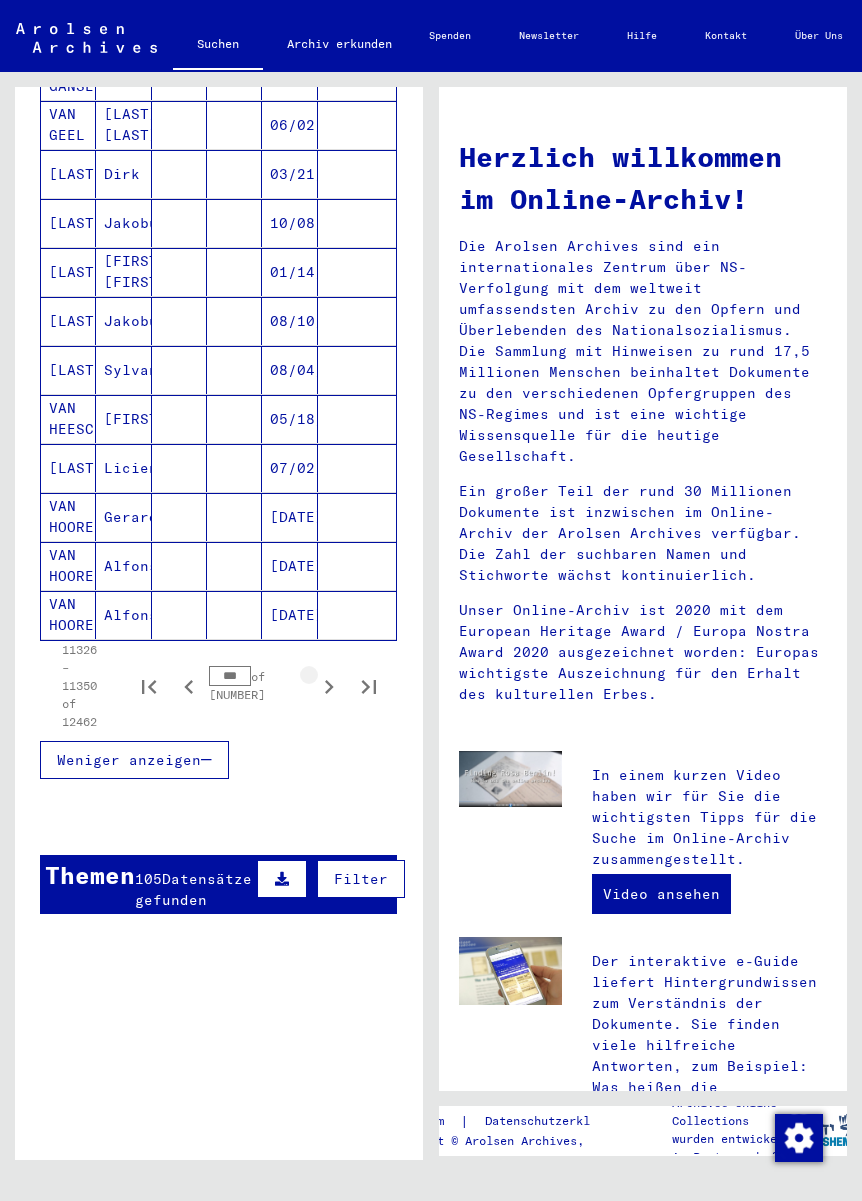 click 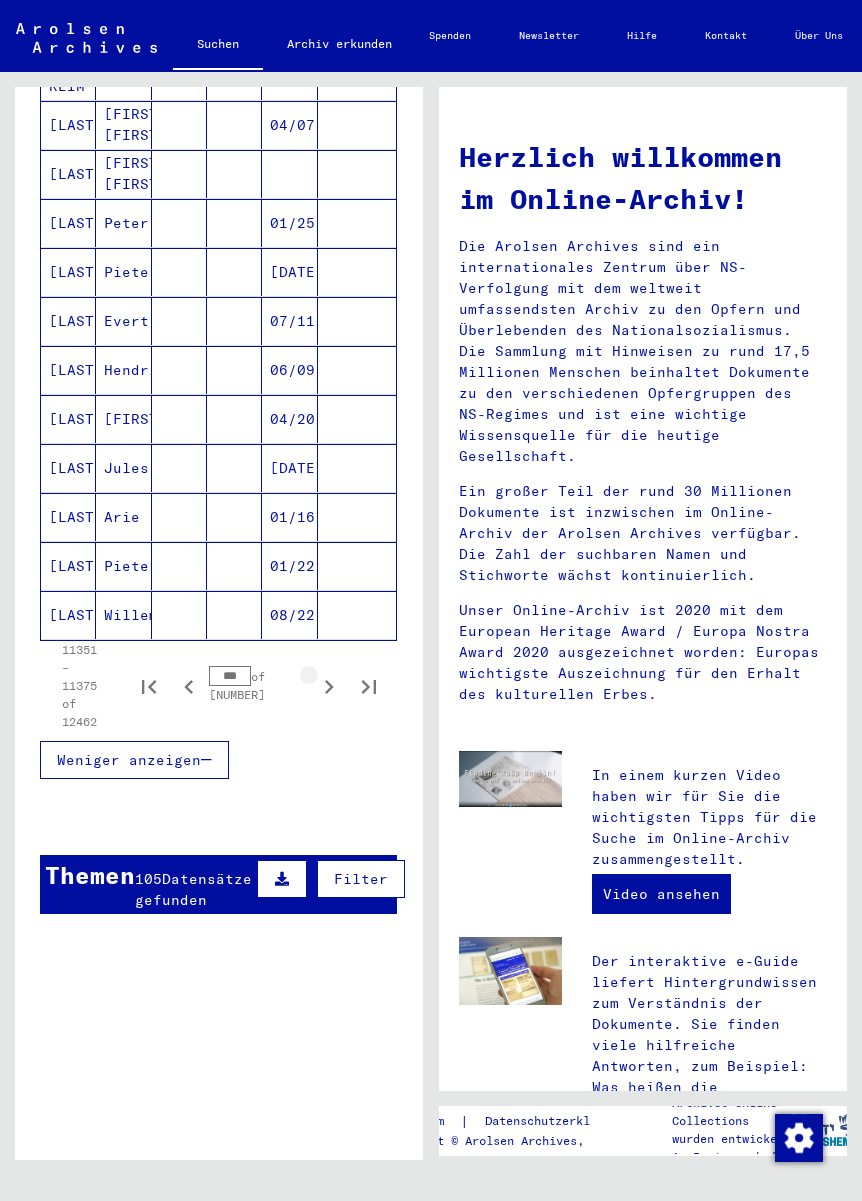 click 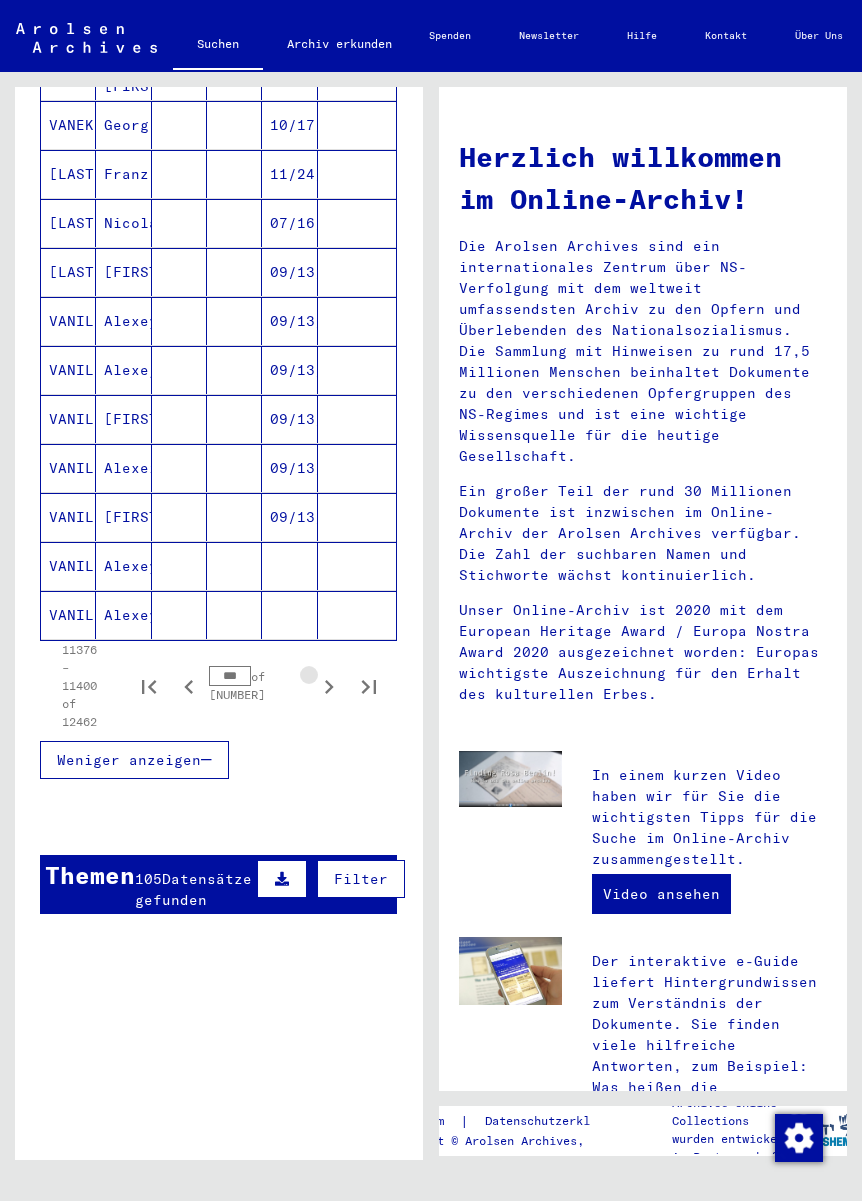 click 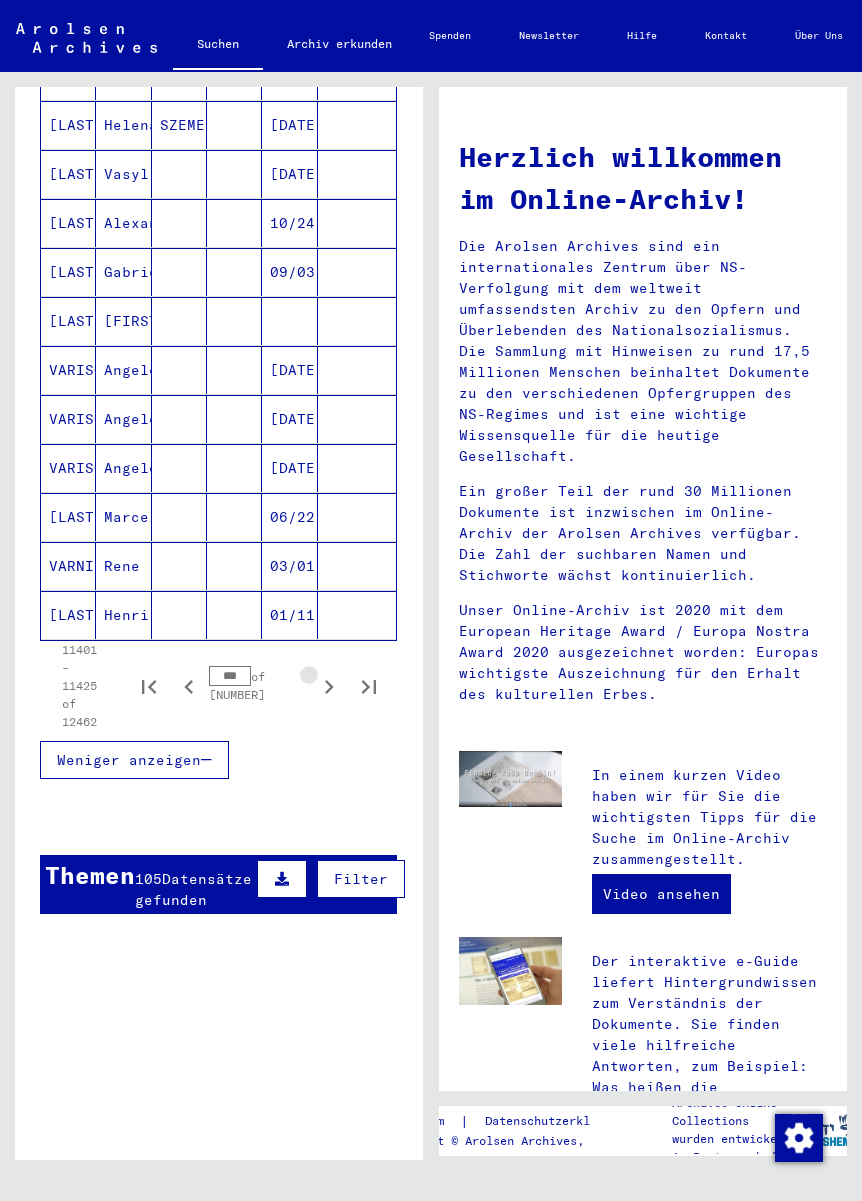 click 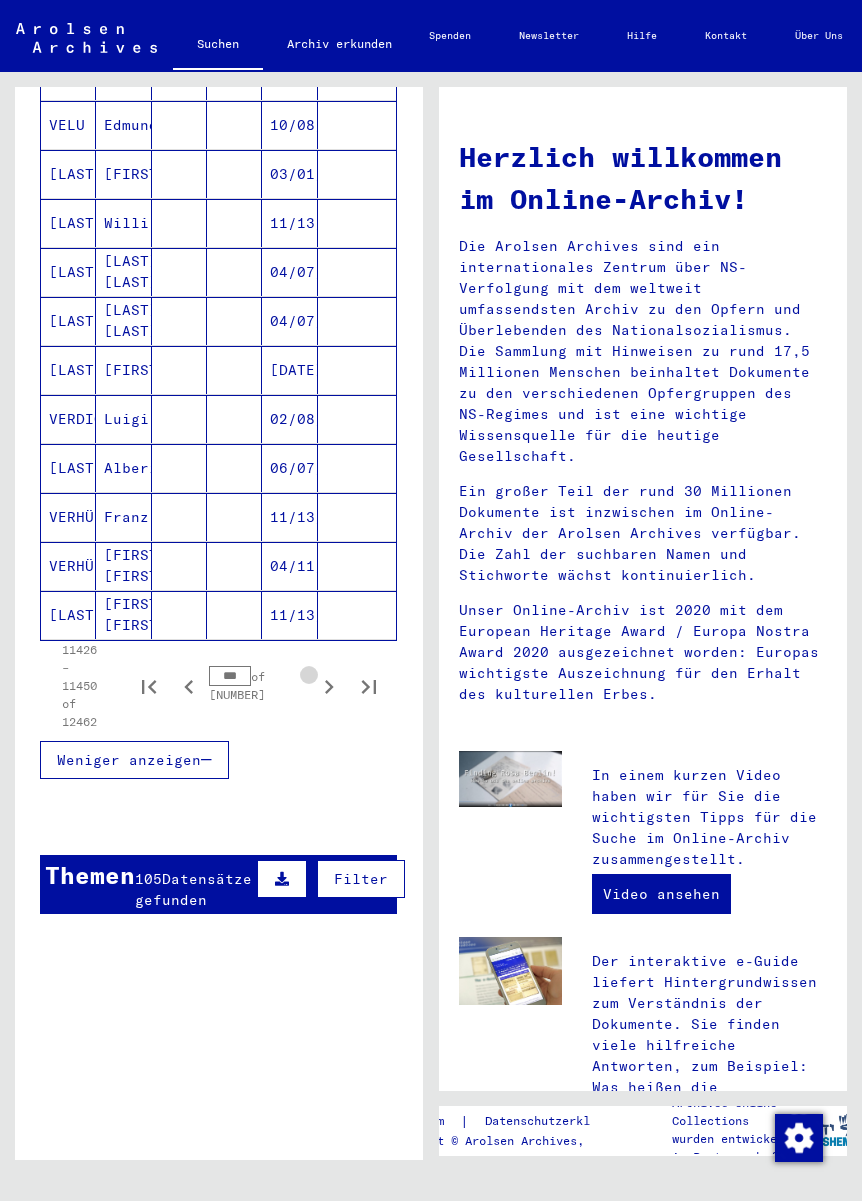 click at bounding box center (329, 686) 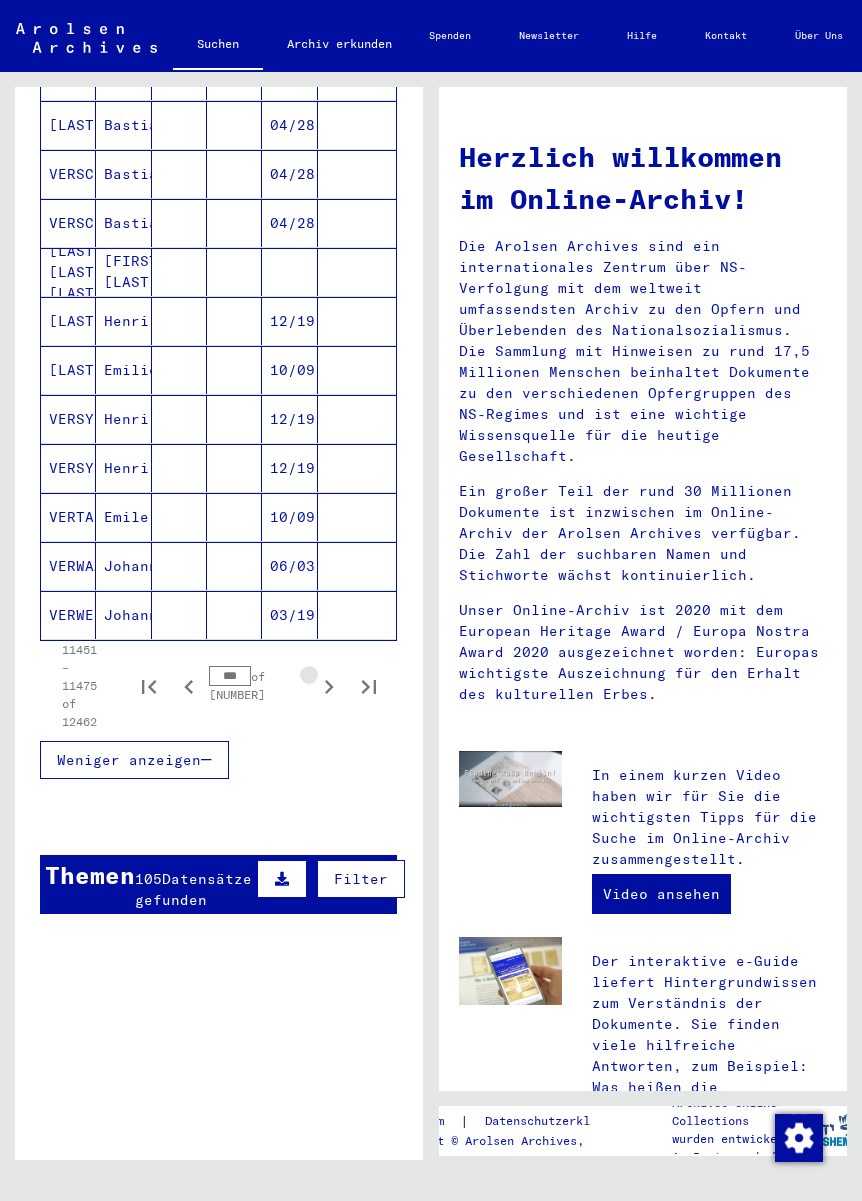 click at bounding box center (329, 686) 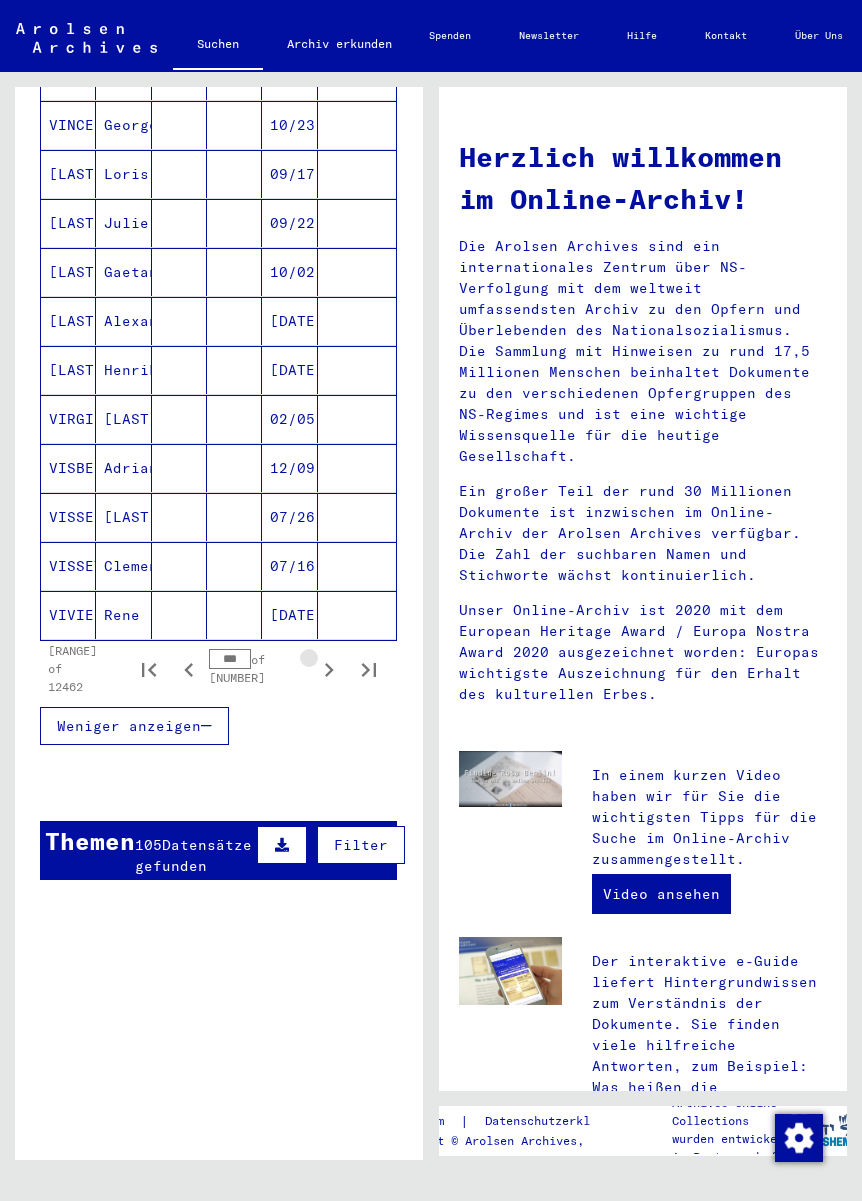 click 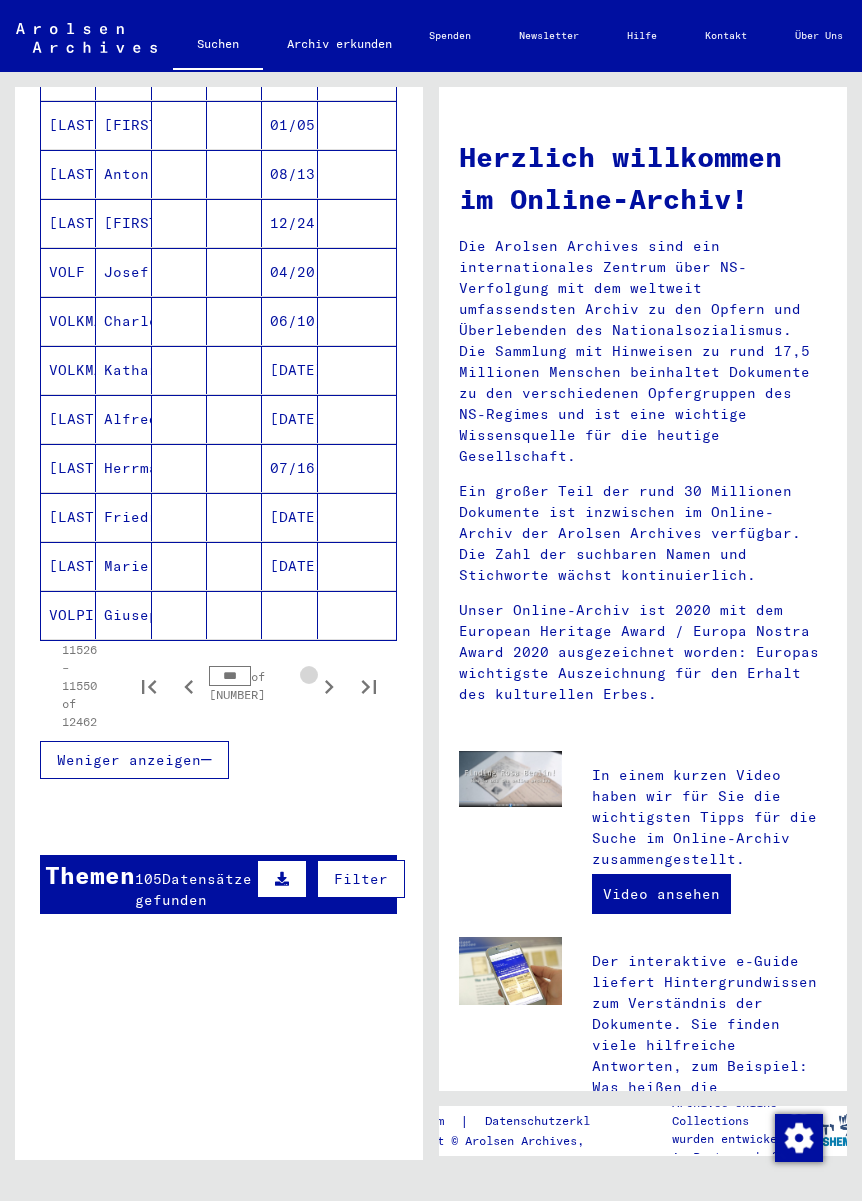 click at bounding box center (329, 686) 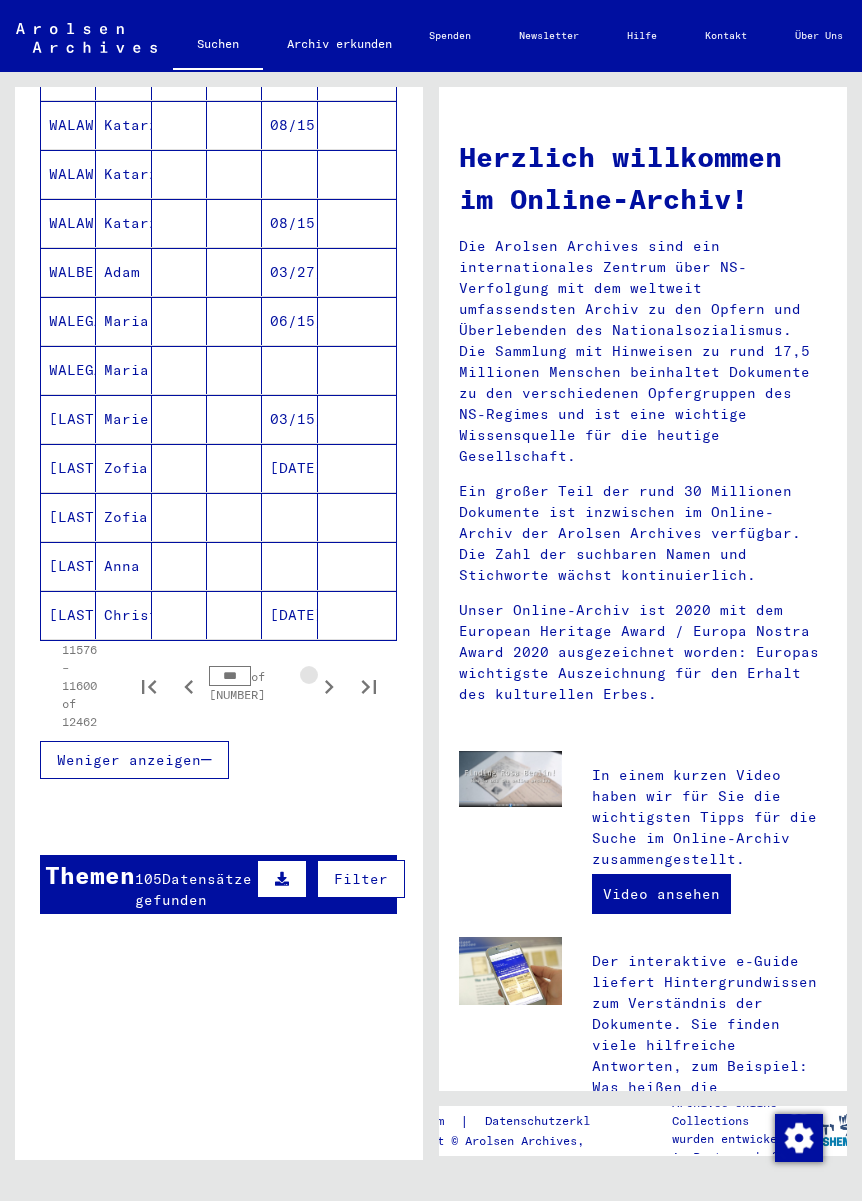 click at bounding box center [329, 686] 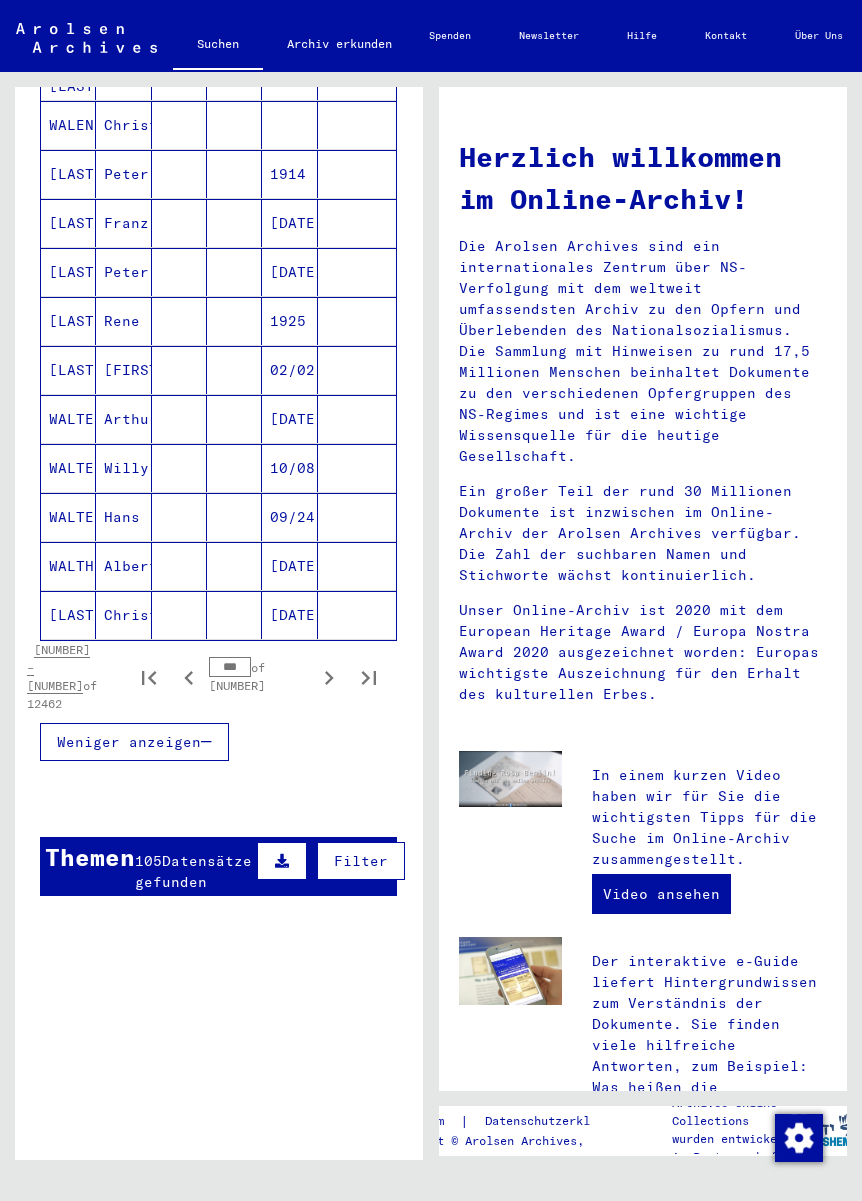 click at bounding box center (329, 677) 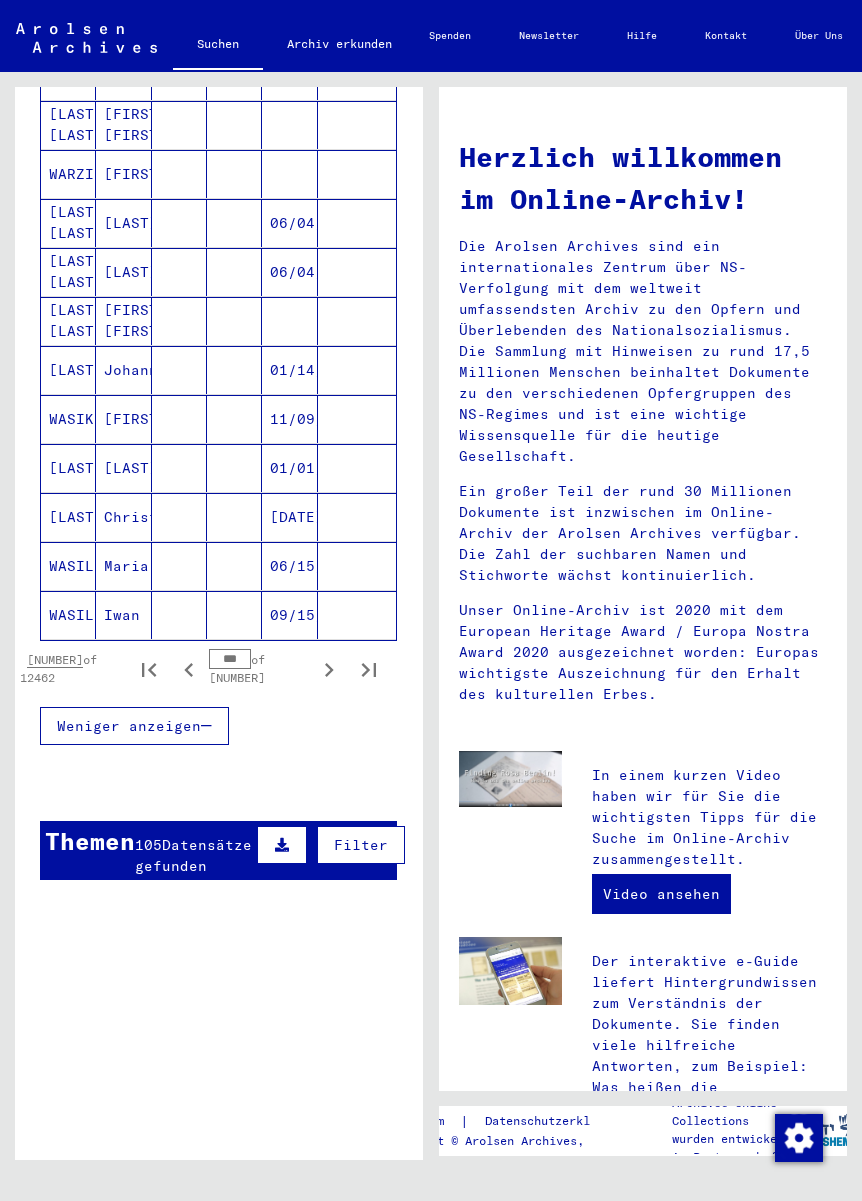 click 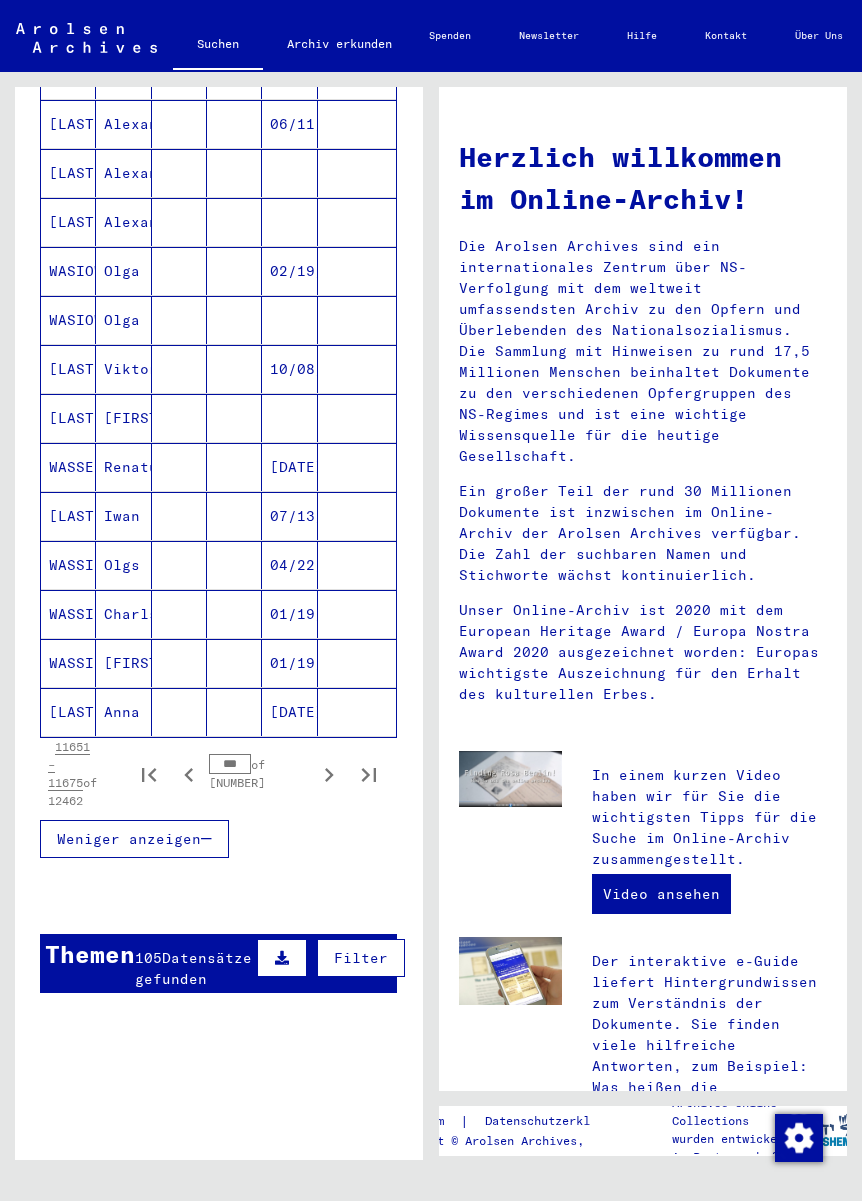 scroll, scrollTop: 896, scrollLeft: 0, axis: vertical 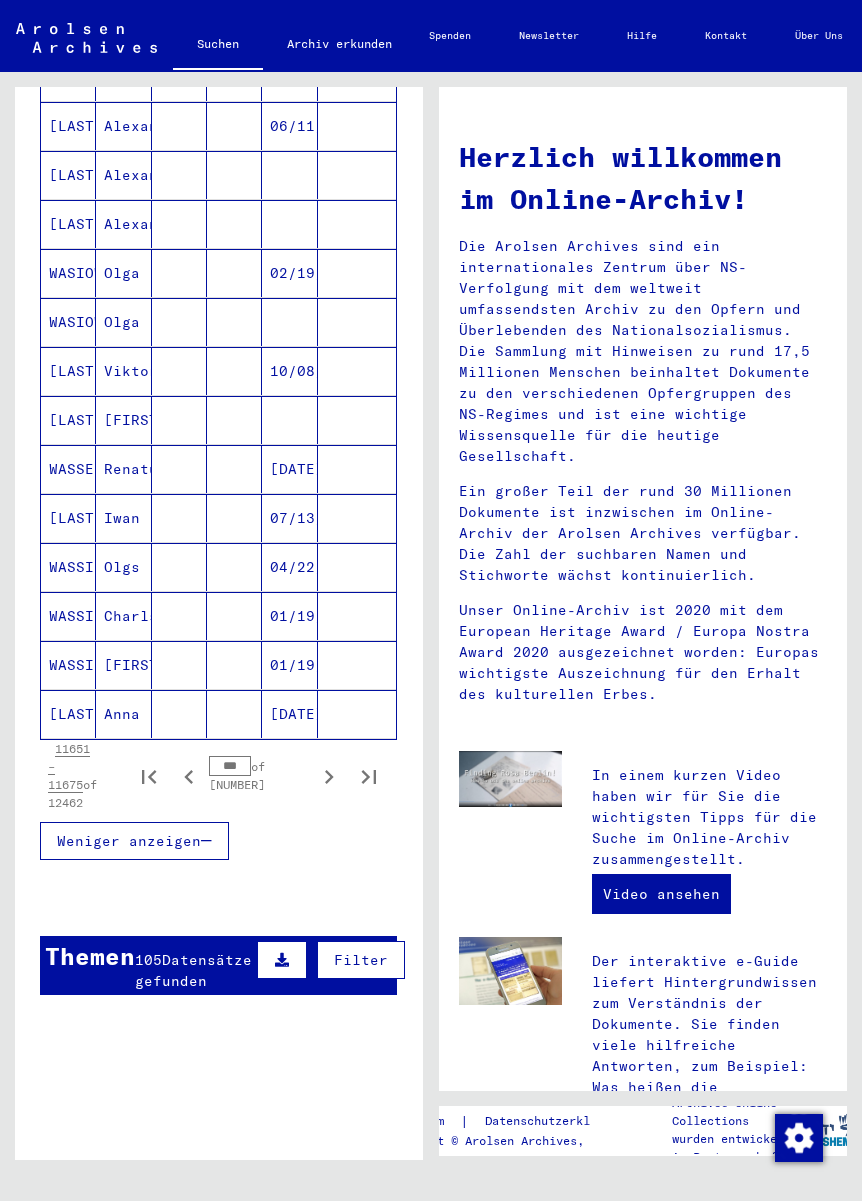 click on "[LAST]" at bounding box center (68, 420) 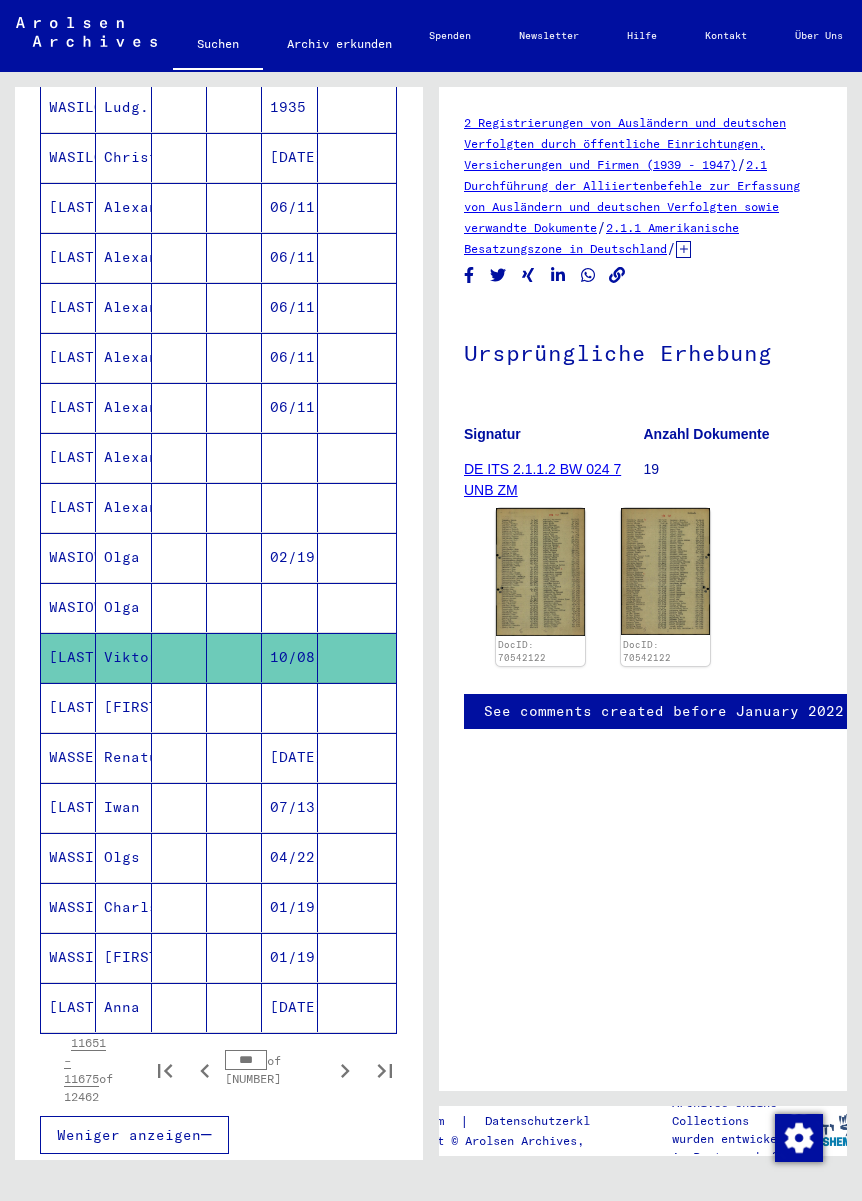 scroll, scrollTop: 0, scrollLeft: 0, axis: both 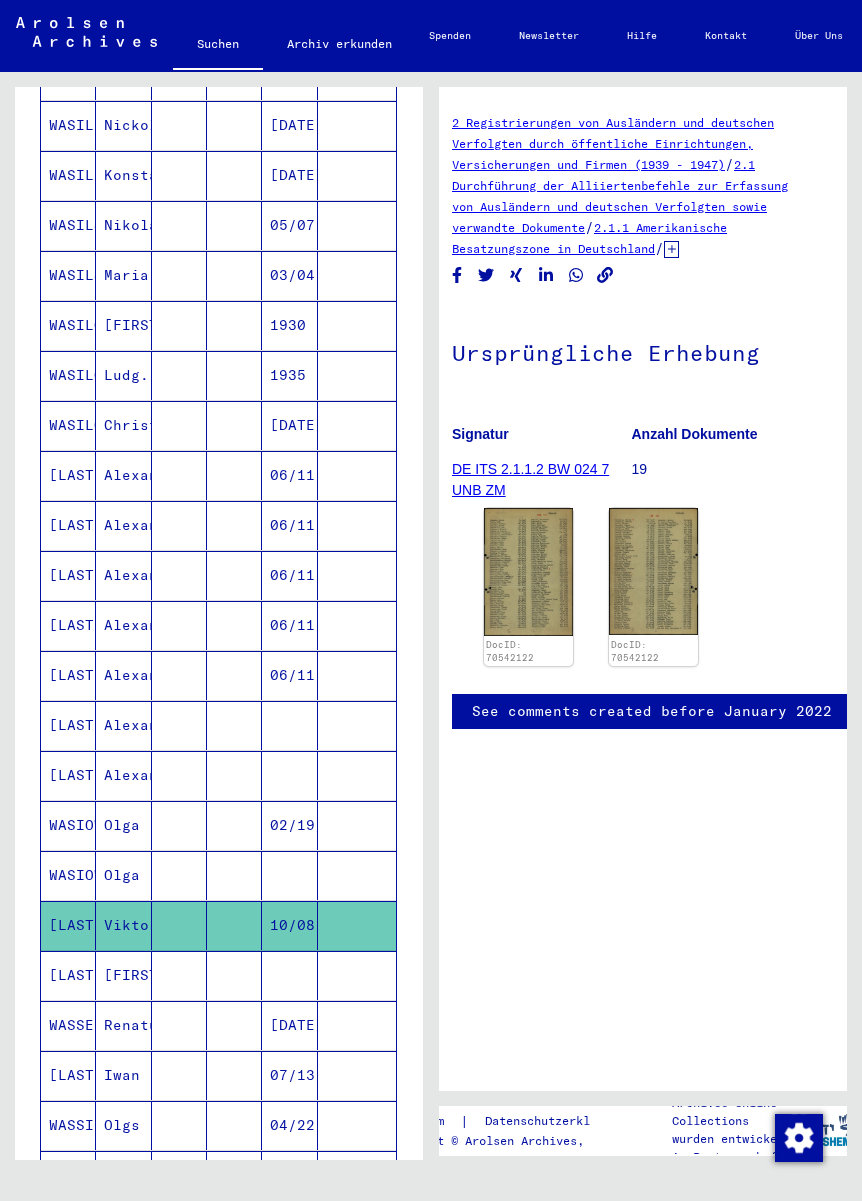 click 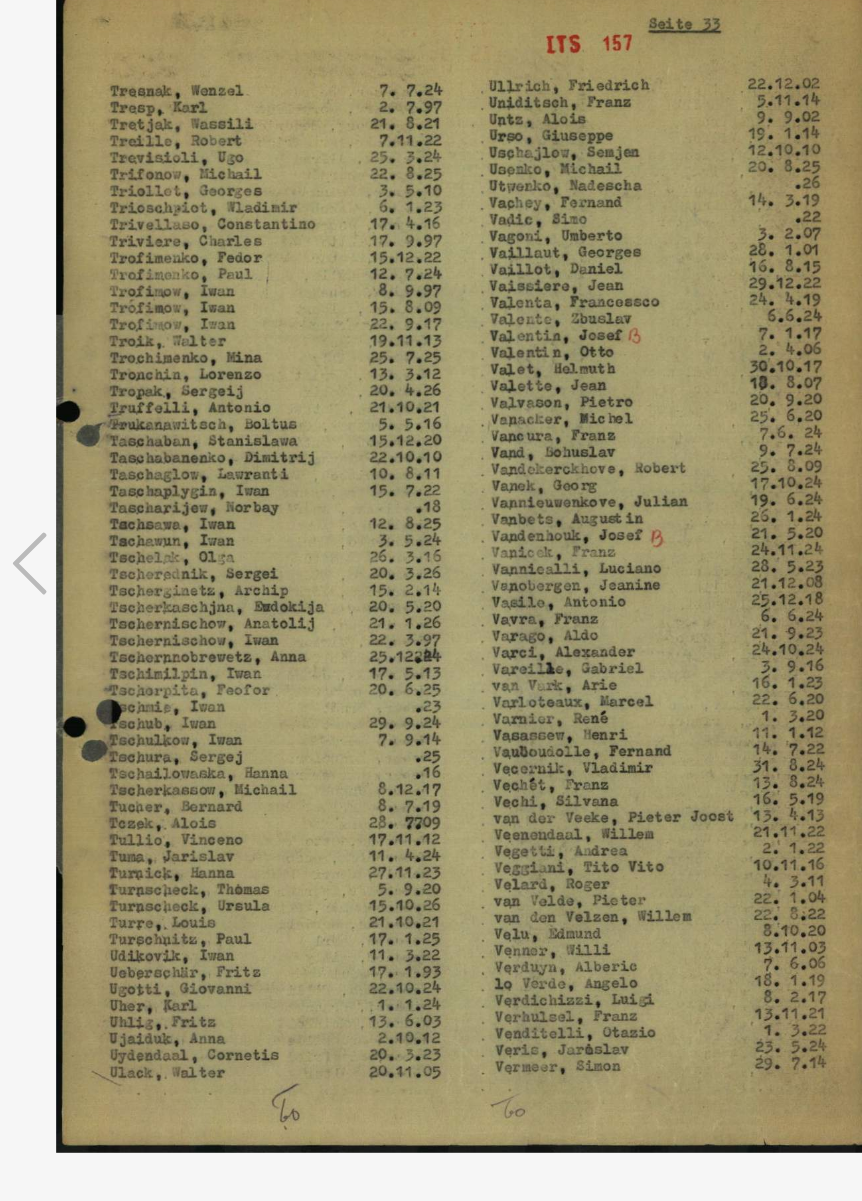 click at bounding box center [431, 540] 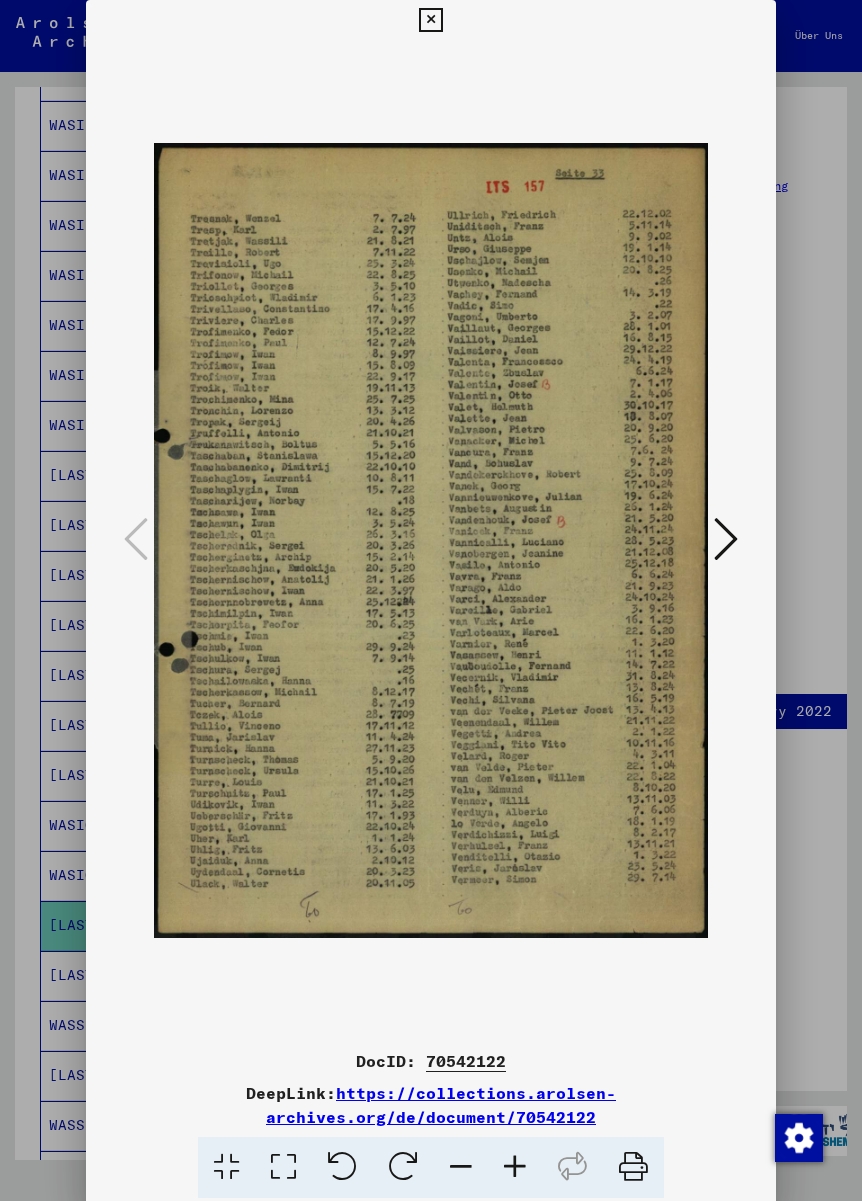click at bounding box center (430, 20) 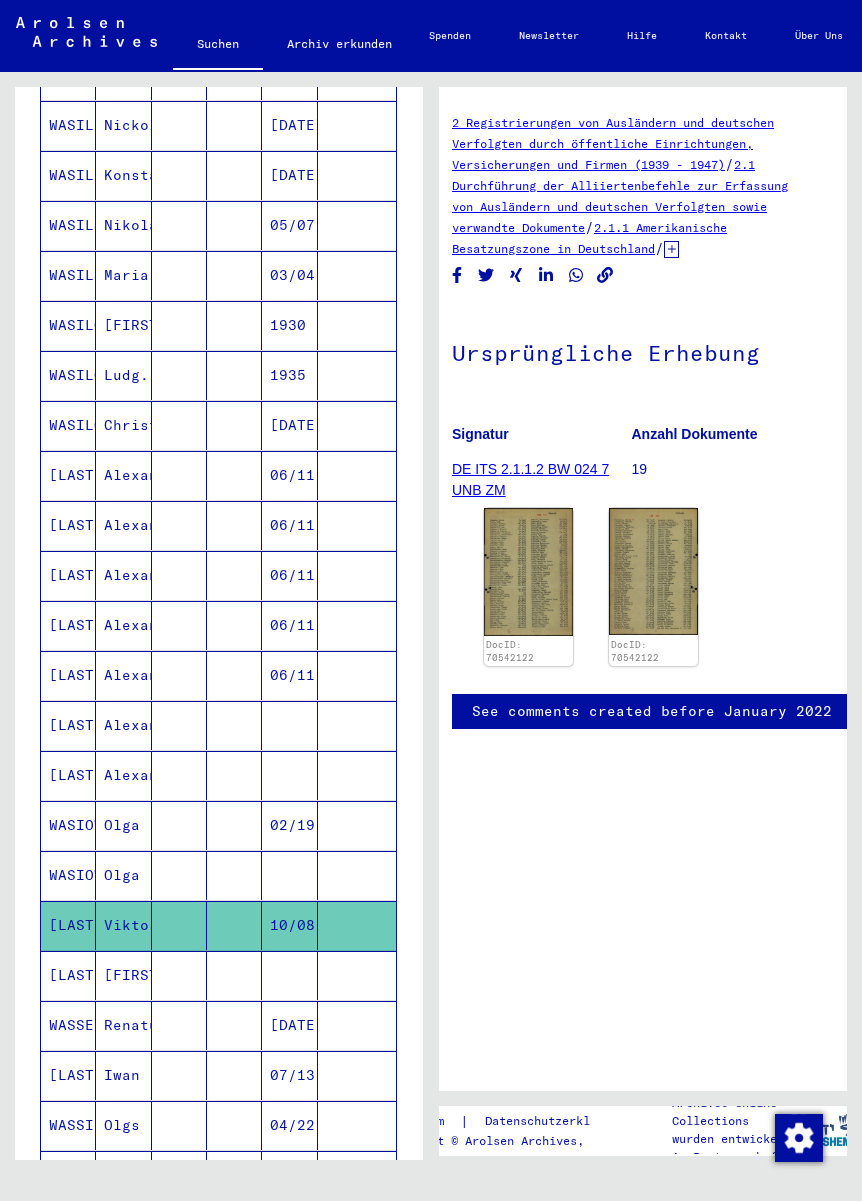 click 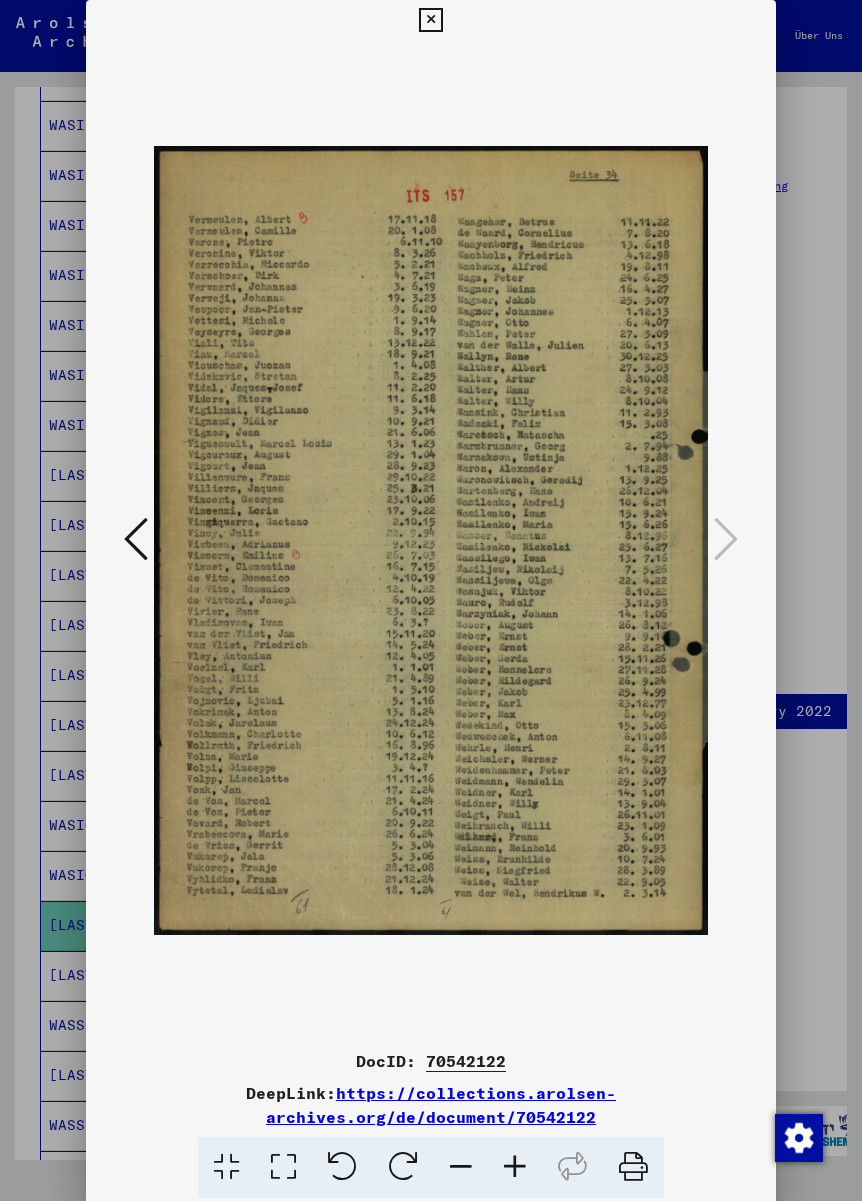 click at bounding box center [430, 20] 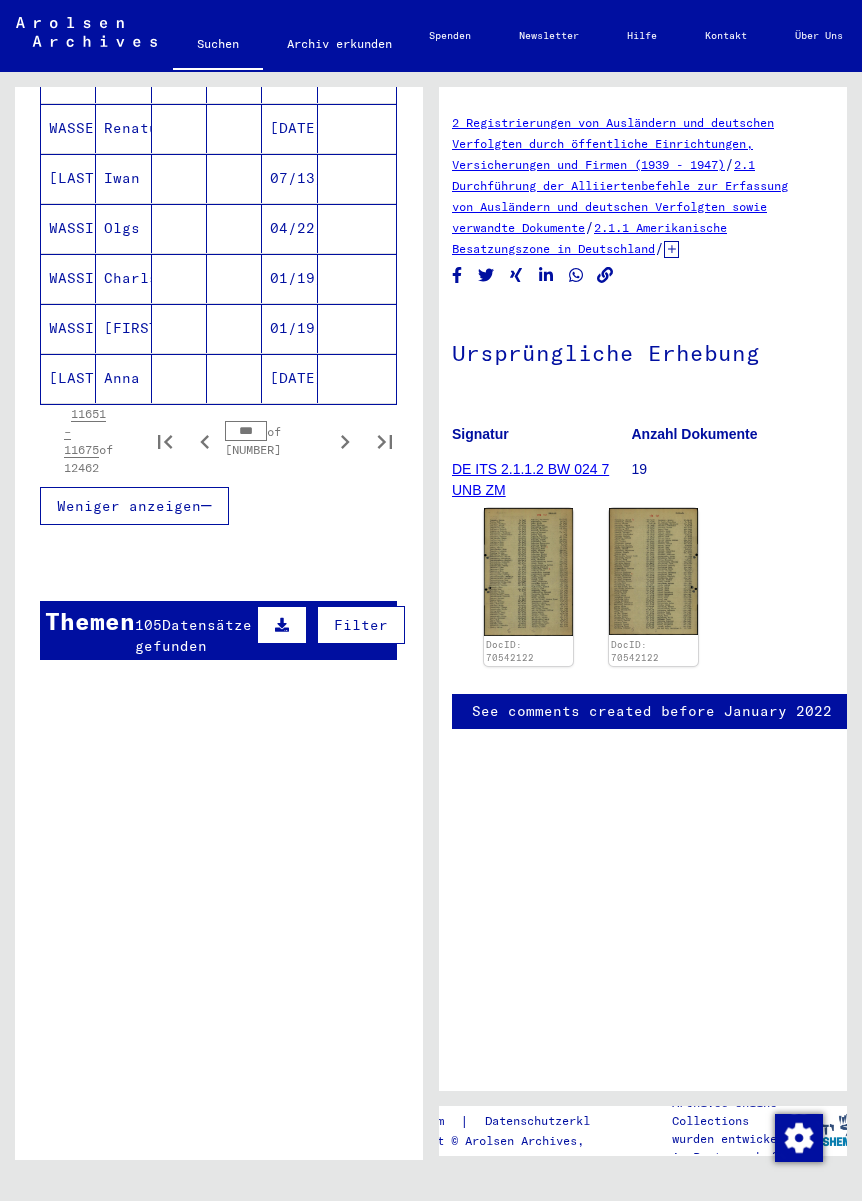 scroll, scrollTop: 1255, scrollLeft: 0, axis: vertical 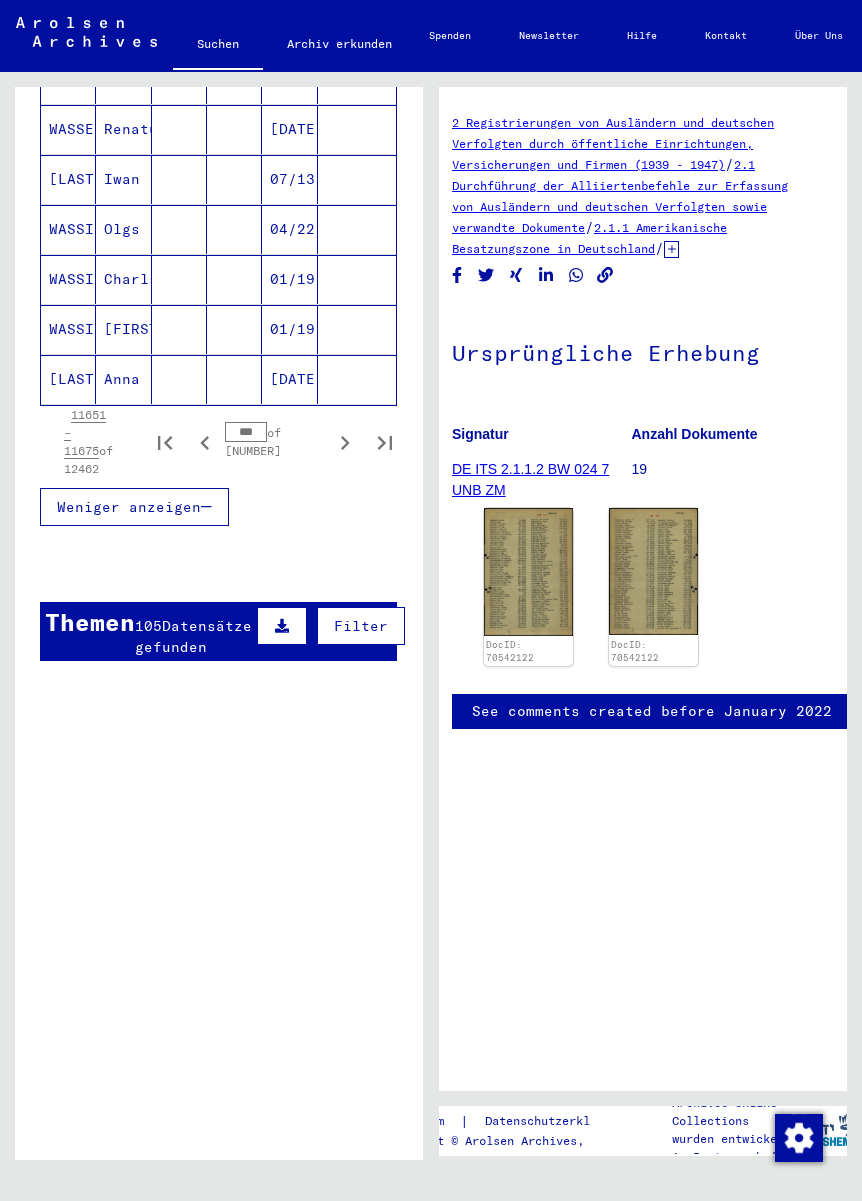 click on "Weniger anzeigen" at bounding box center [134, 507] 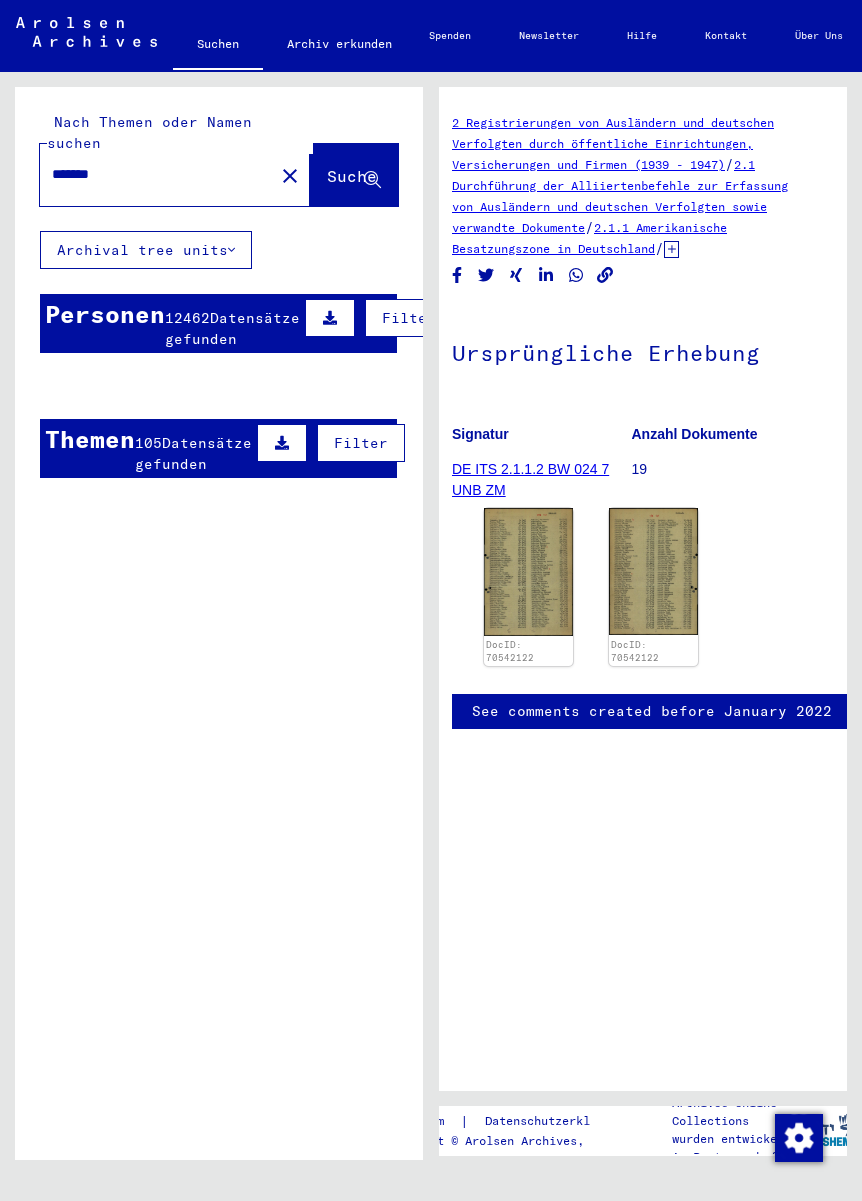 scroll, scrollTop: 0, scrollLeft: 0, axis: both 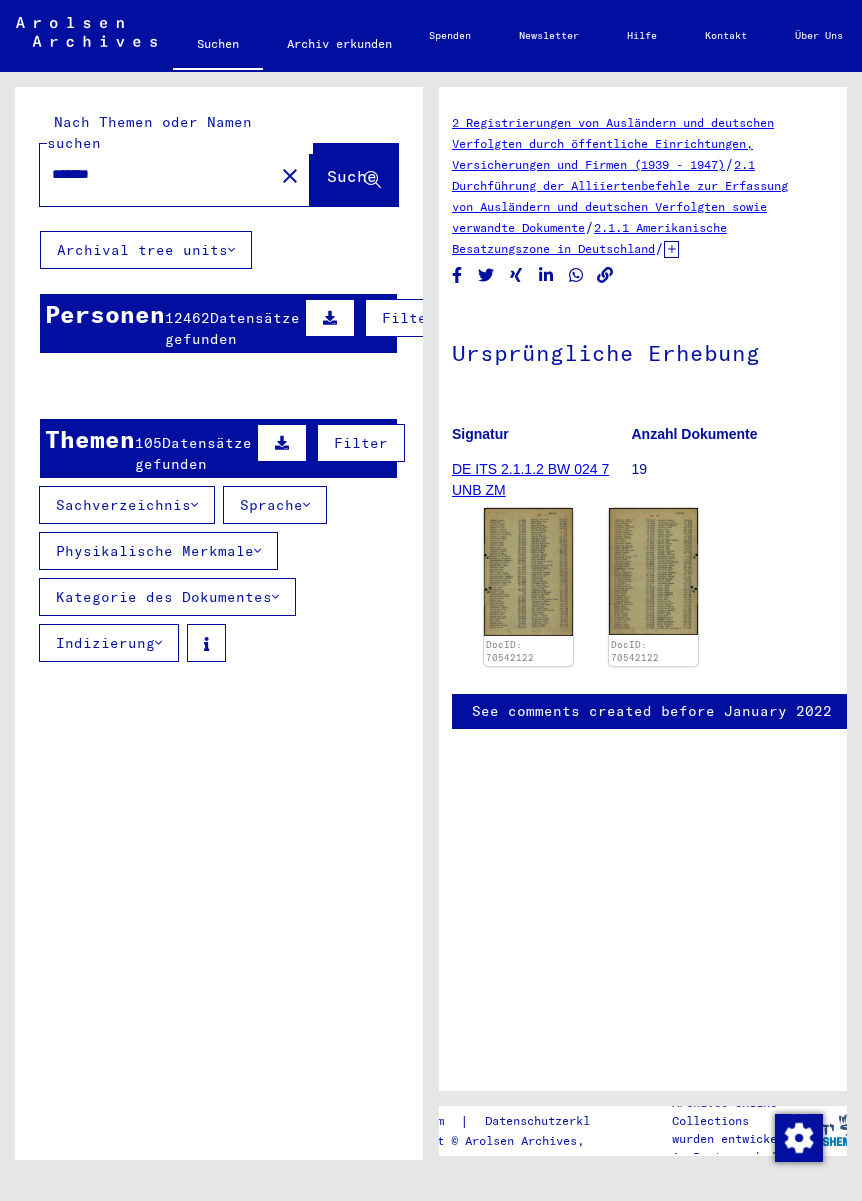 click 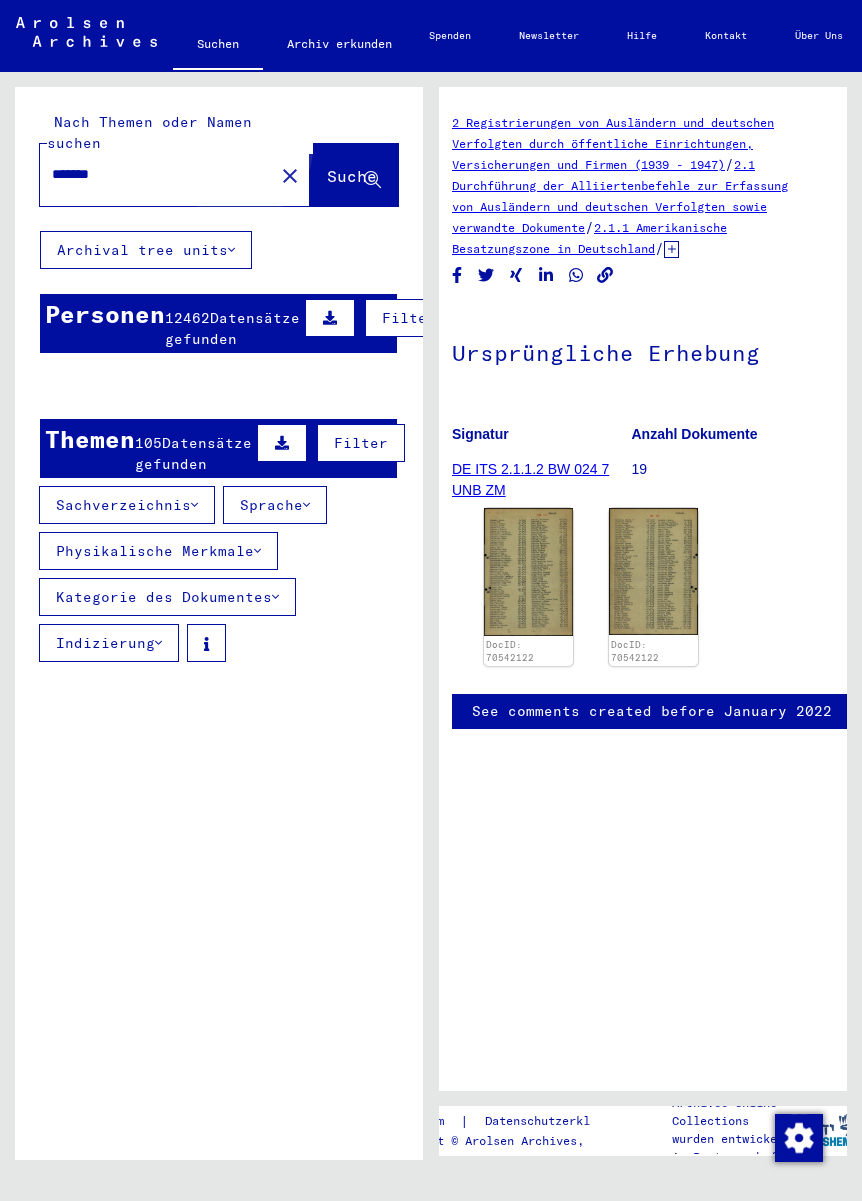 click on "Suche" 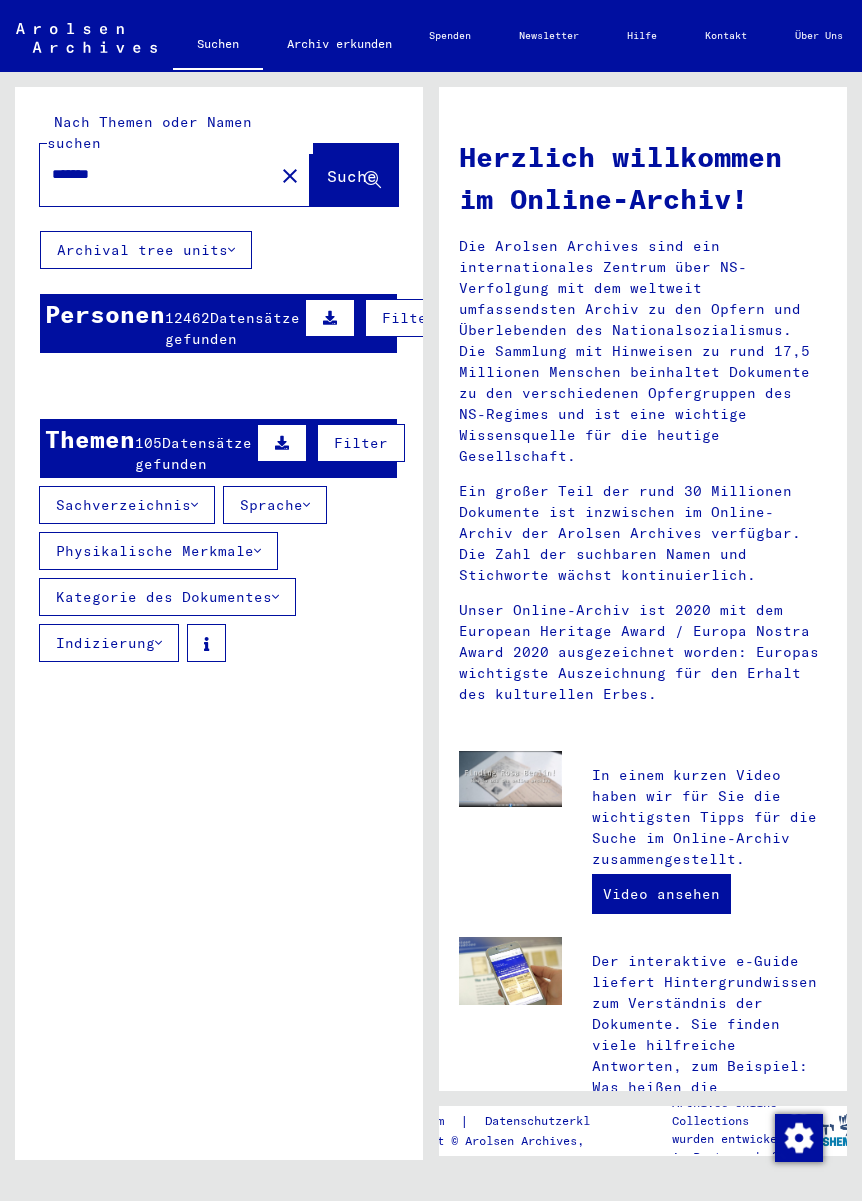 click on "[DATE]" at bounding box center (289, 532) 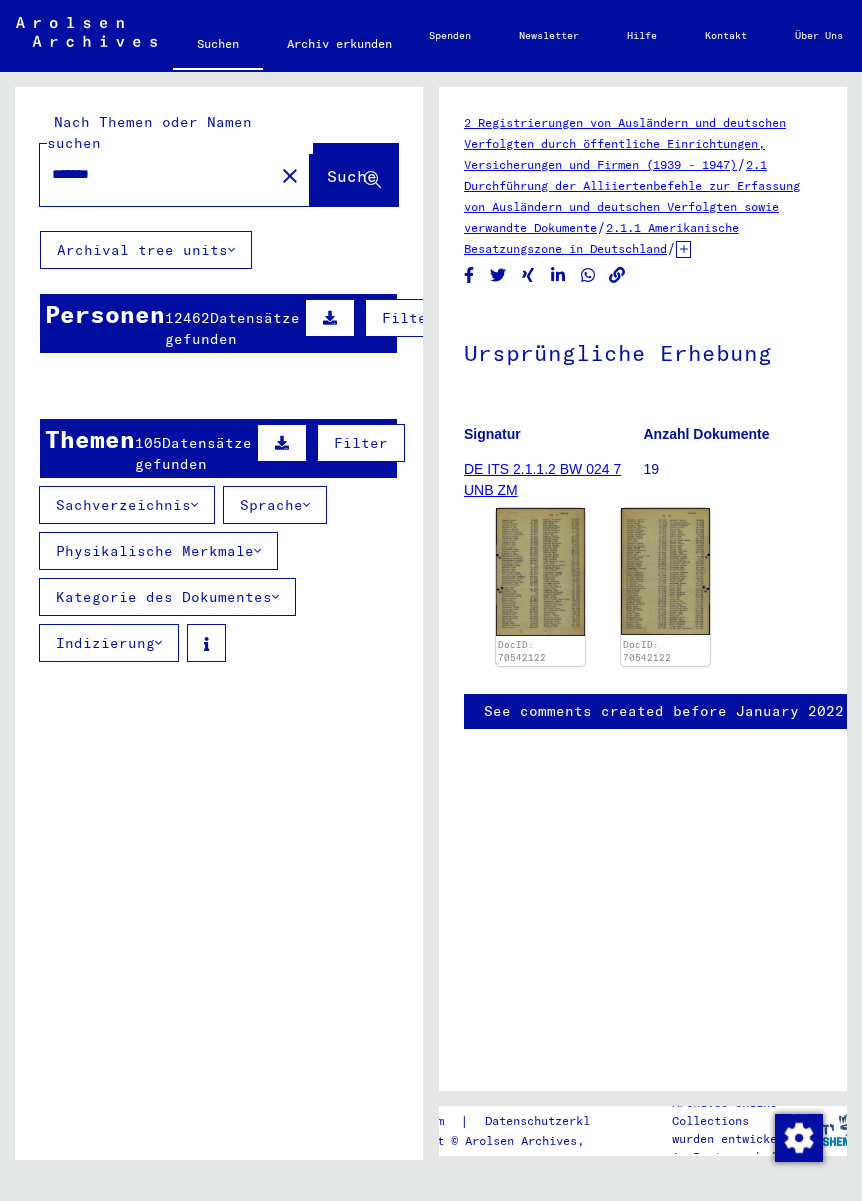 click on "Andreij" at bounding box center [123, 484] 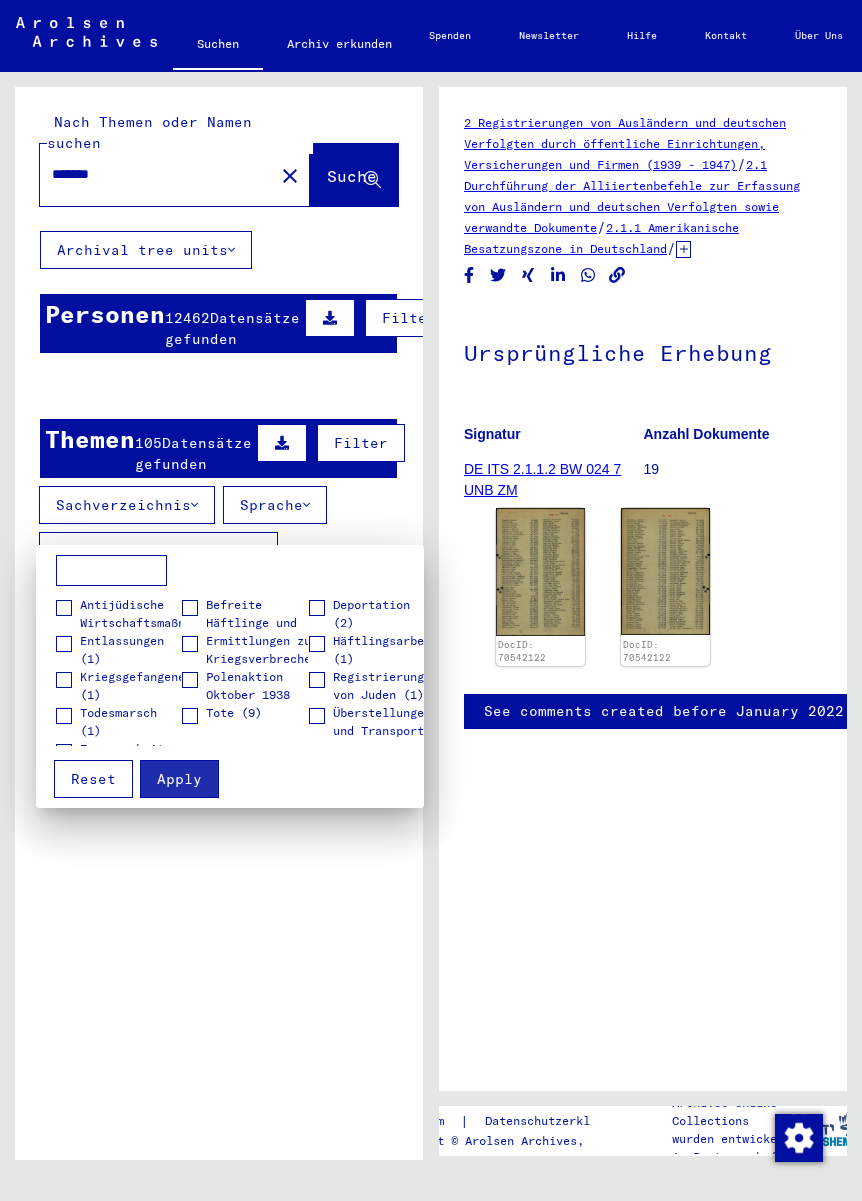 click at bounding box center (431, 600) 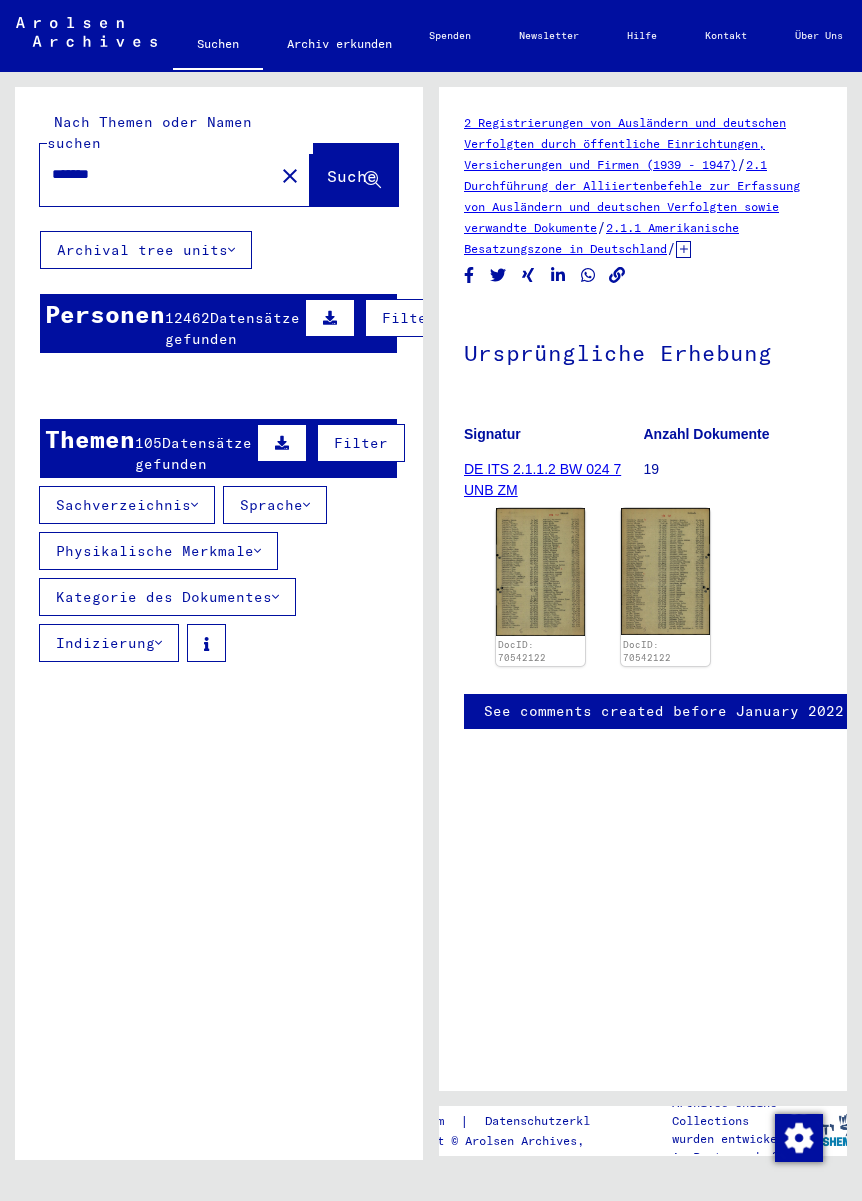 click on "Filter" at bounding box center [361, 443] 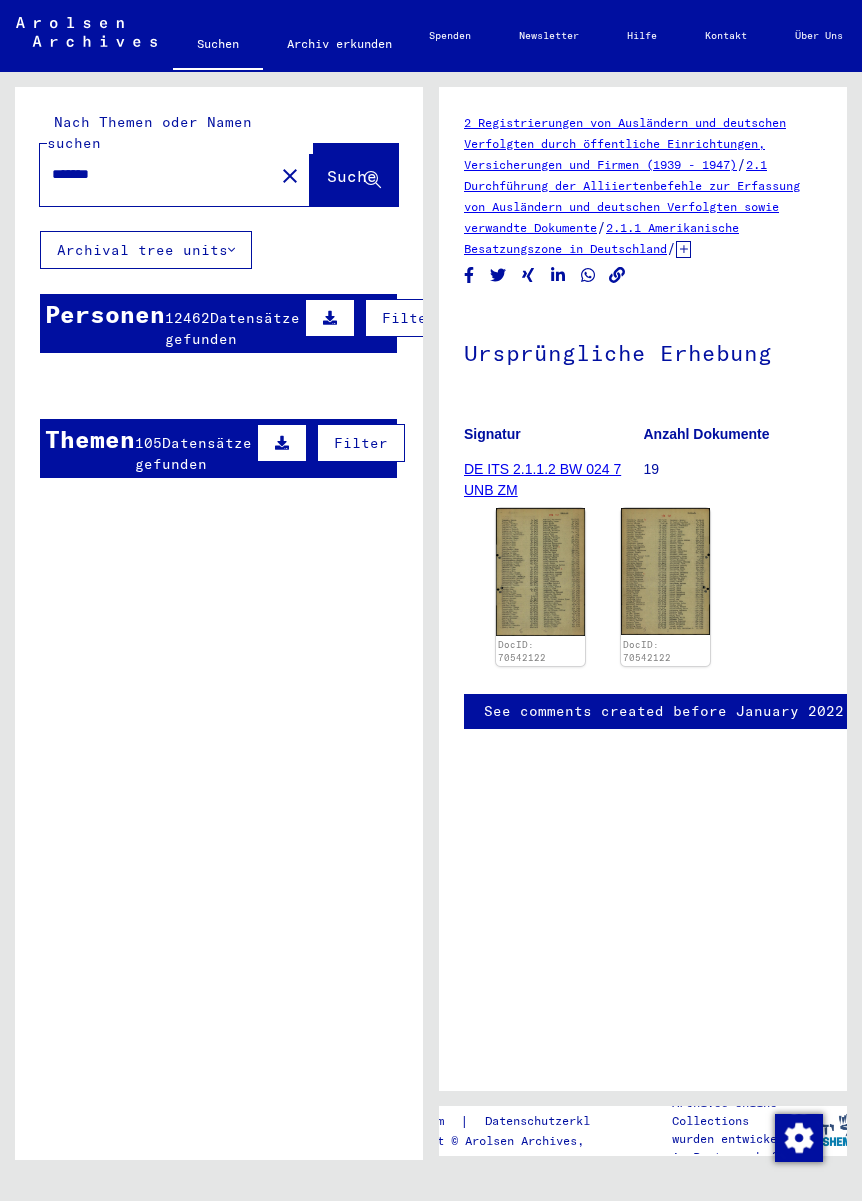 click 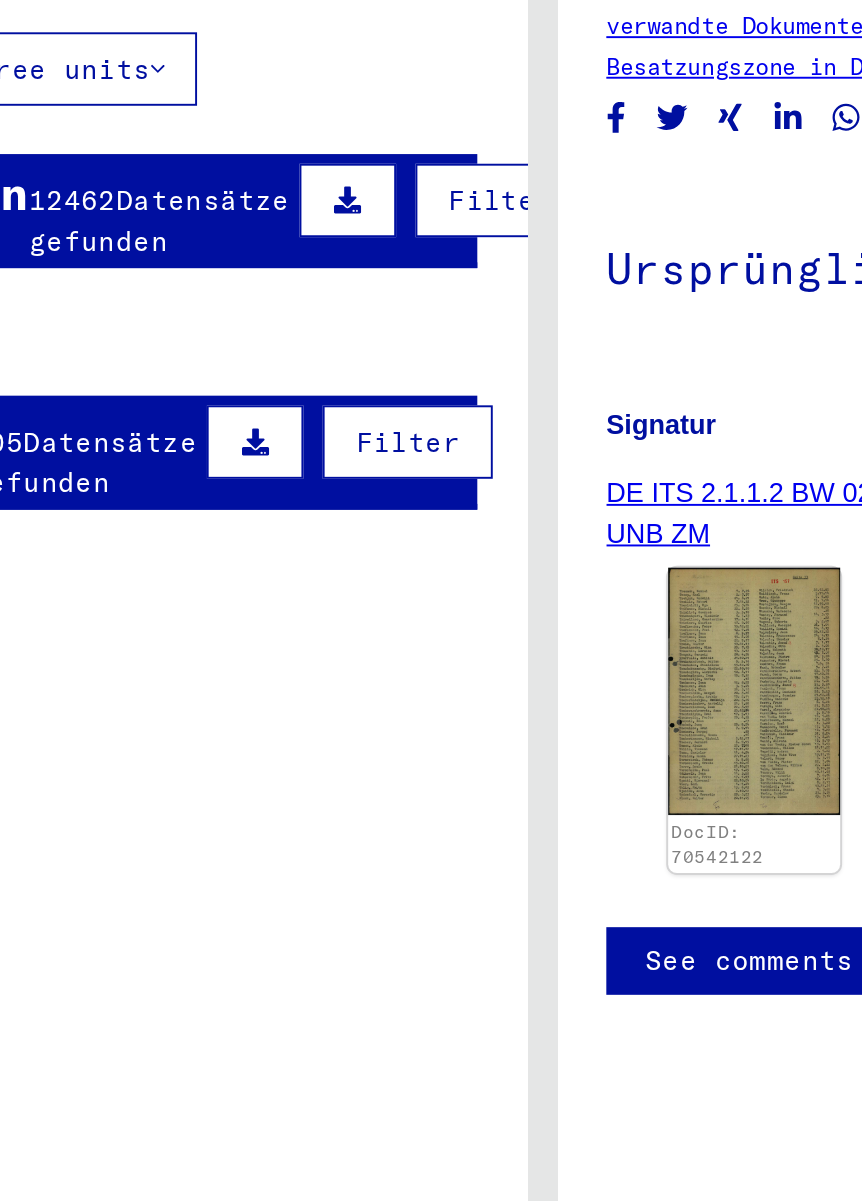 click 